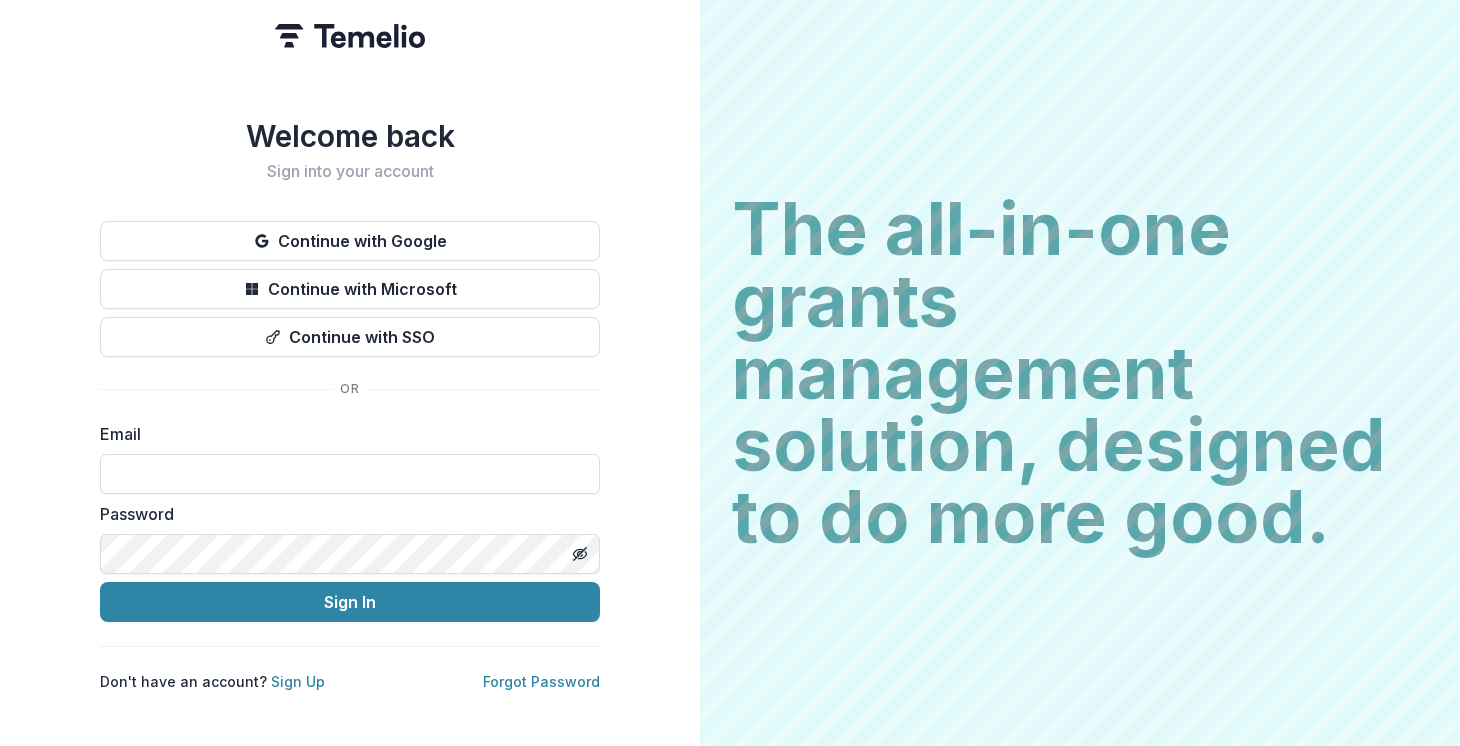 scroll, scrollTop: 0, scrollLeft: 0, axis: both 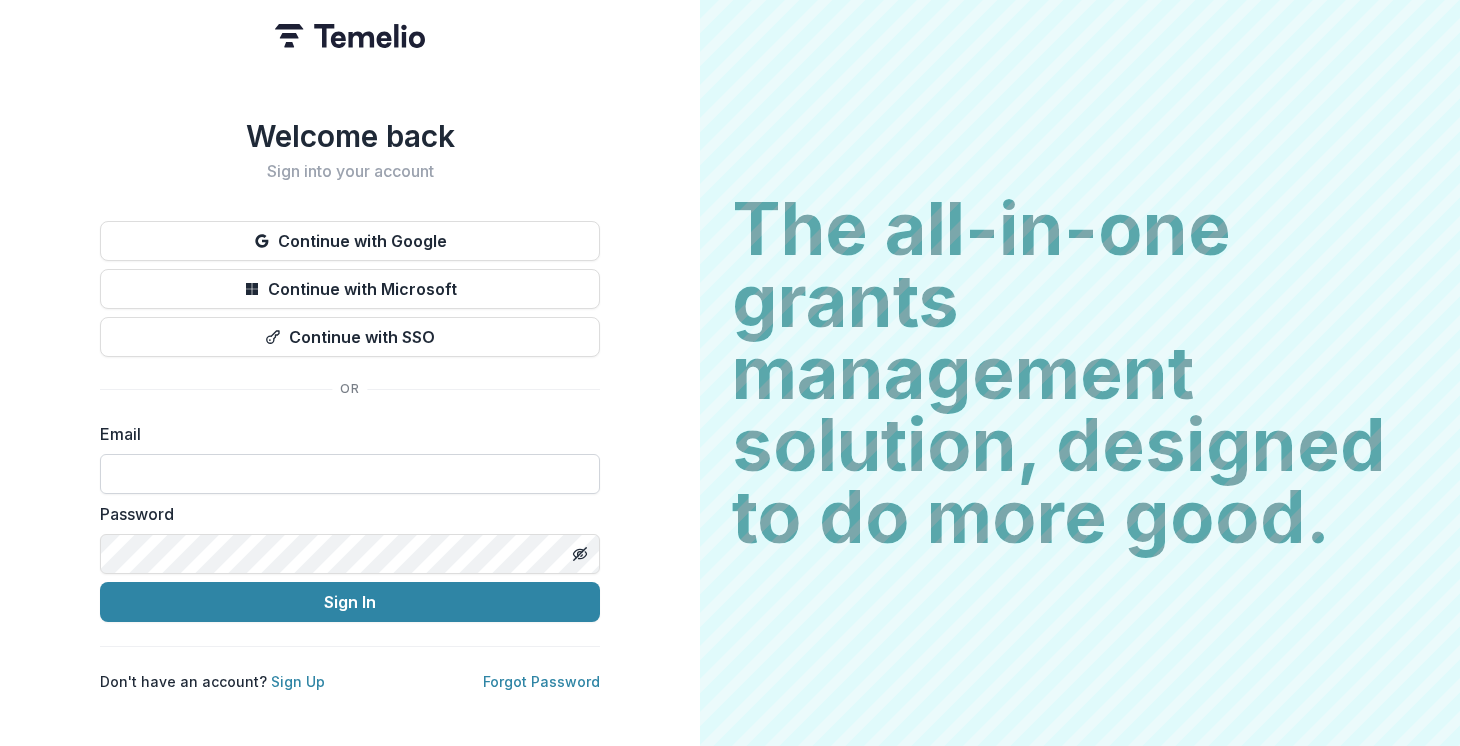 click at bounding box center (350, 474) 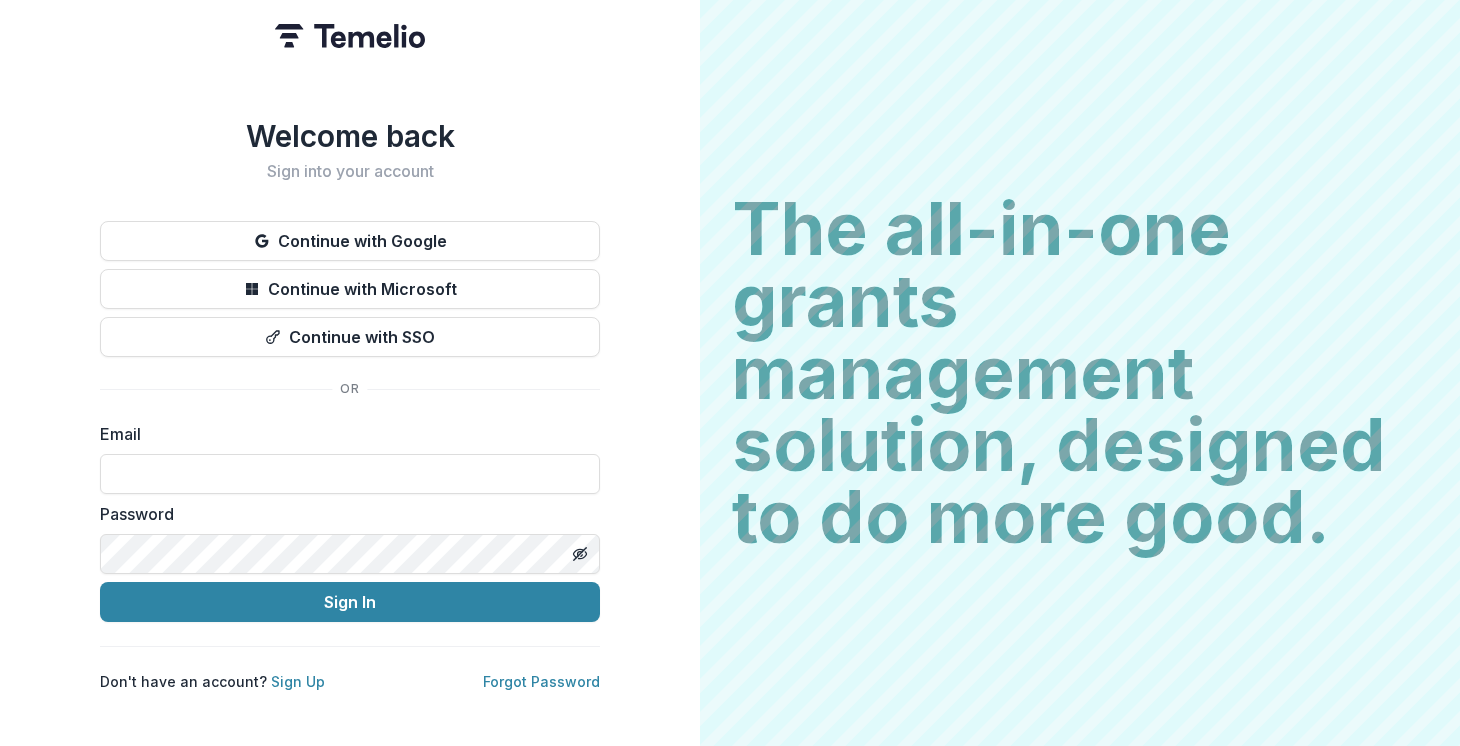 type on "**********" 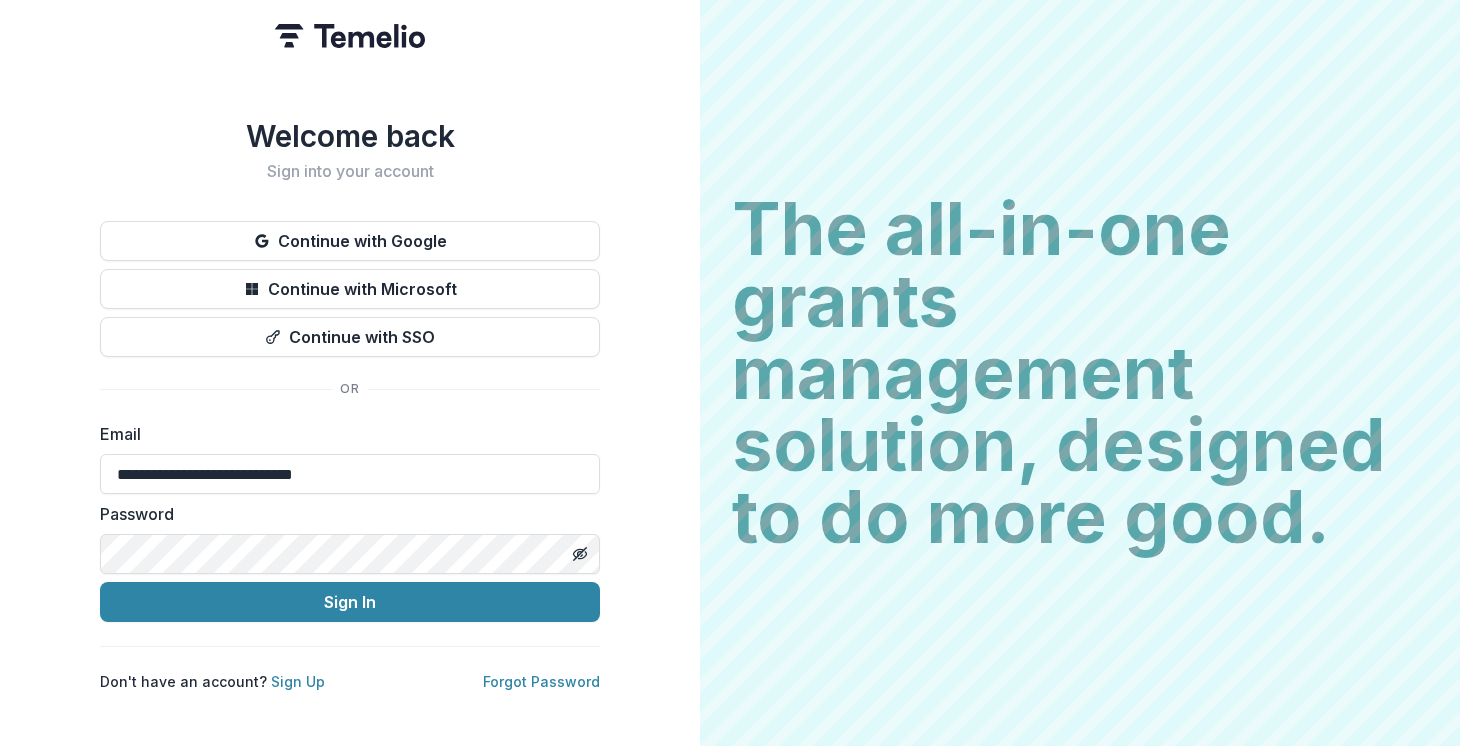 click on "Sign In" at bounding box center (350, 602) 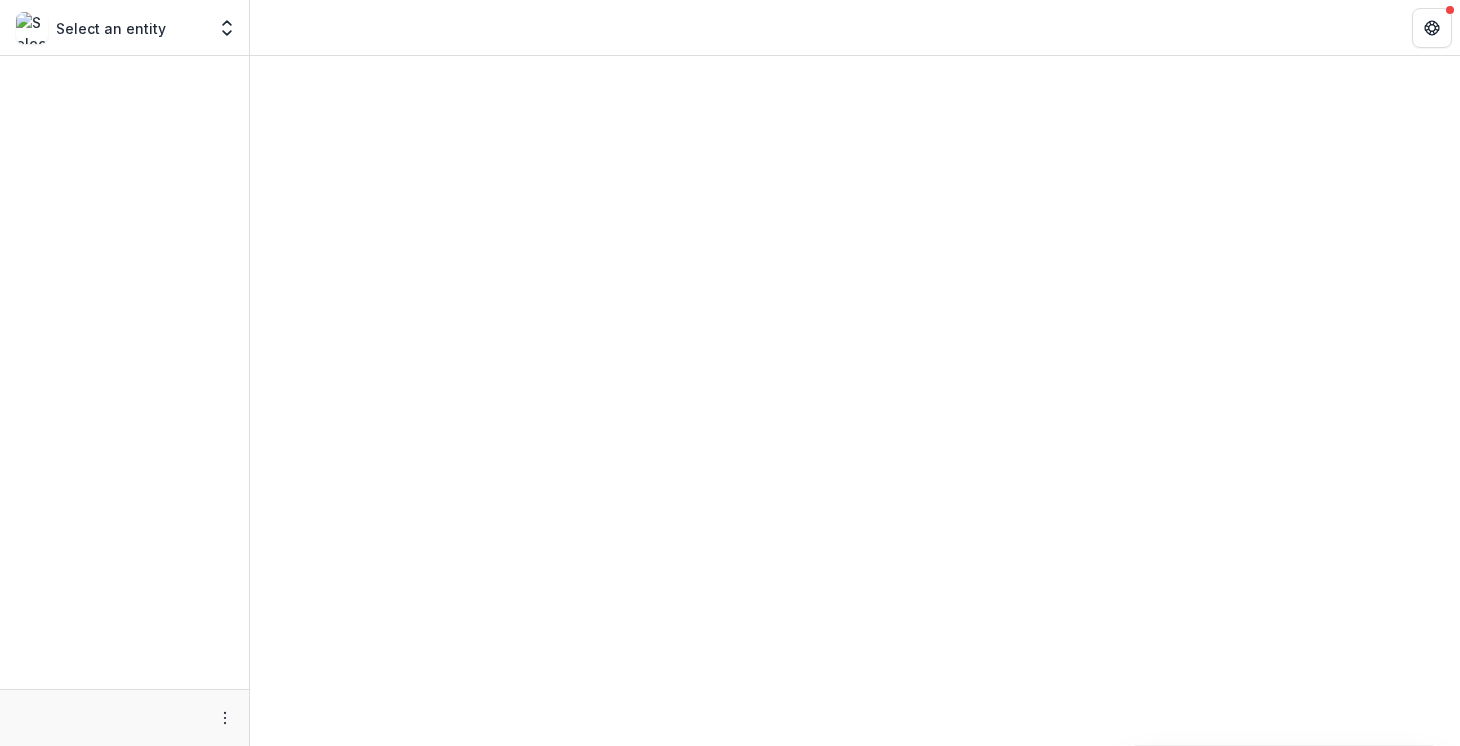 scroll, scrollTop: 0, scrollLeft: 0, axis: both 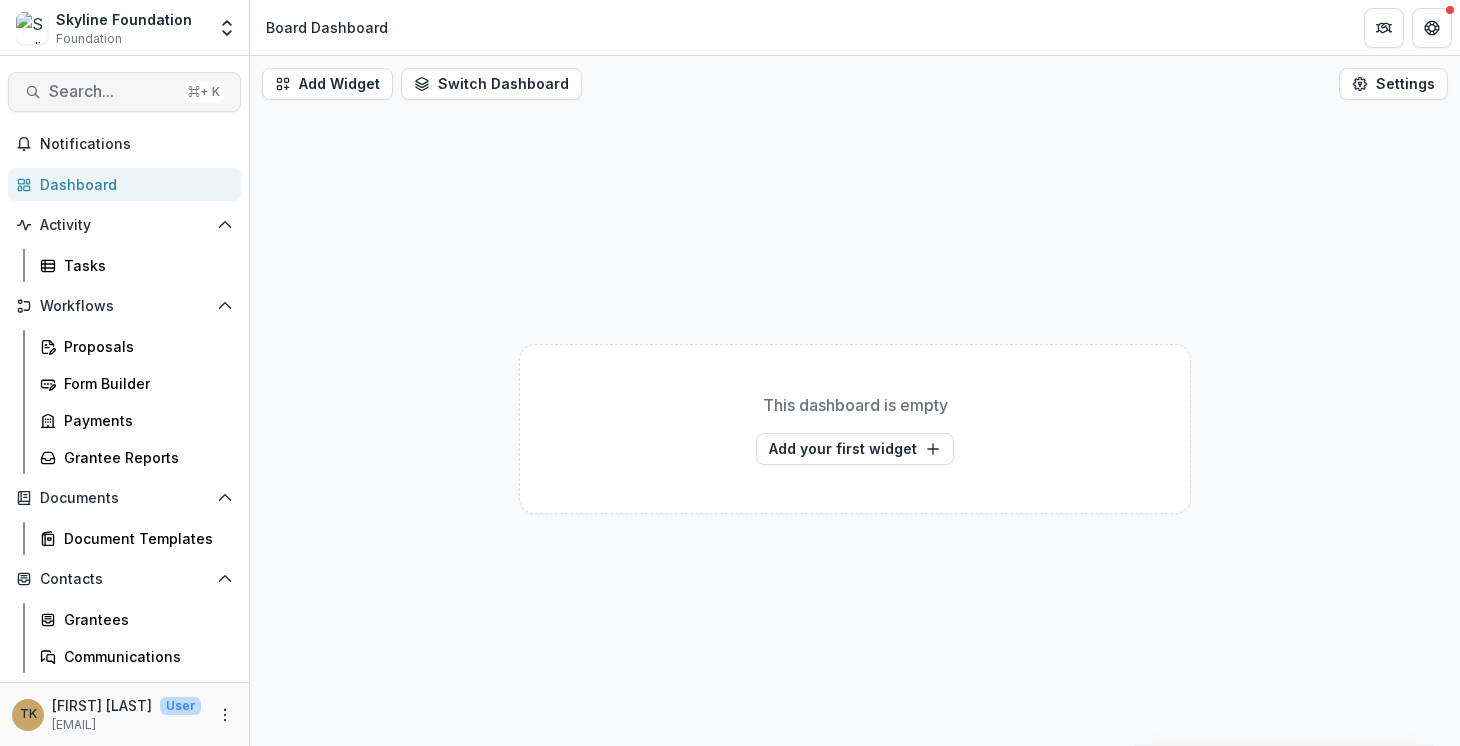 click on "Search... ⌘  + K" at bounding box center (124, 92) 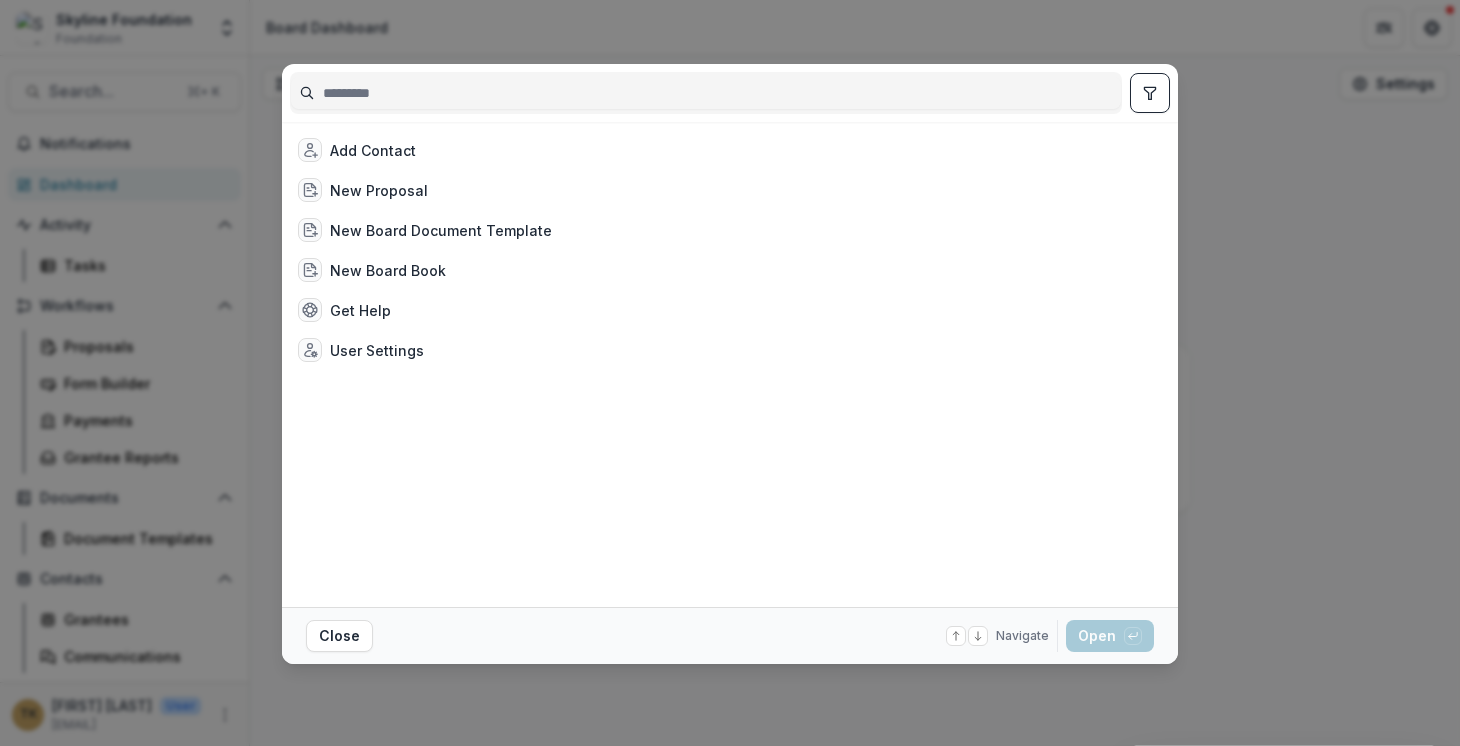 click at bounding box center (706, 93) 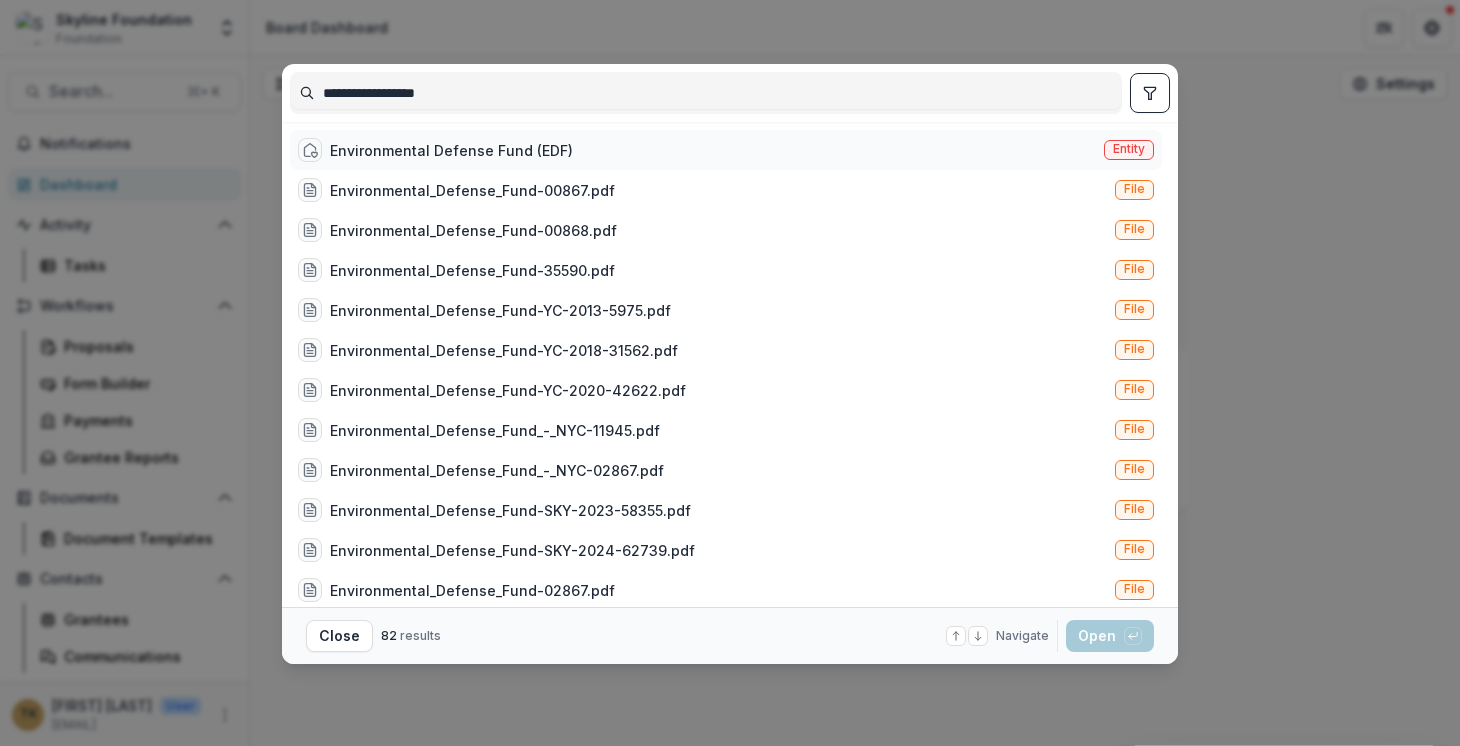 type on "**********" 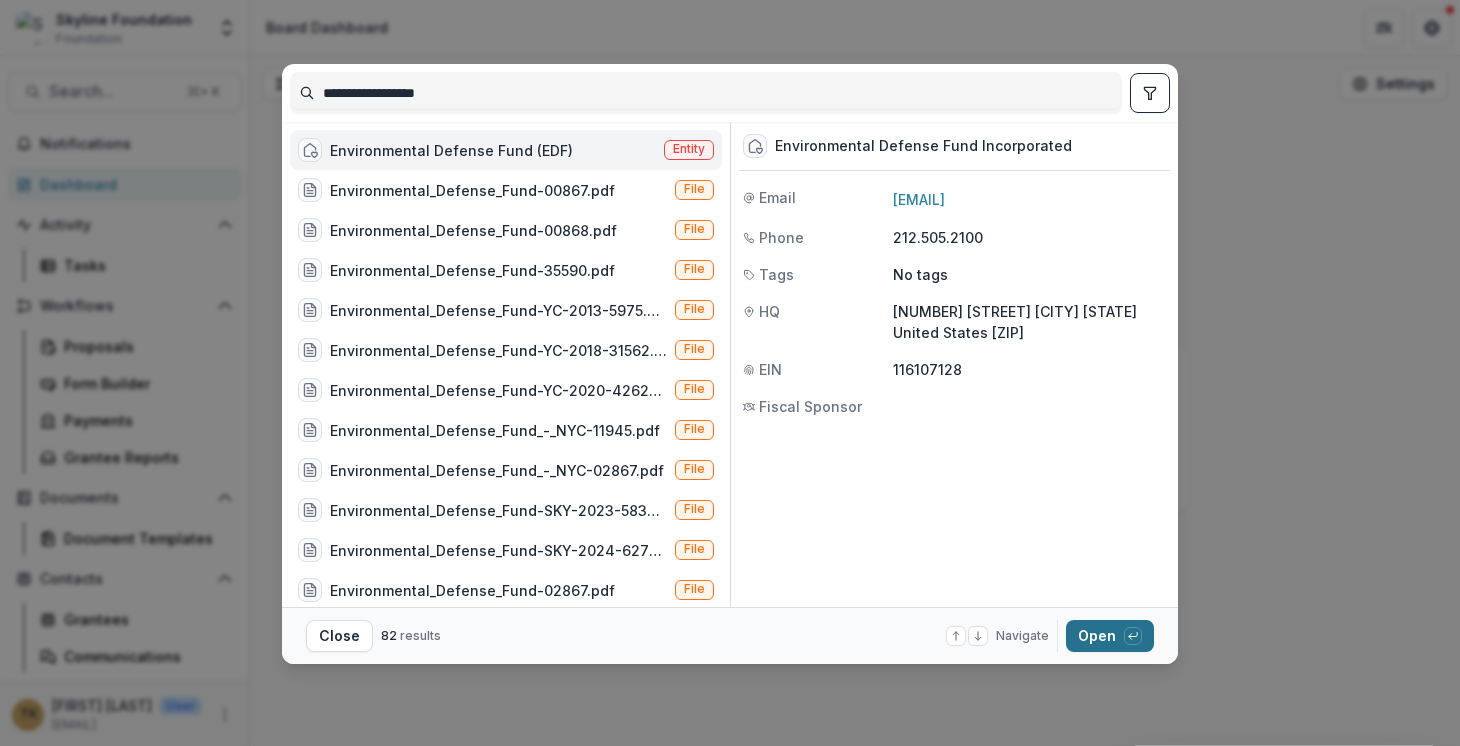 click on "Open with enter key" at bounding box center (1110, 636) 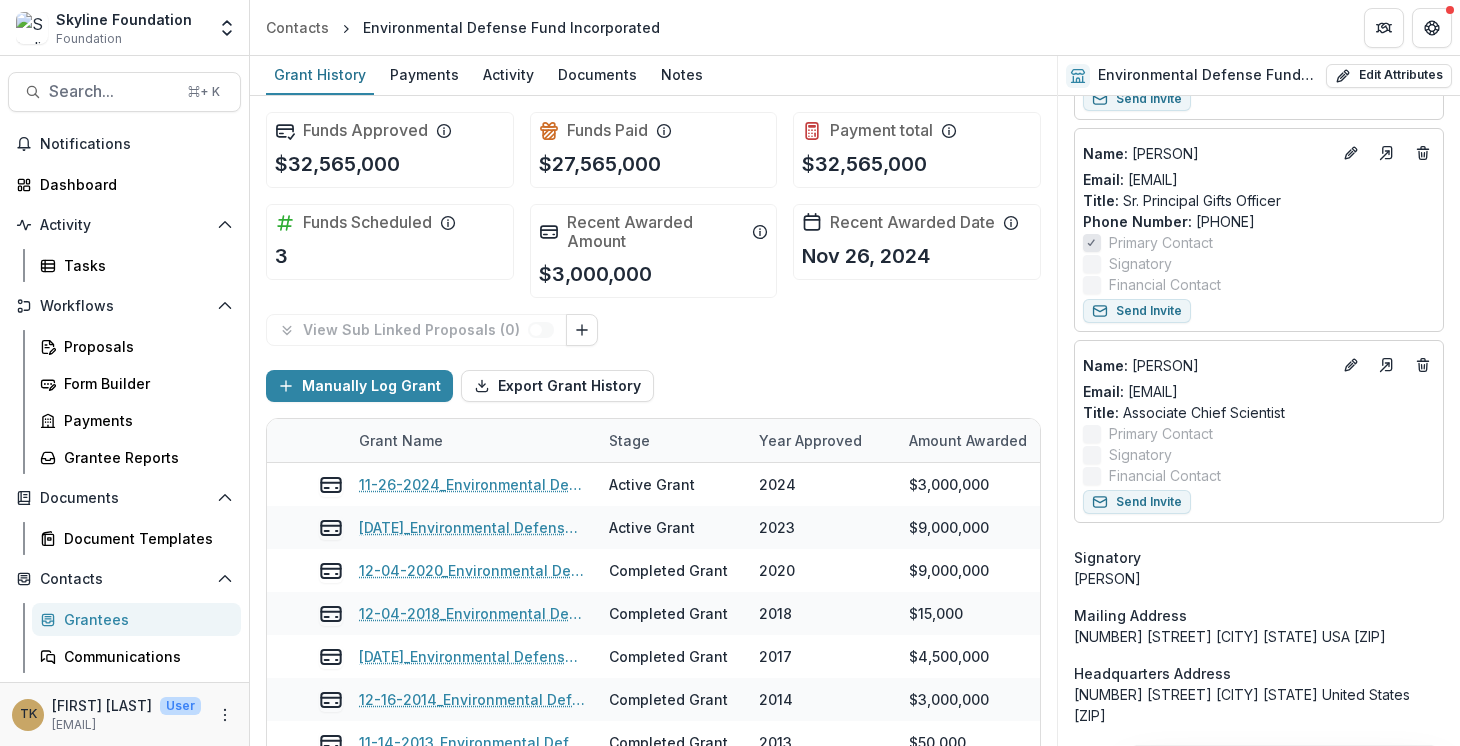 scroll, scrollTop: 936, scrollLeft: 0, axis: vertical 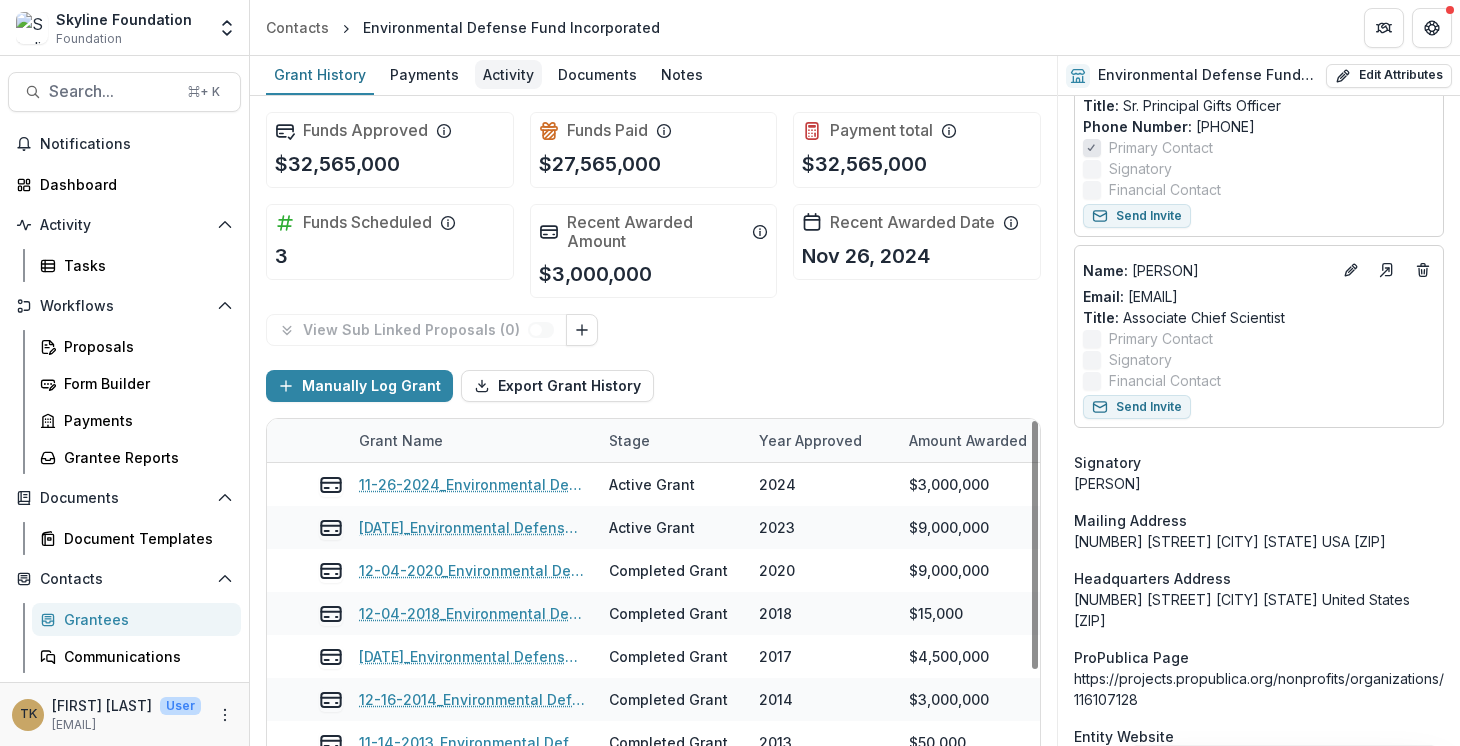 click on "Activity" at bounding box center (508, 74) 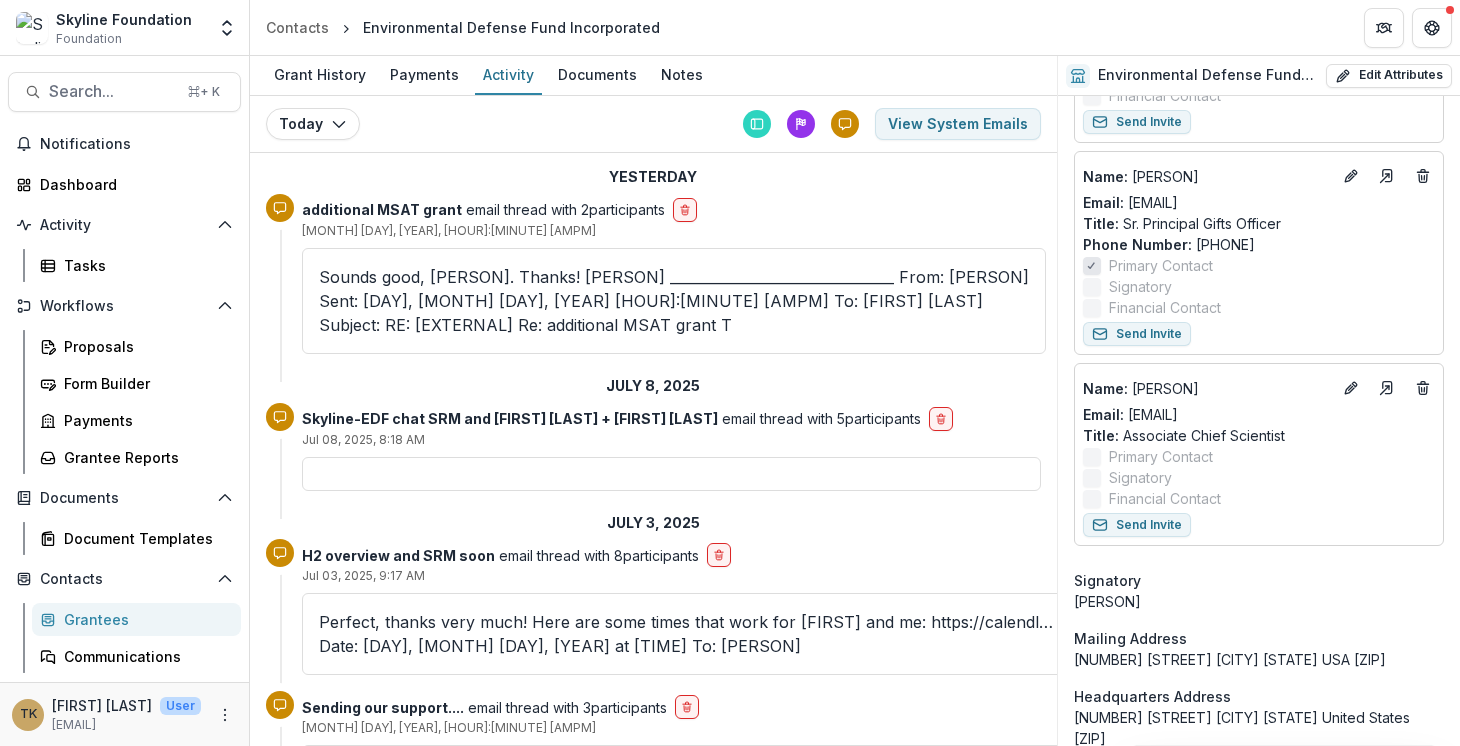 scroll, scrollTop: 816, scrollLeft: 0, axis: vertical 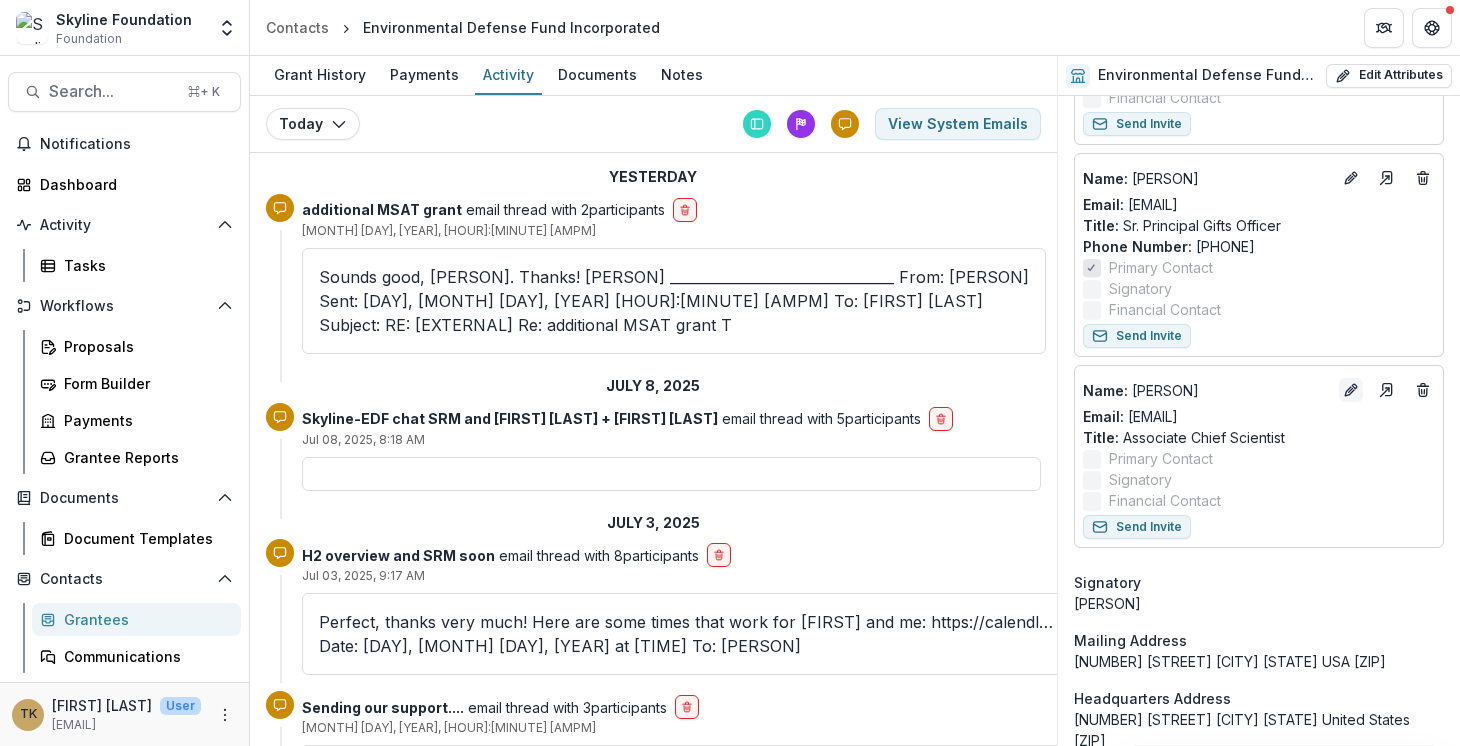 click 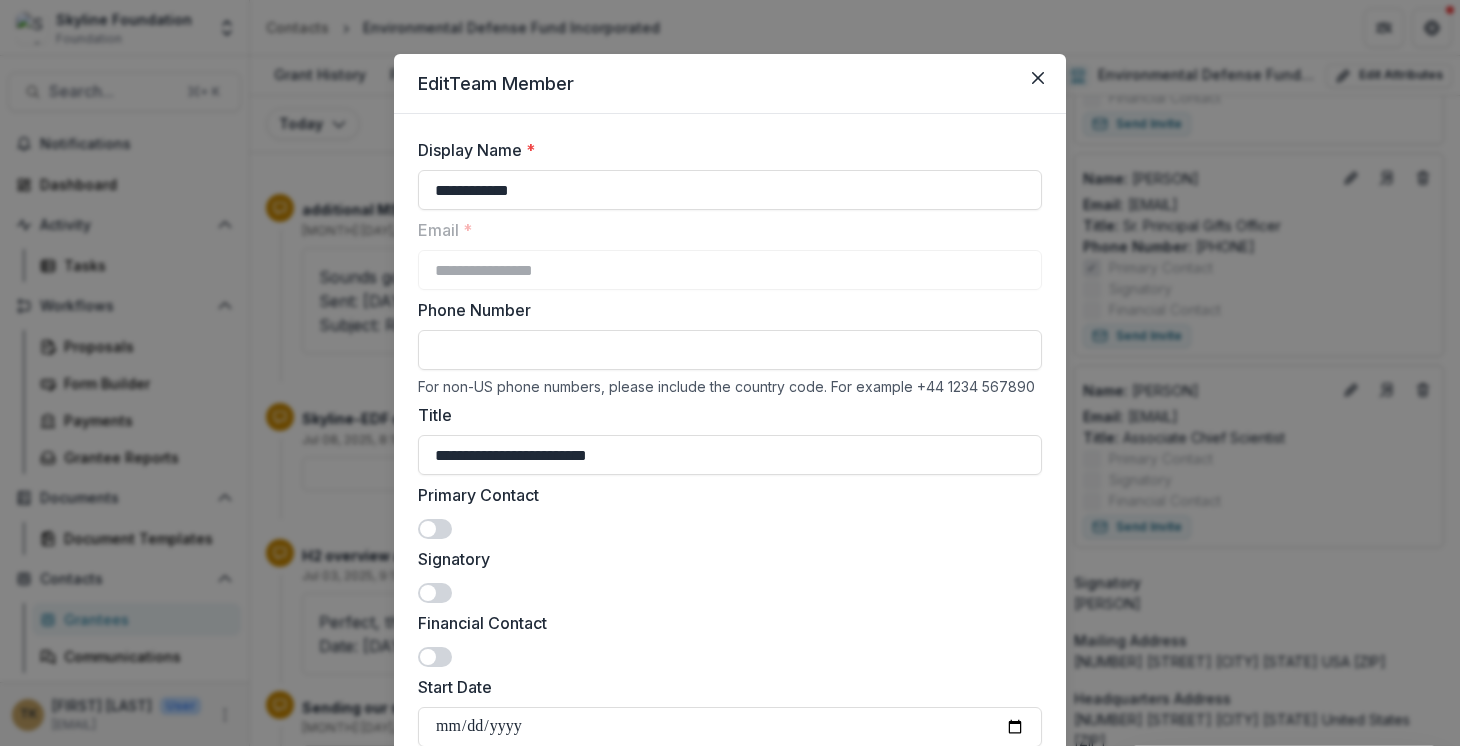 scroll, scrollTop: 0, scrollLeft: 0, axis: both 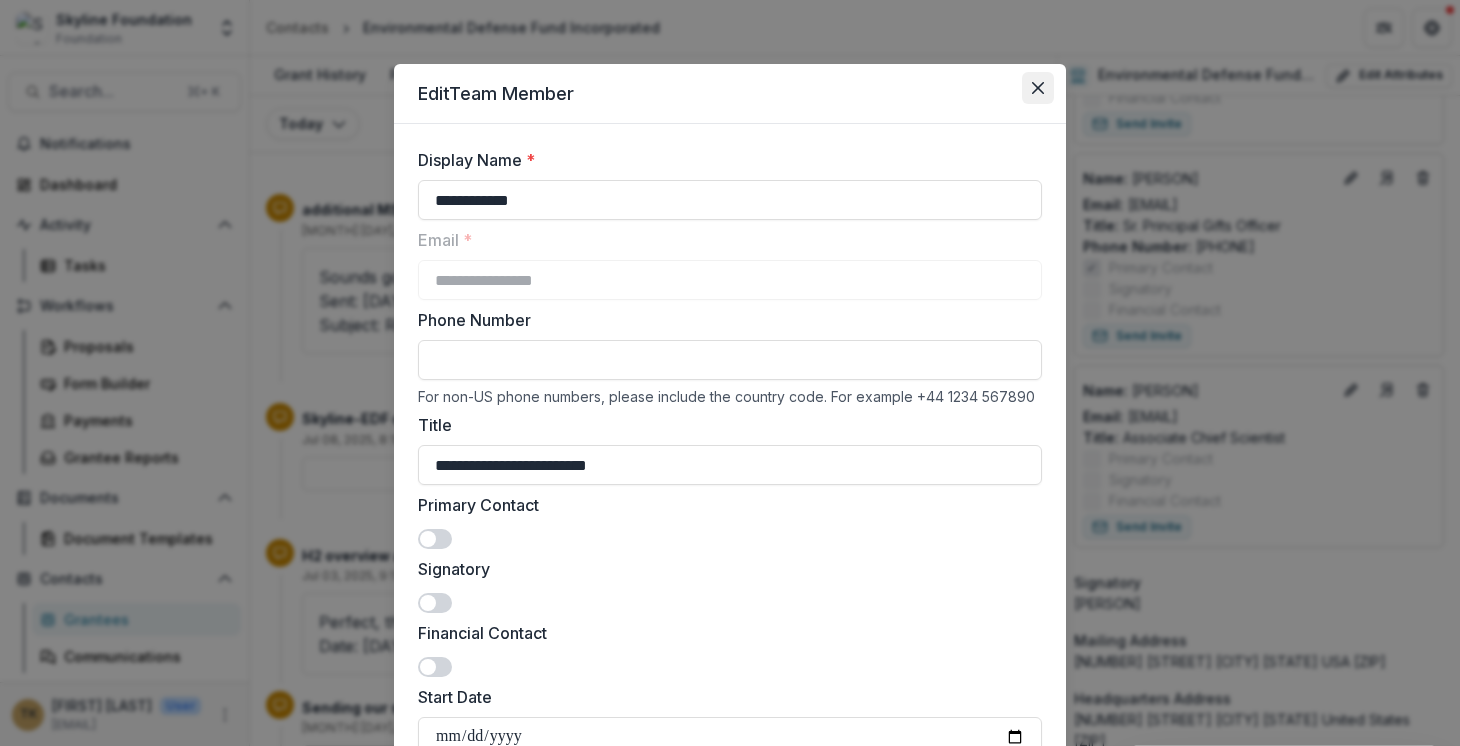 click 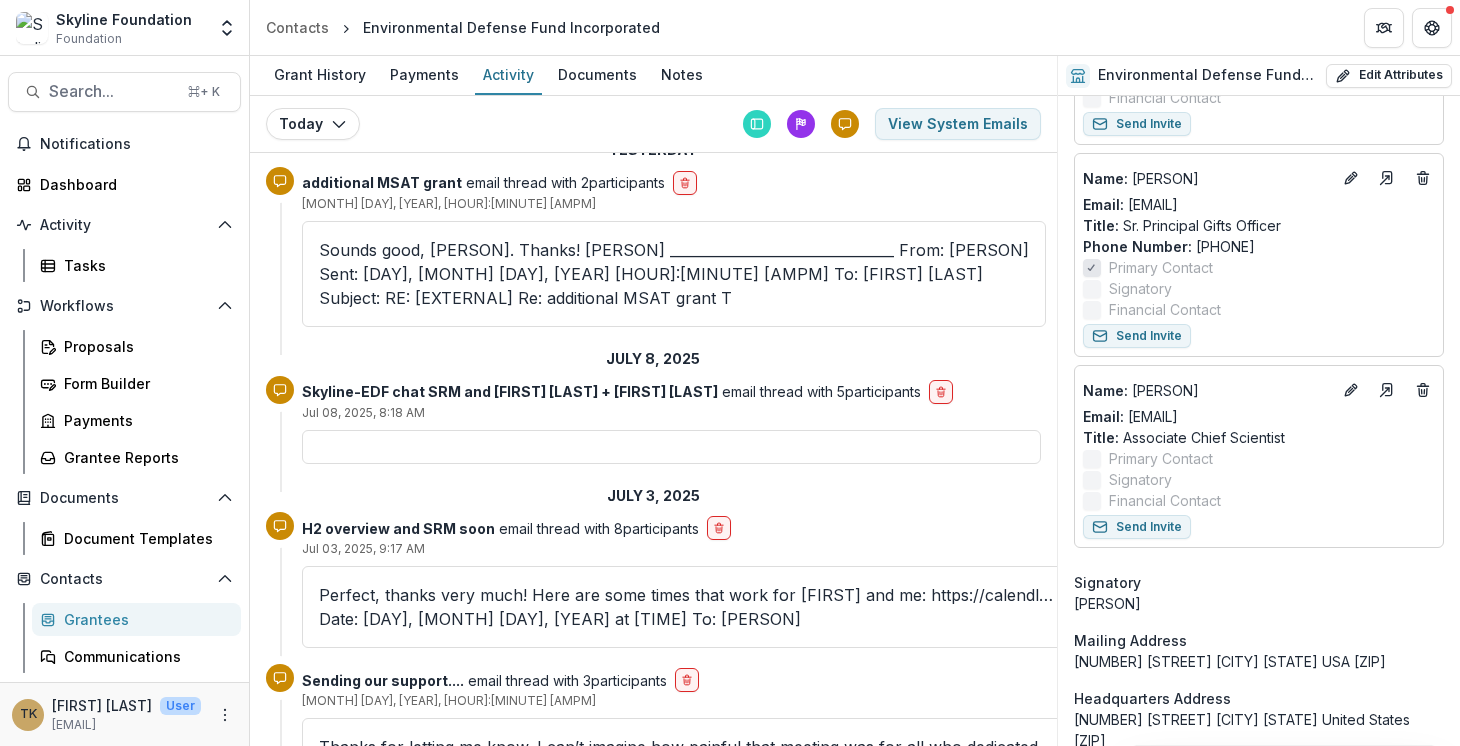 scroll, scrollTop: 0, scrollLeft: 0, axis: both 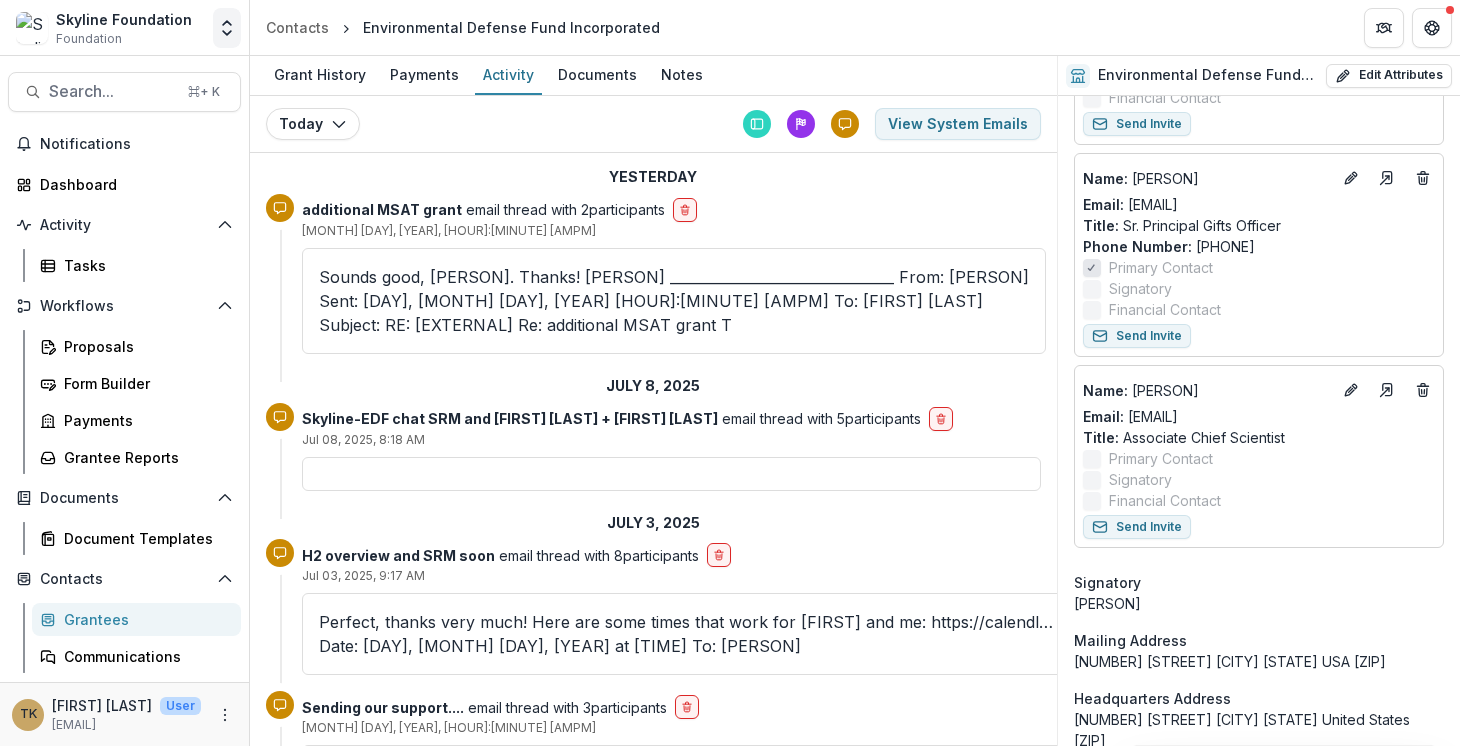 click 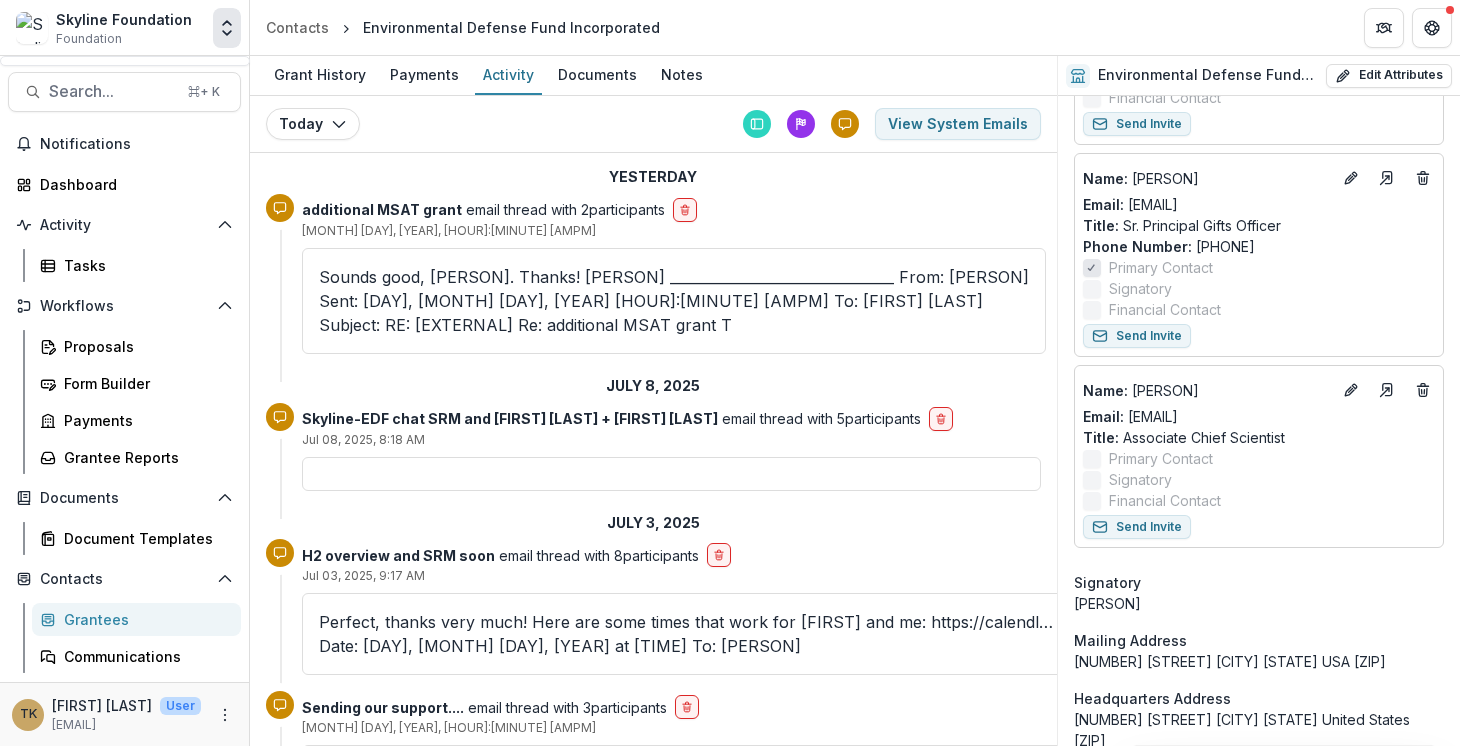 click 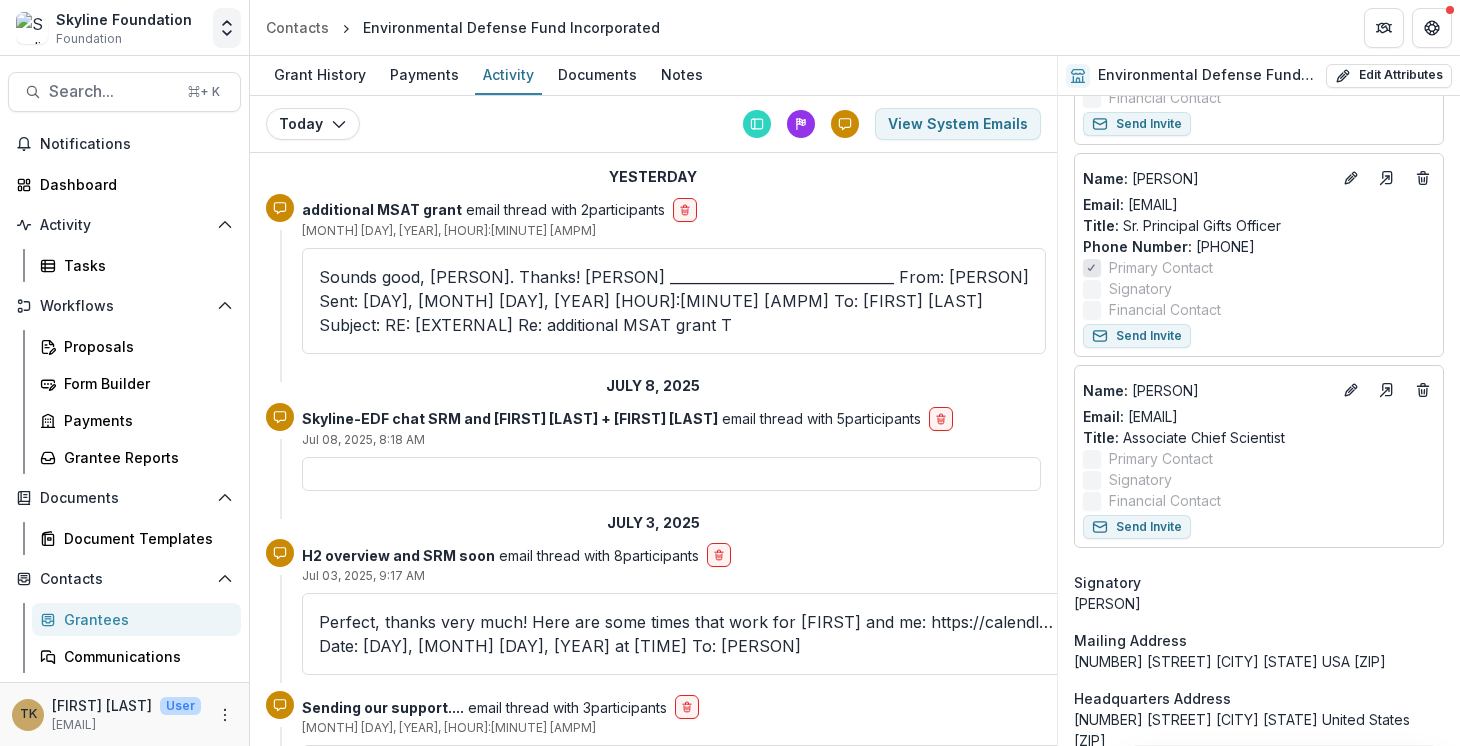 click 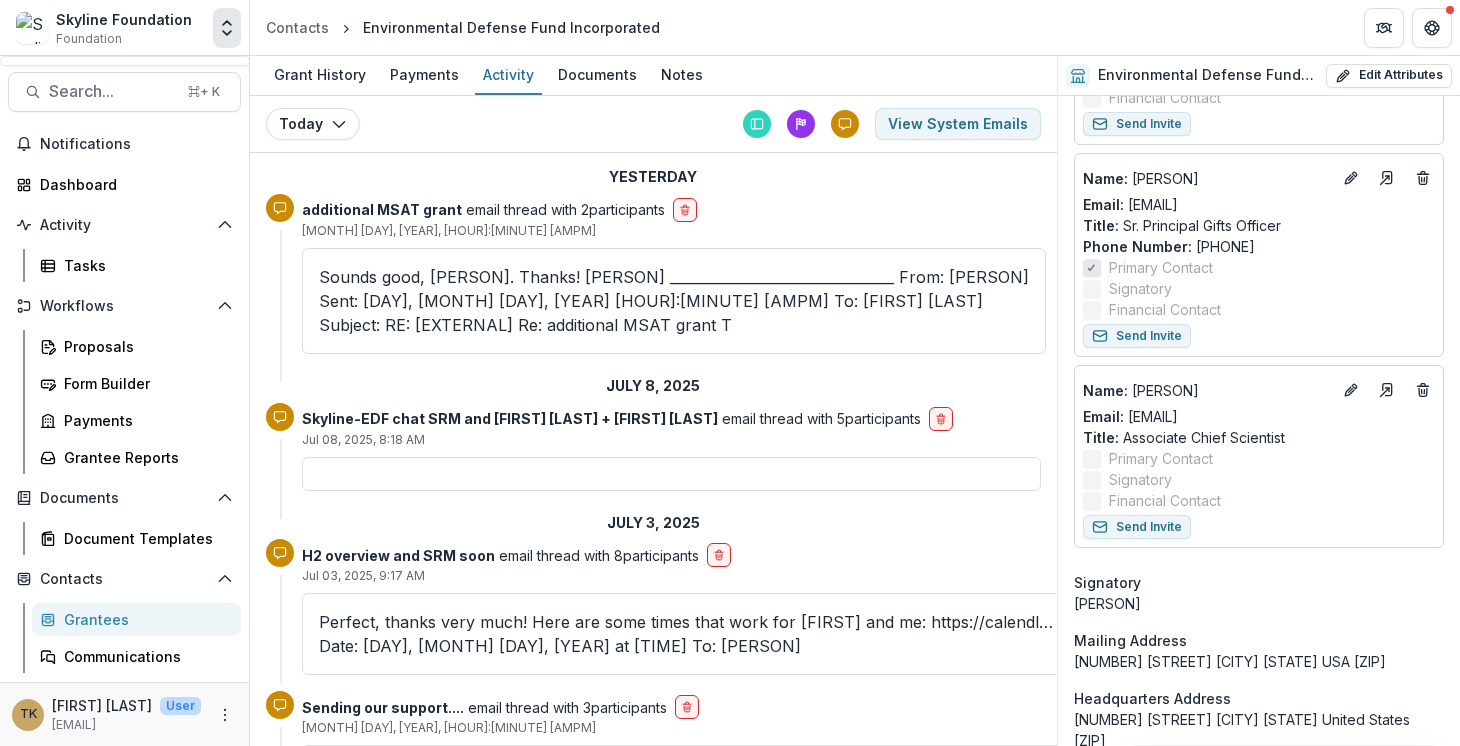 click at bounding box center [227, 28] 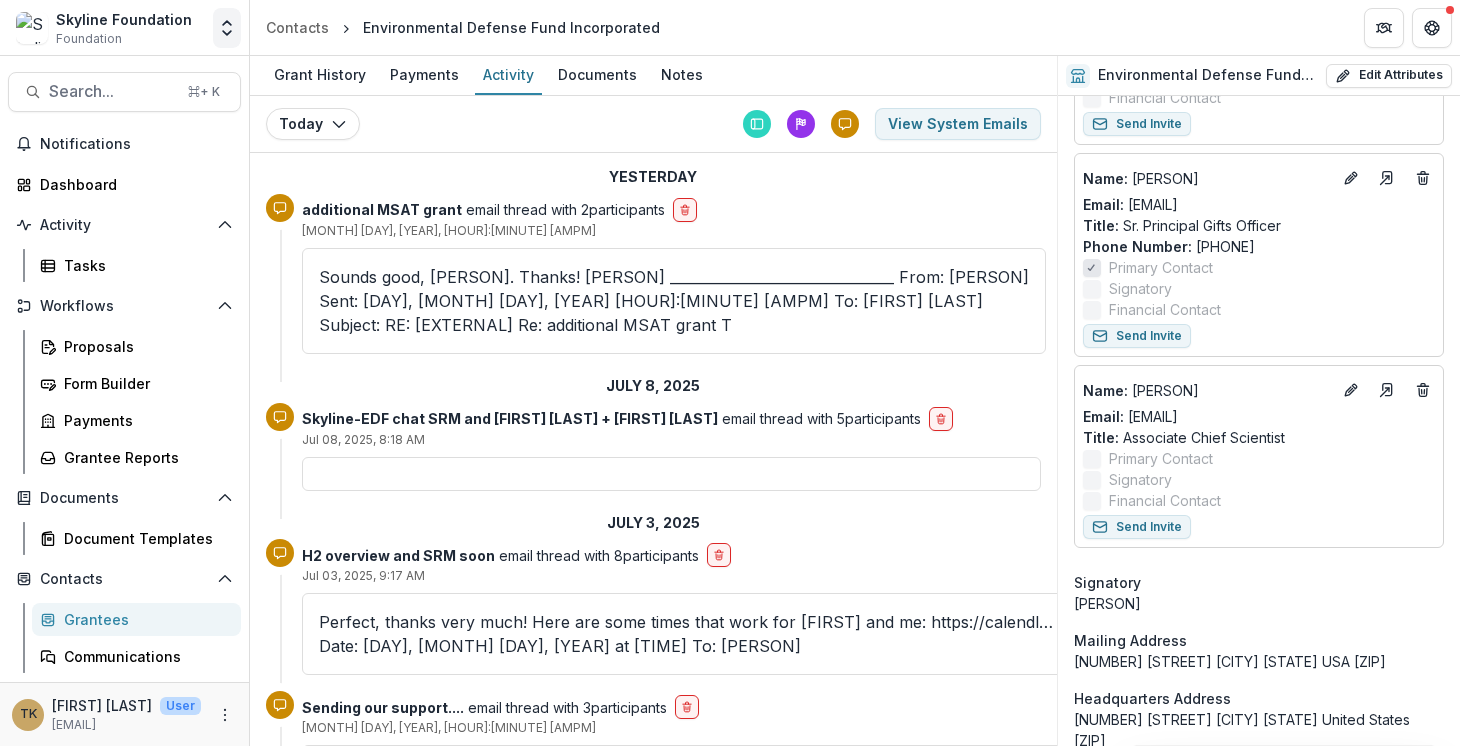 click at bounding box center [227, 28] 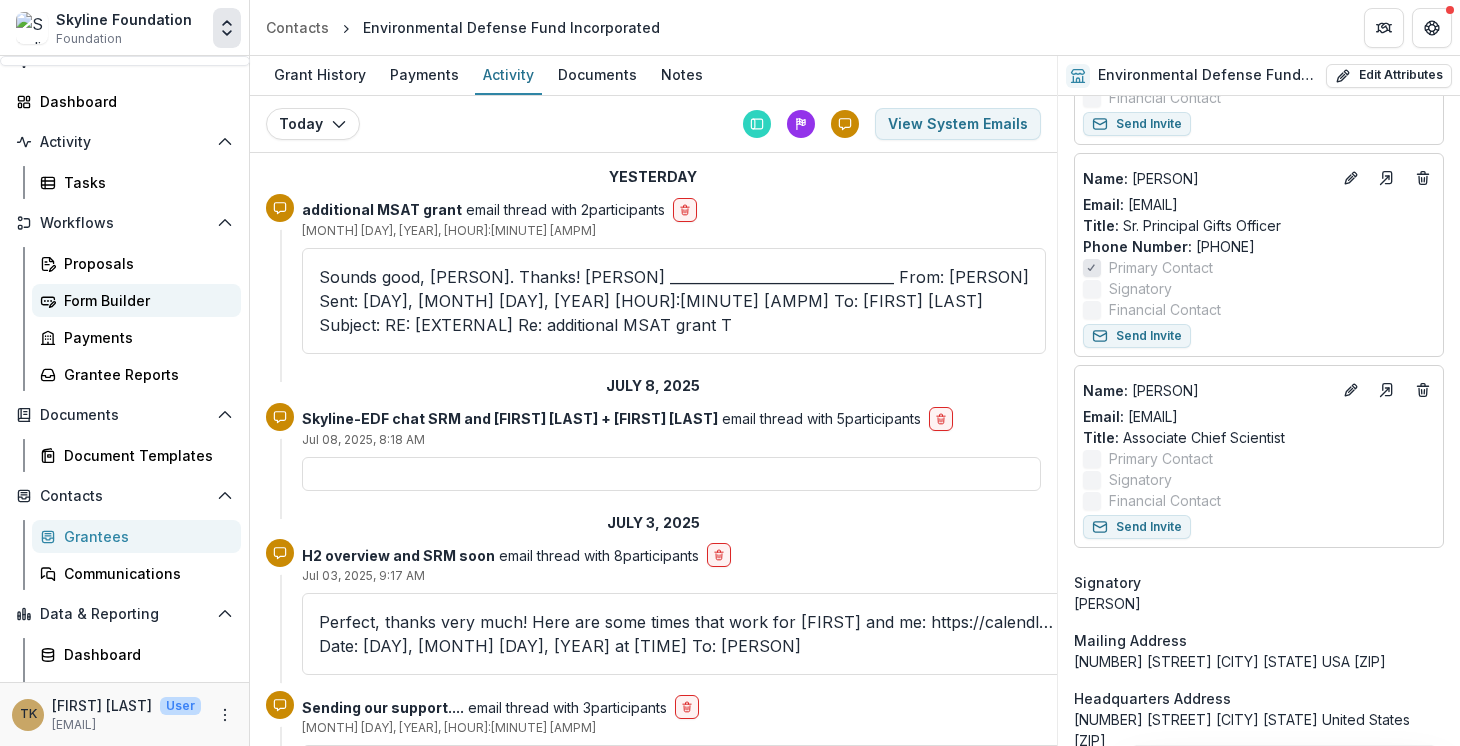 scroll, scrollTop: 0, scrollLeft: 0, axis: both 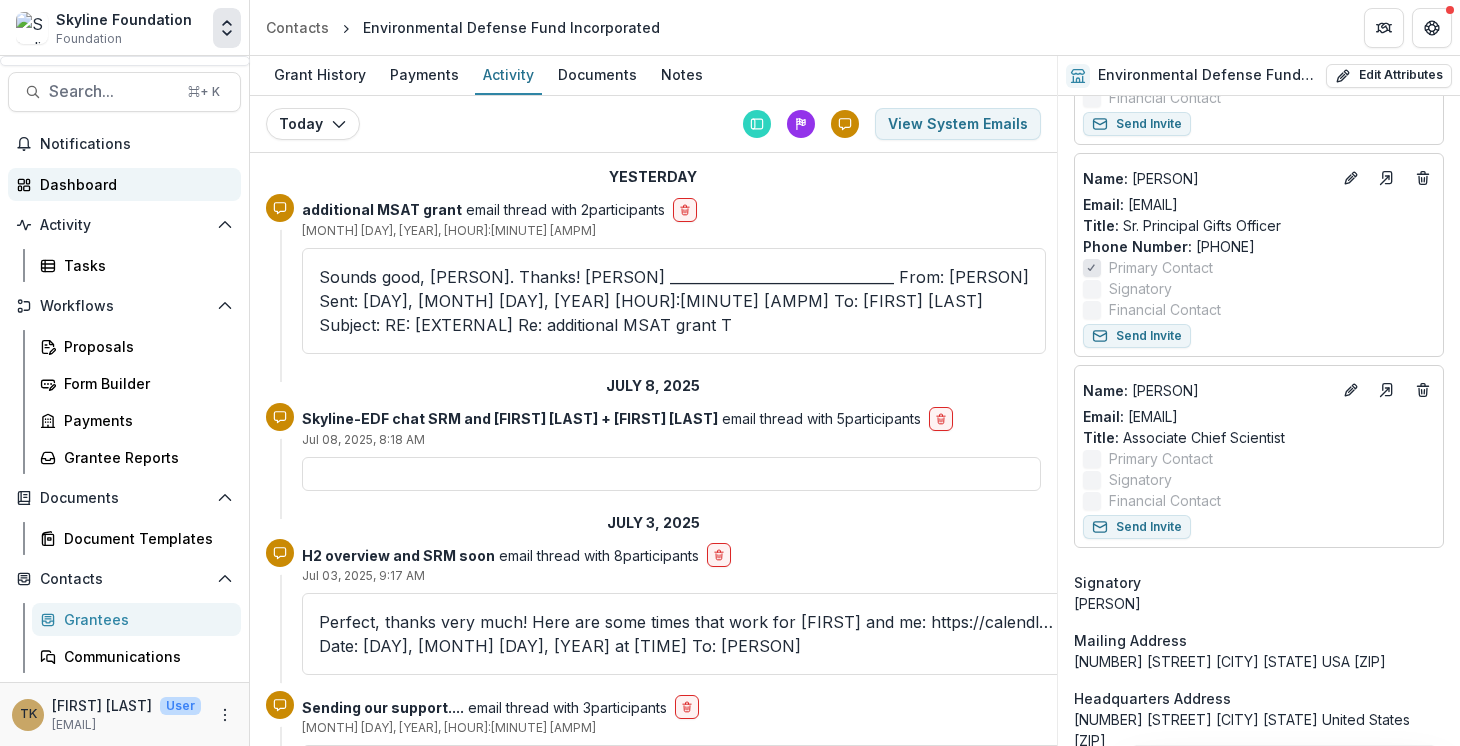 click on "Dashboard" at bounding box center (132, 184) 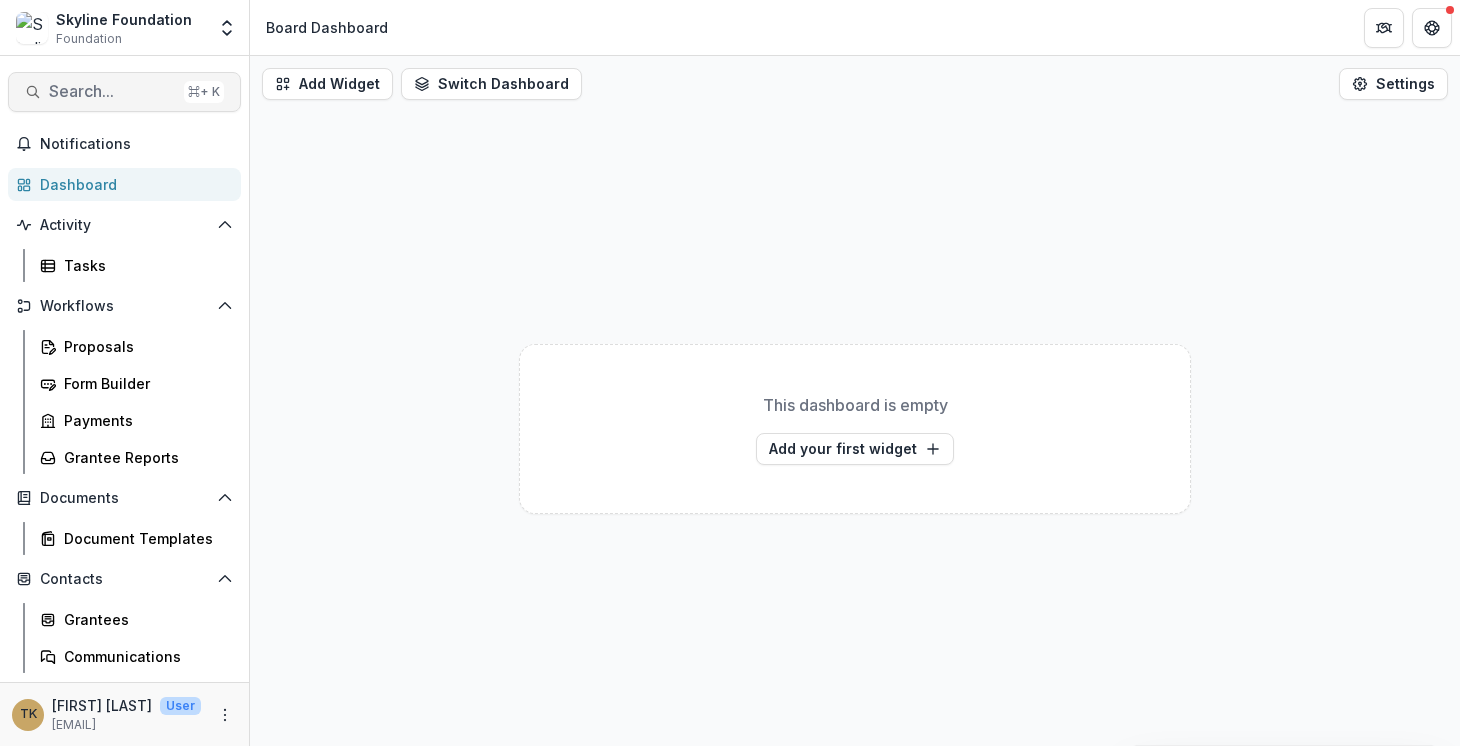 click on "Search..." at bounding box center (112, 91) 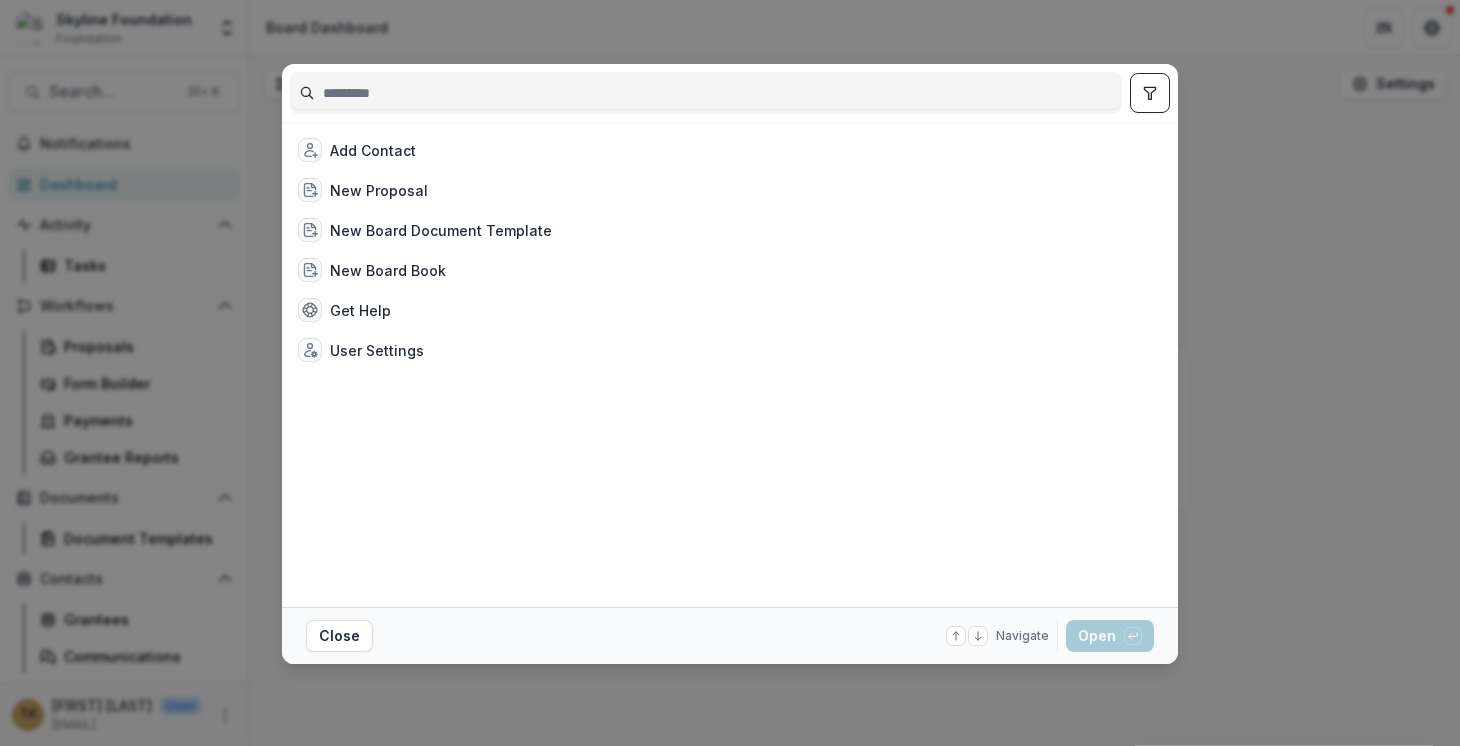 click on "Close Navigate up and down with arrow keys Open with enter key" at bounding box center [730, 636] 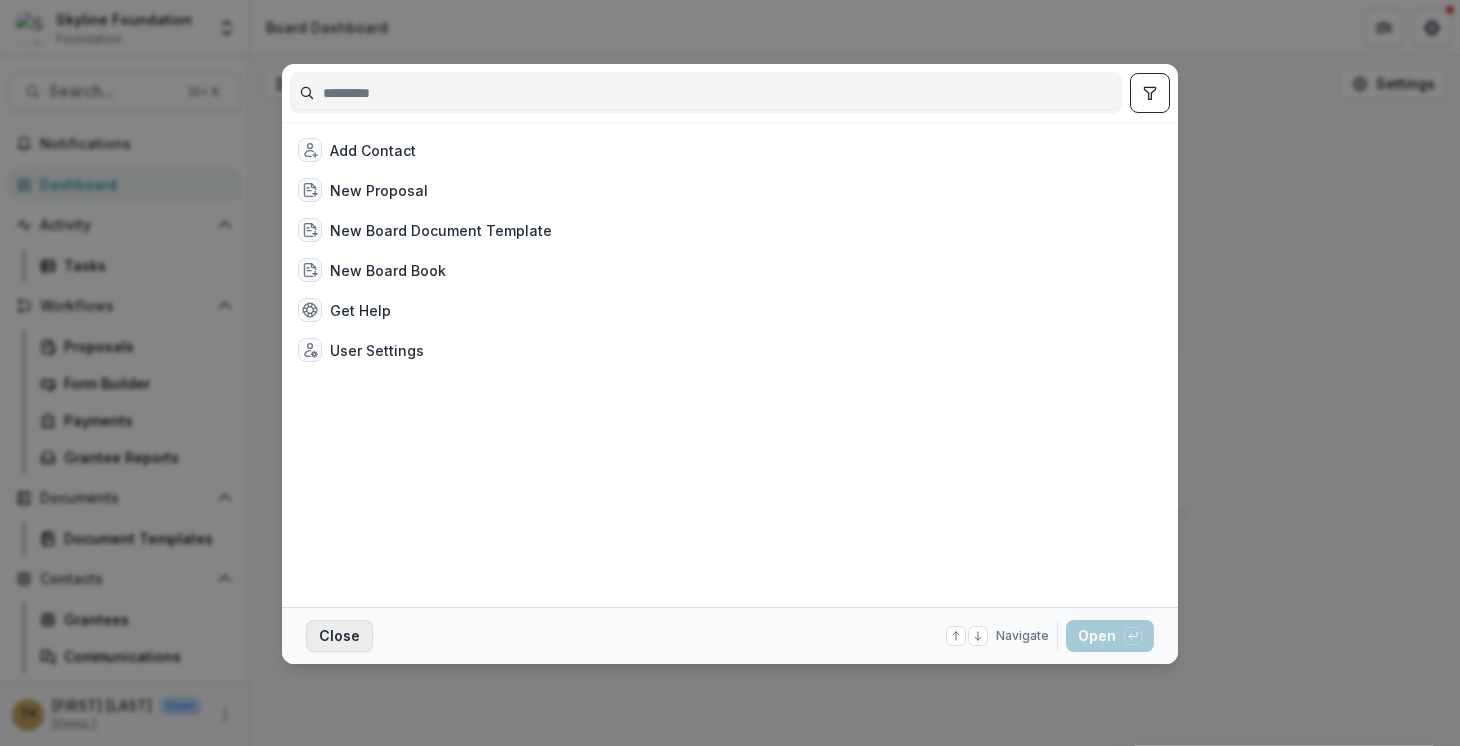 click on "Close" at bounding box center [339, 636] 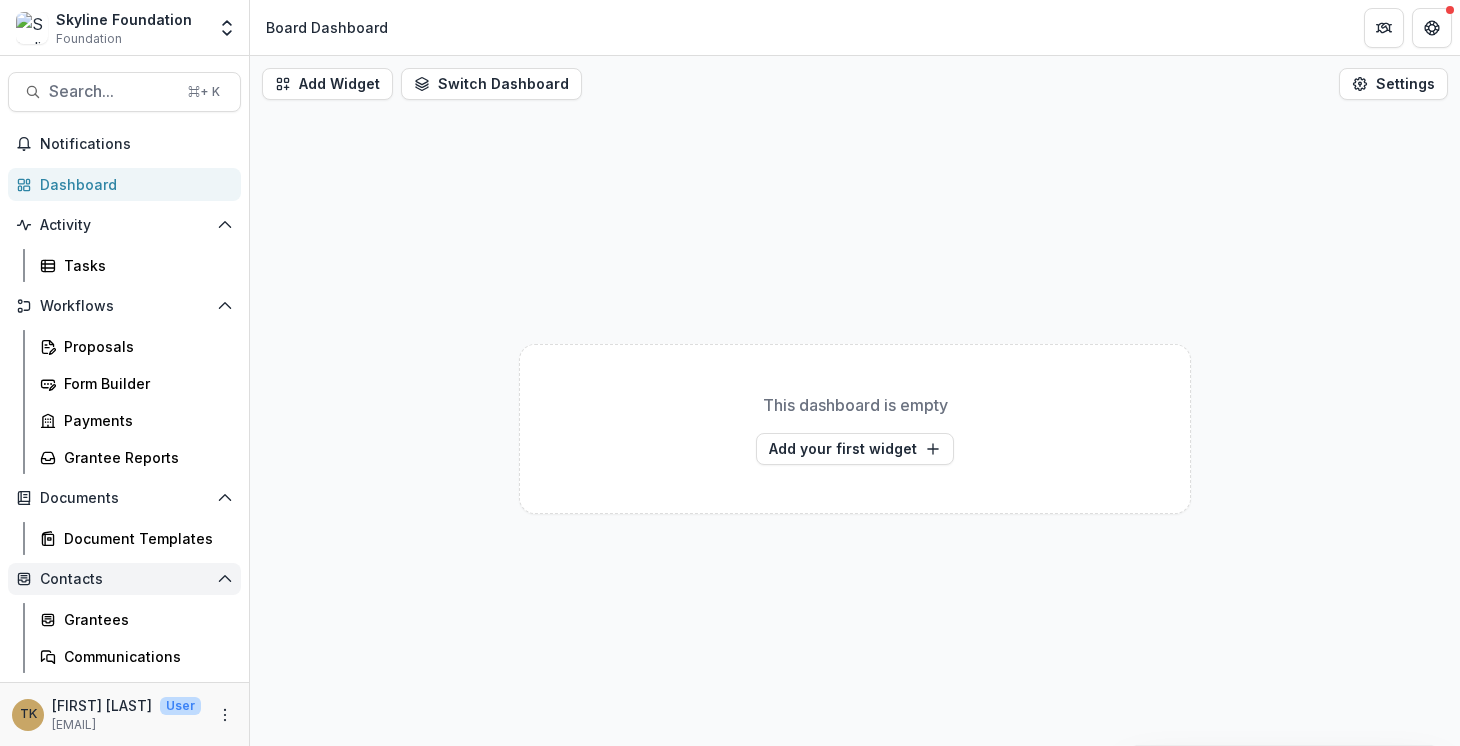 click on "Contacts" at bounding box center (124, 579) 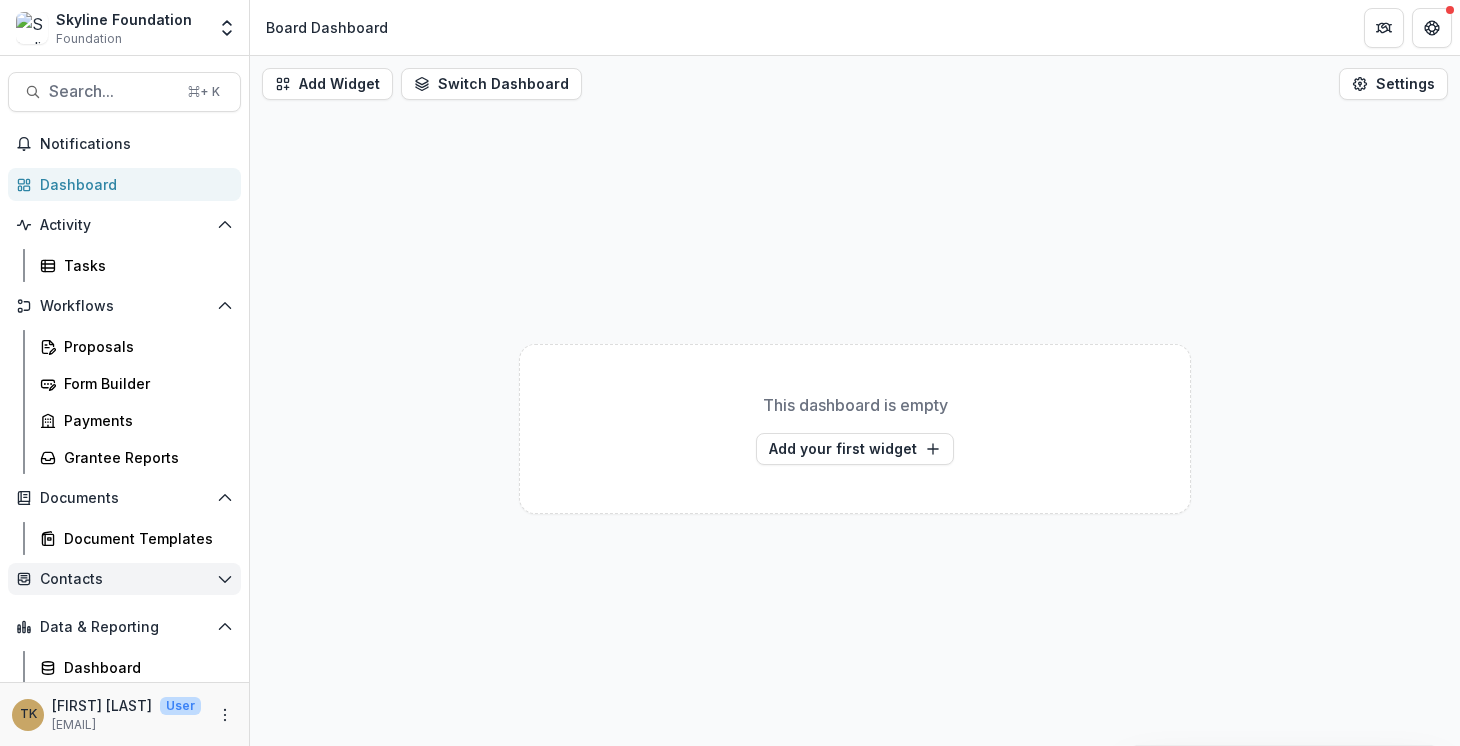 click on "Contacts" at bounding box center (124, 579) 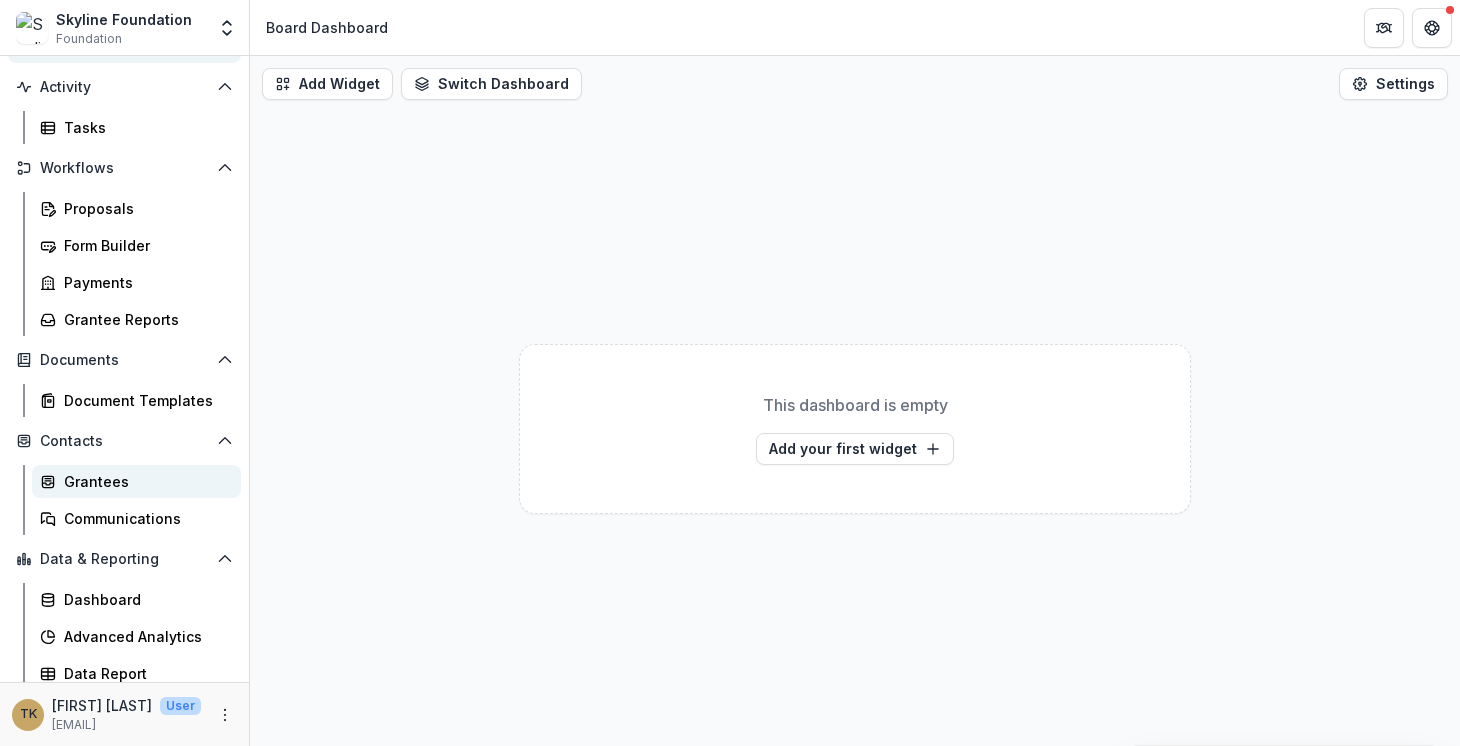 scroll, scrollTop: 146, scrollLeft: 0, axis: vertical 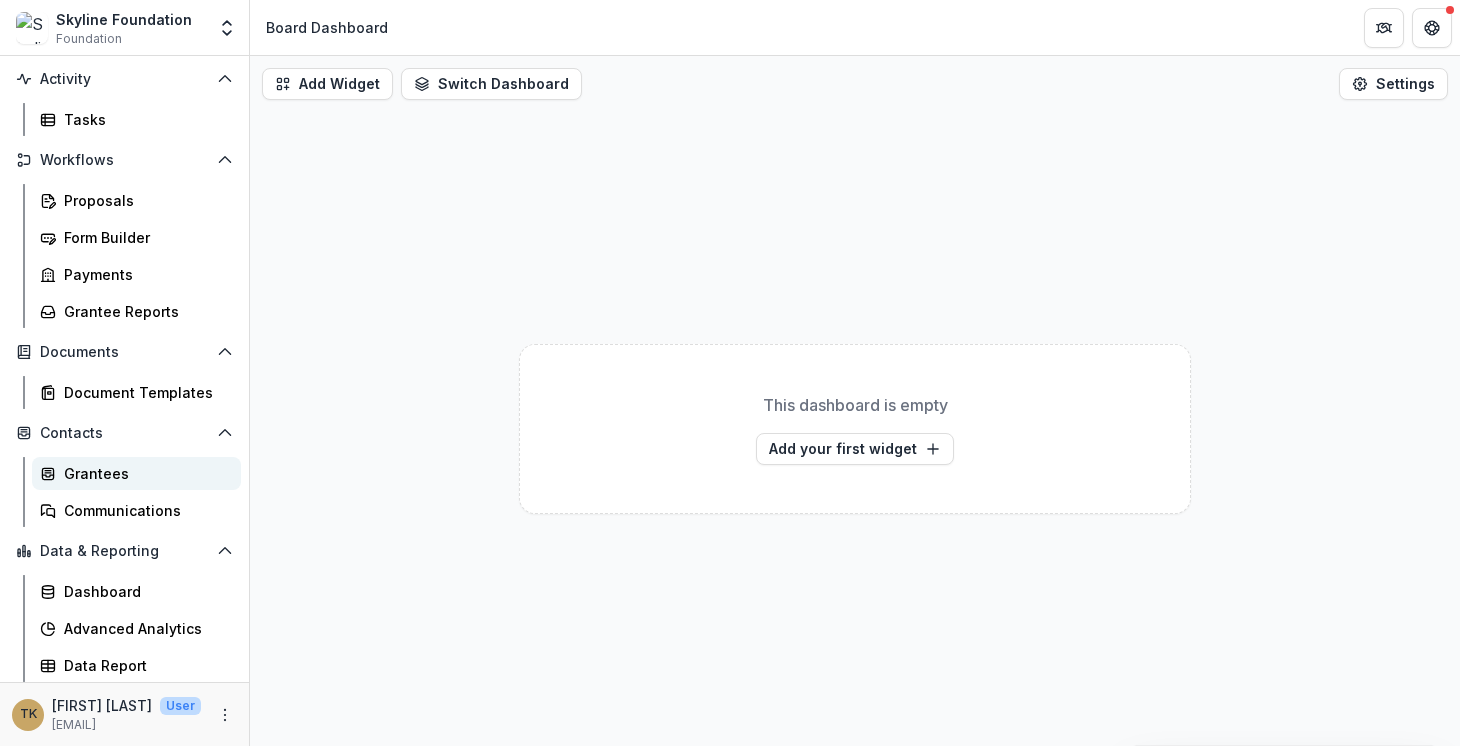 click on "Grantees" at bounding box center [144, 473] 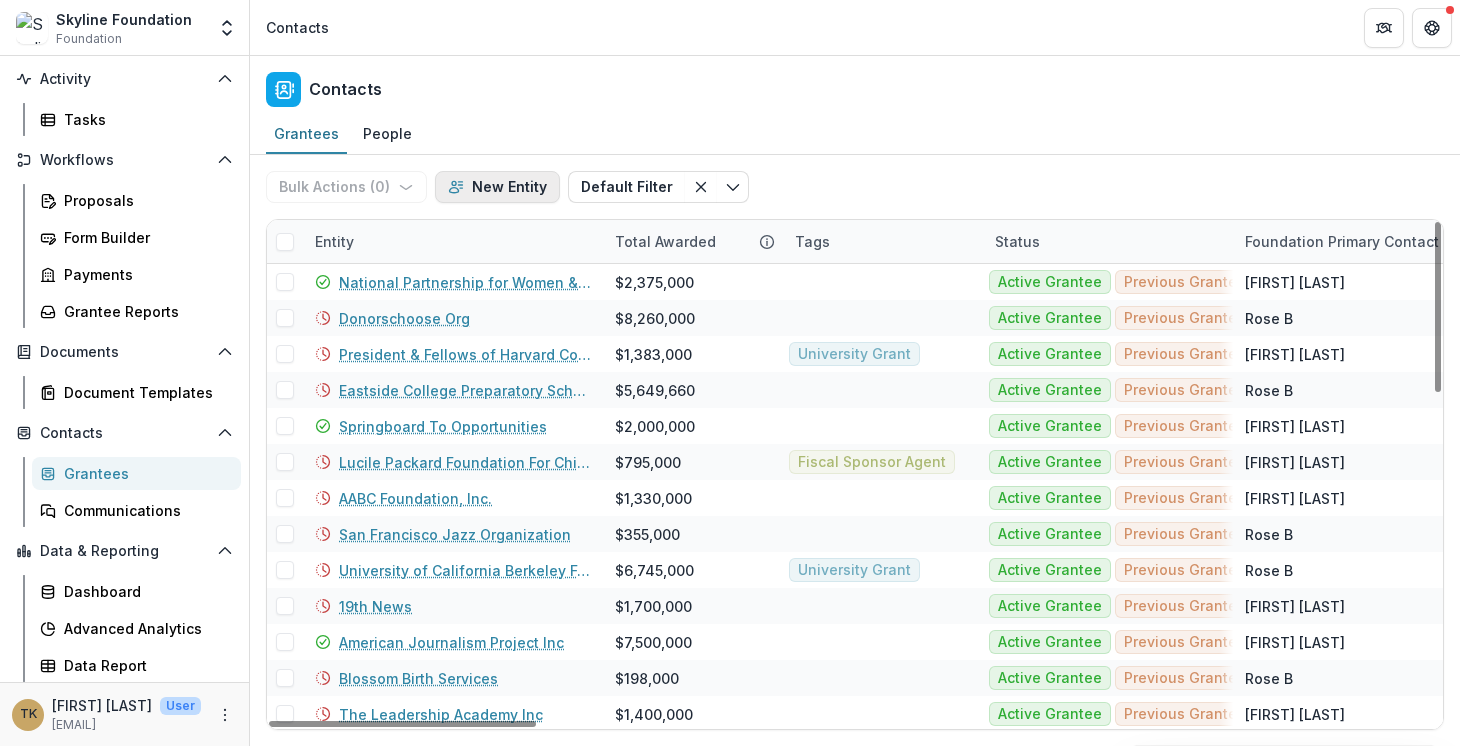 click on "New Entity" at bounding box center [497, 187] 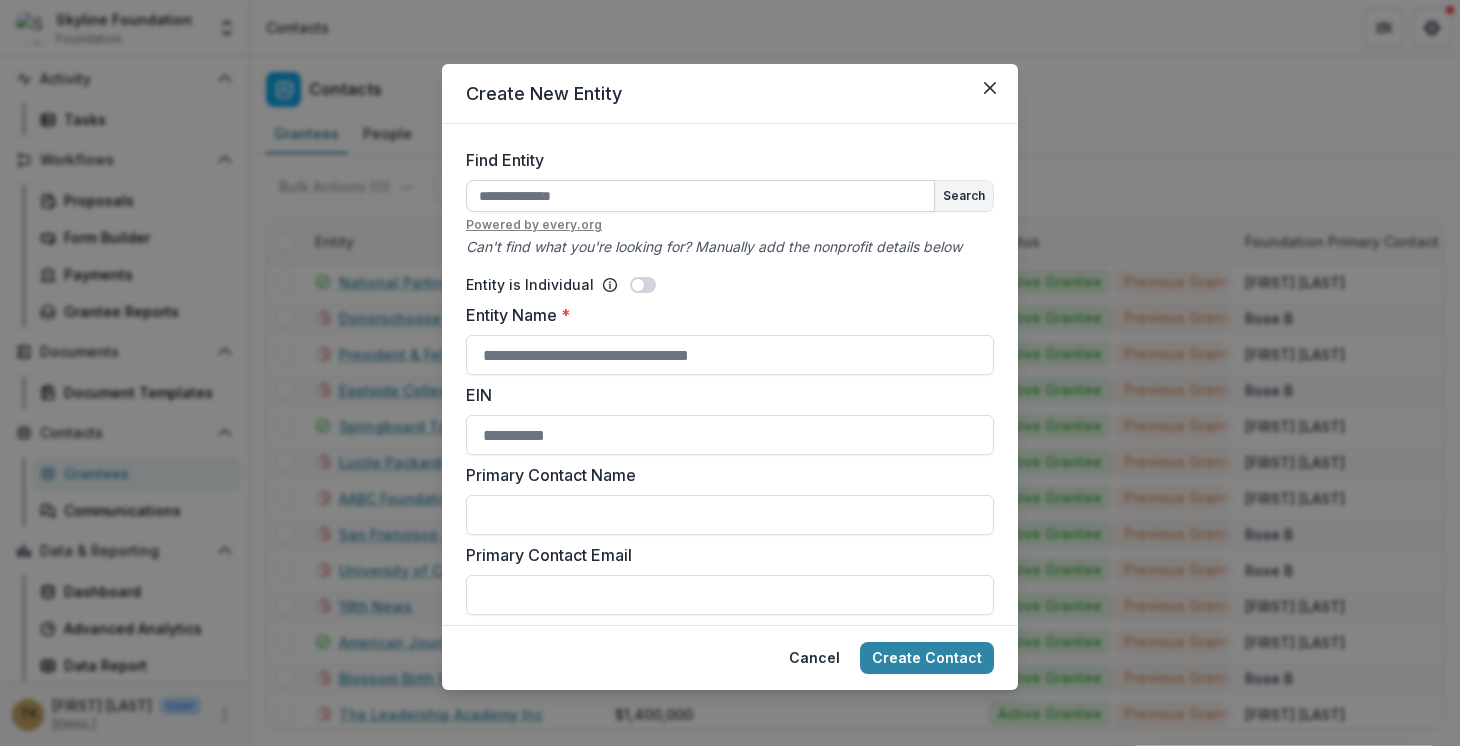 click on "Find Entity" at bounding box center (700, 196) 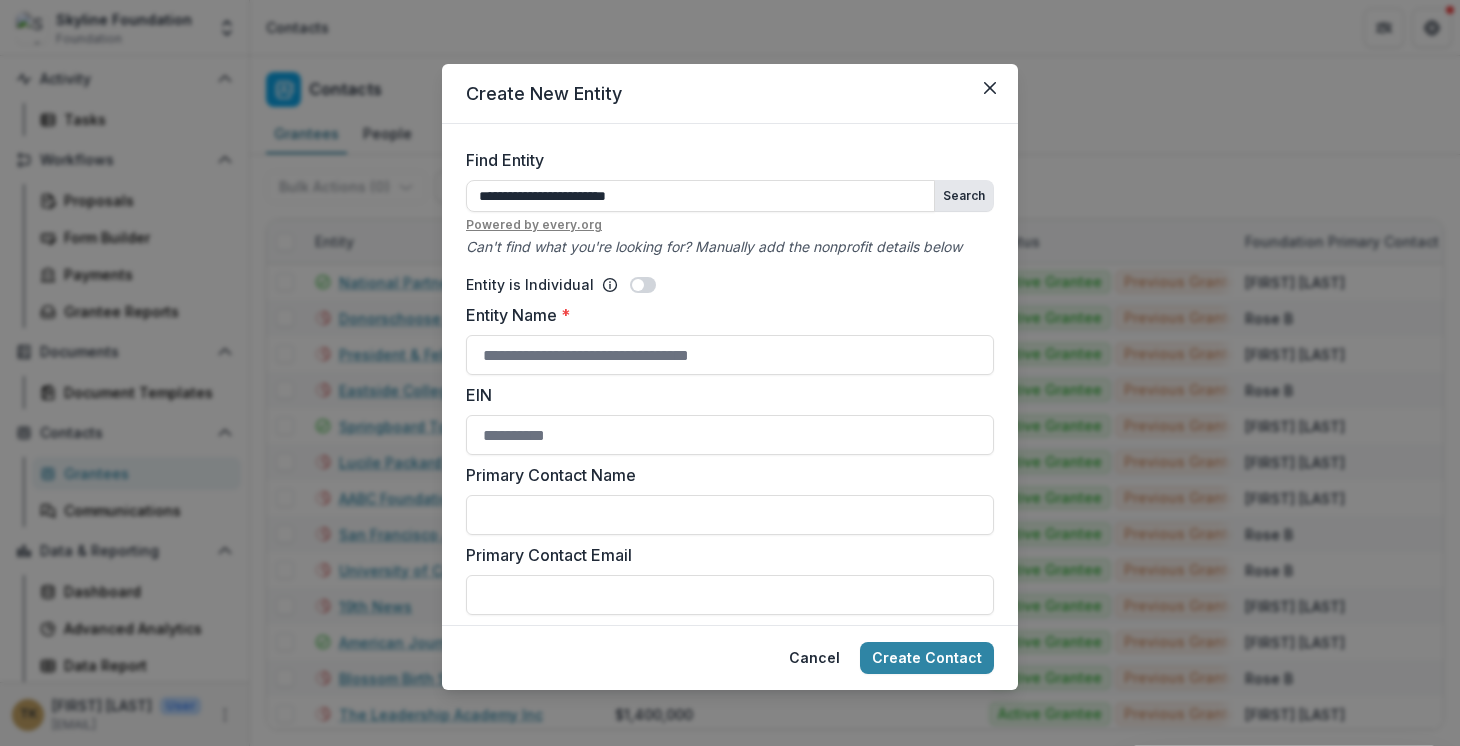 click on "Search" at bounding box center (964, 196) 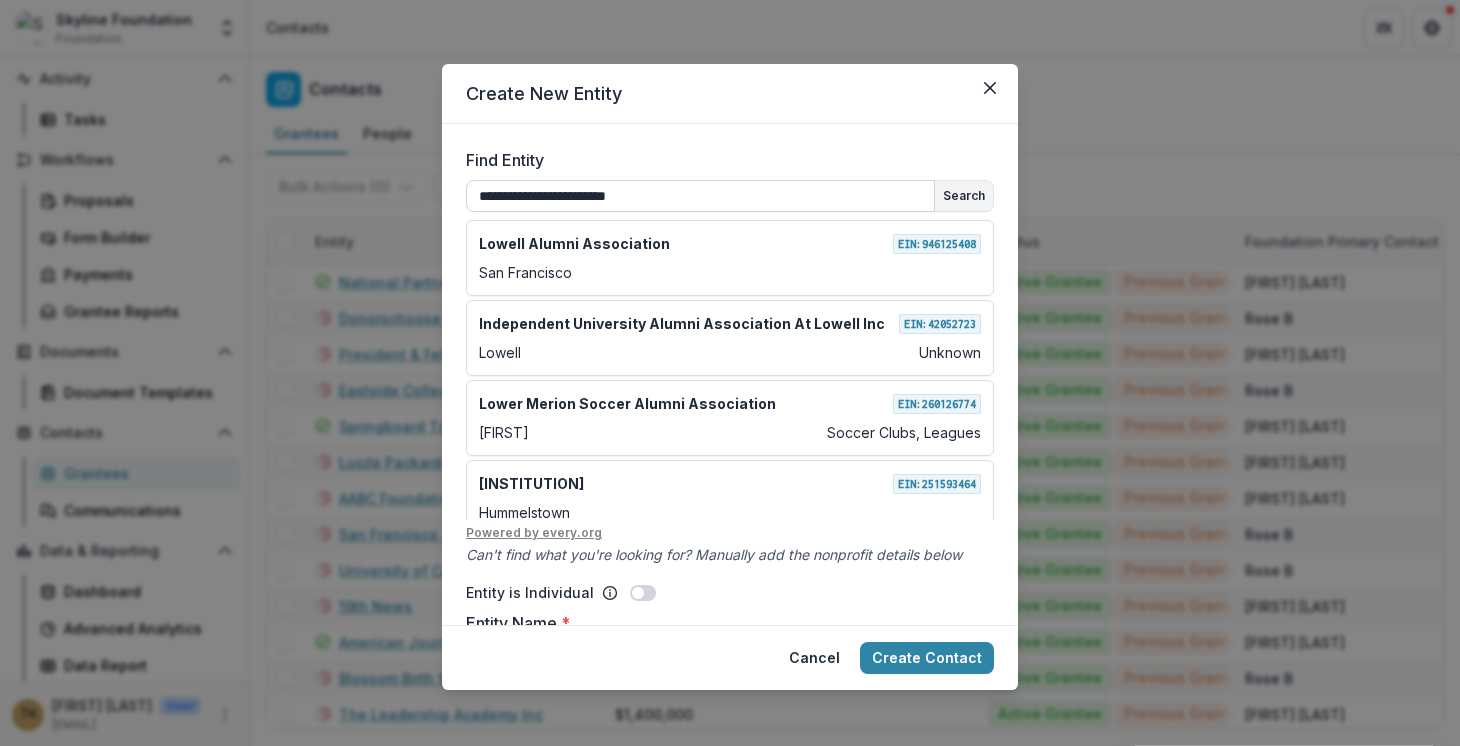 click on "**********" at bounding box center (700, 196) 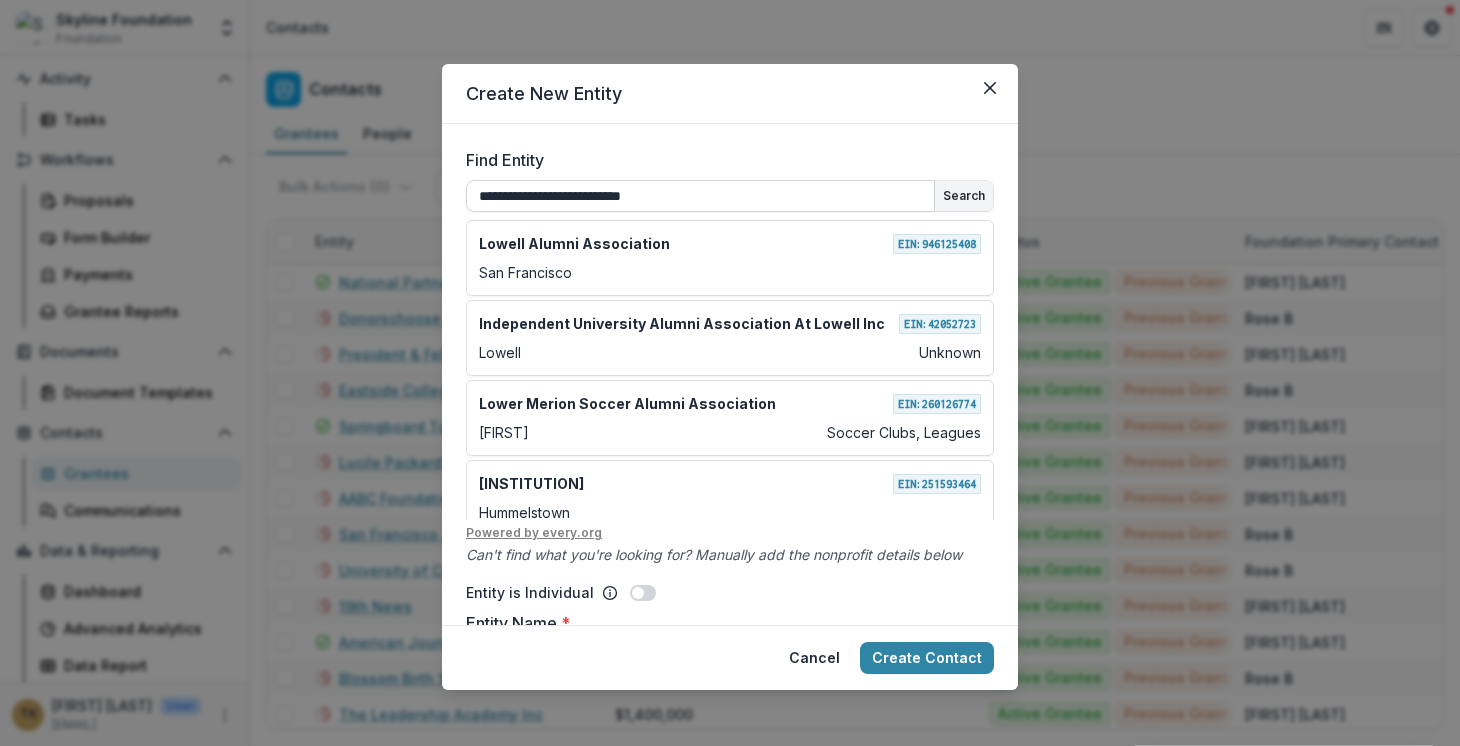 click on "Create Contact" at bounding box center [927, 658] 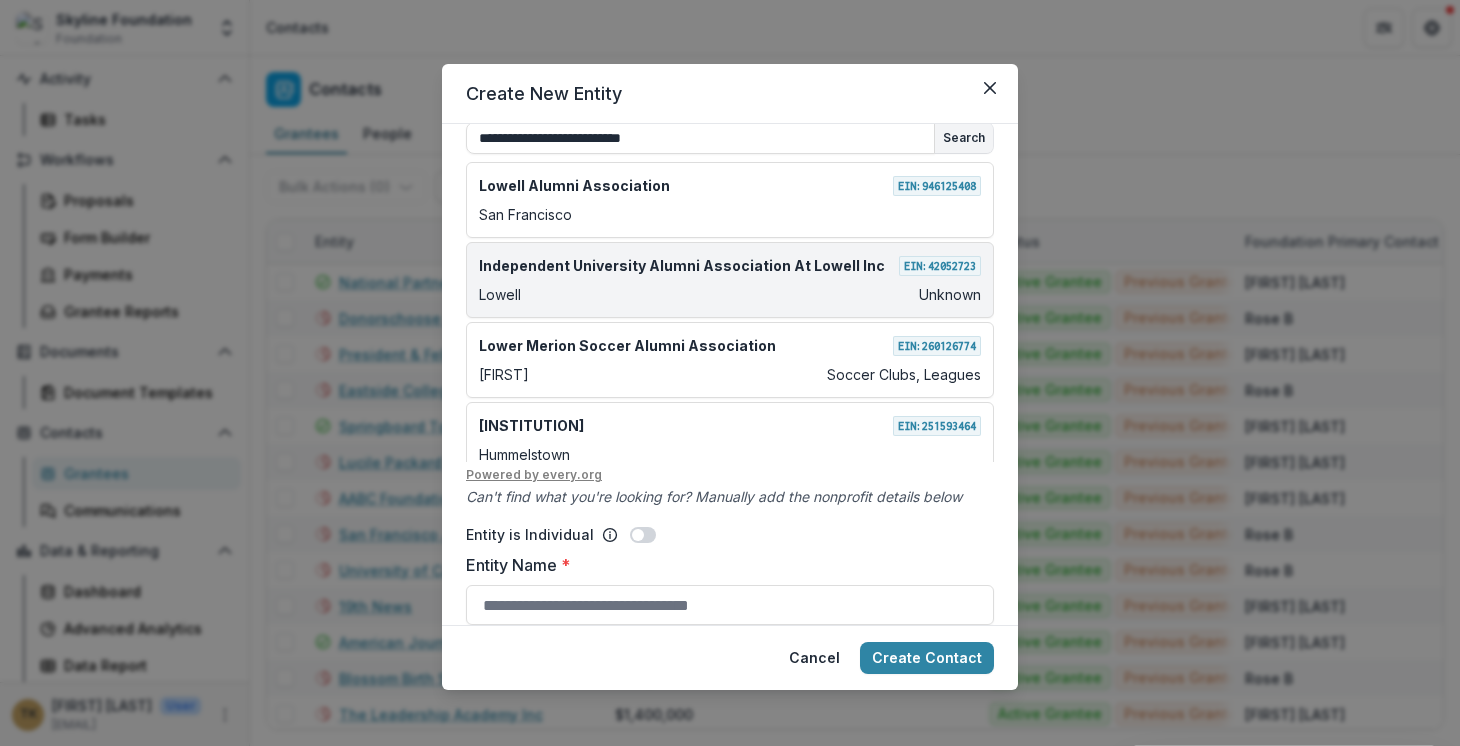 scroll, scrollTop: 0, scrollLeft: 0, axis: both 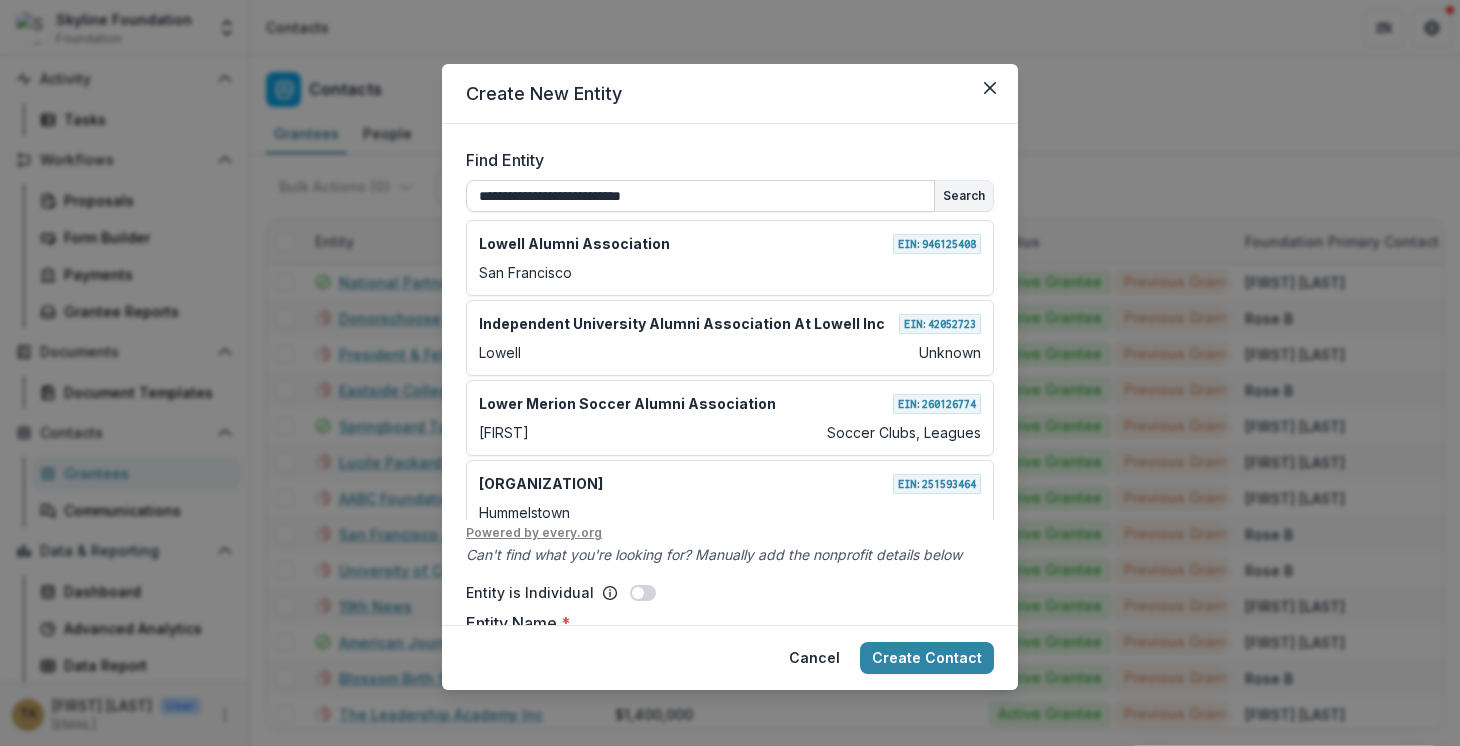 click on "**********" at bounding box center [700, 196] 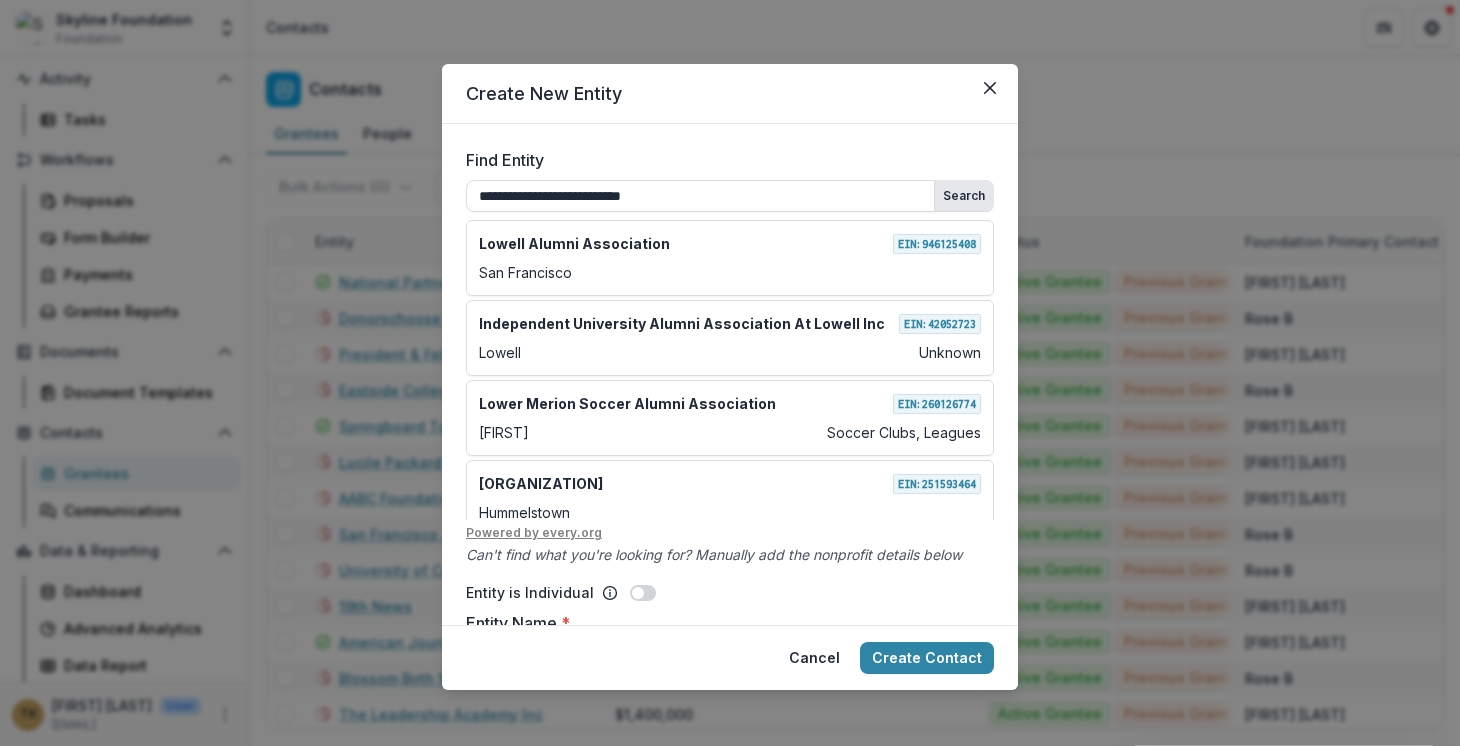 click on "Search" at bounding box center (964, 196) 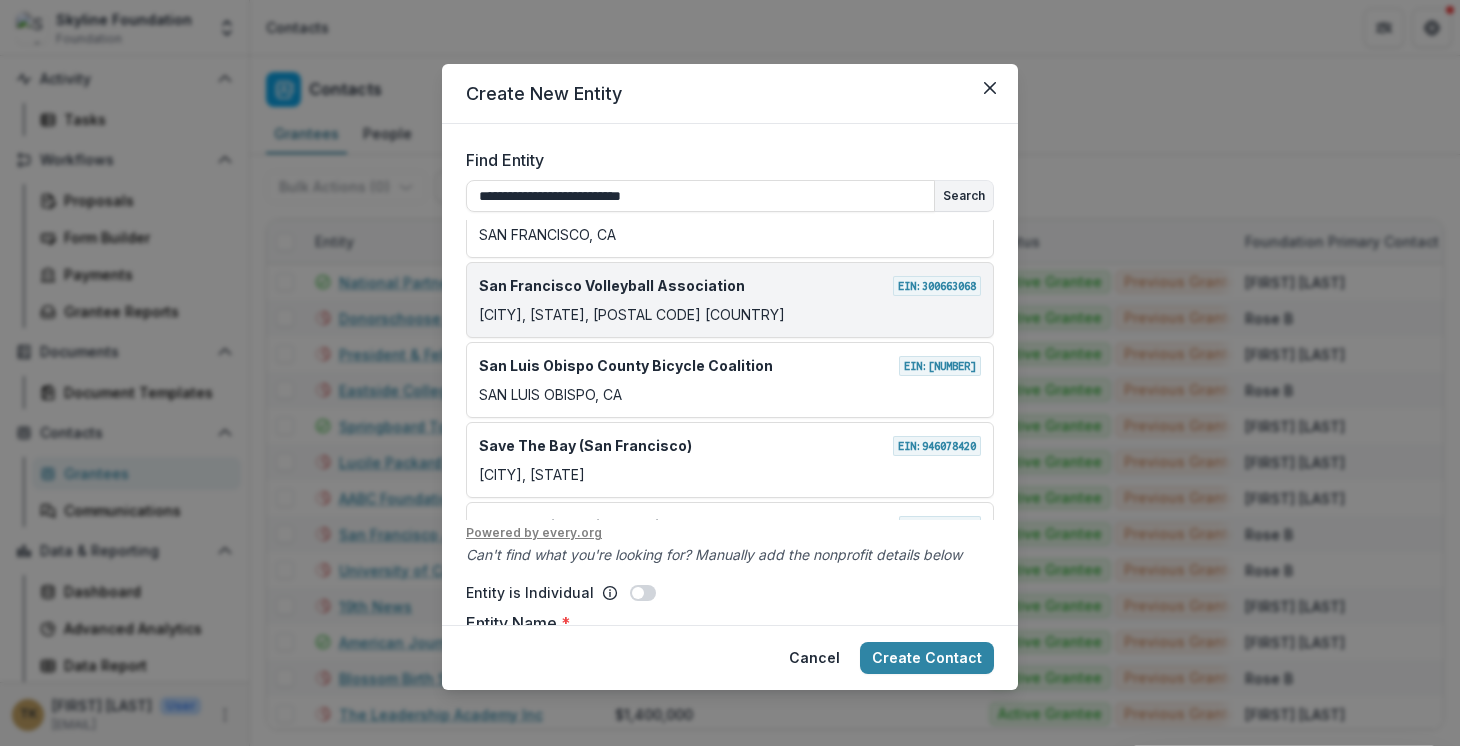 scroll, scrollTop: 0, scrollLeft: 0, axis: both 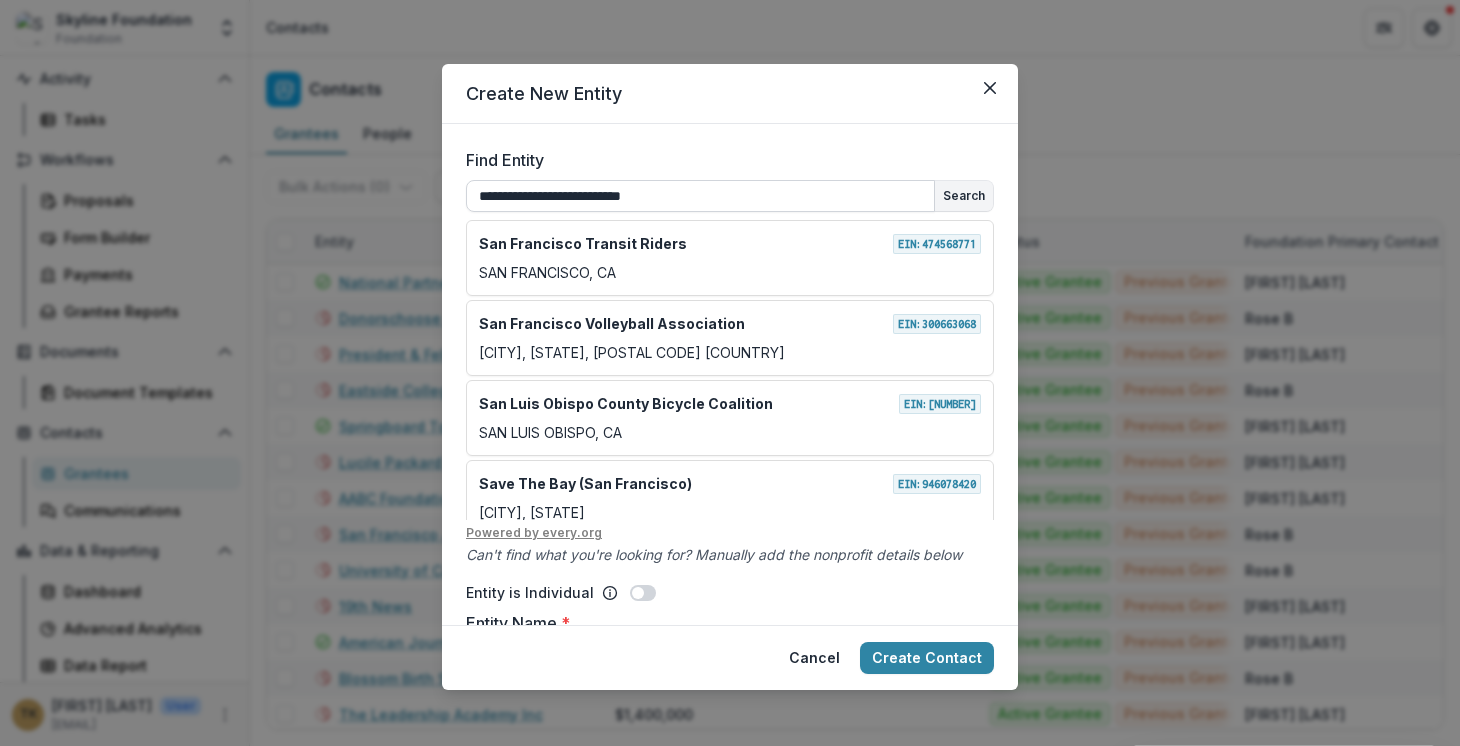click on "**********" at bounding box center (700, 196) 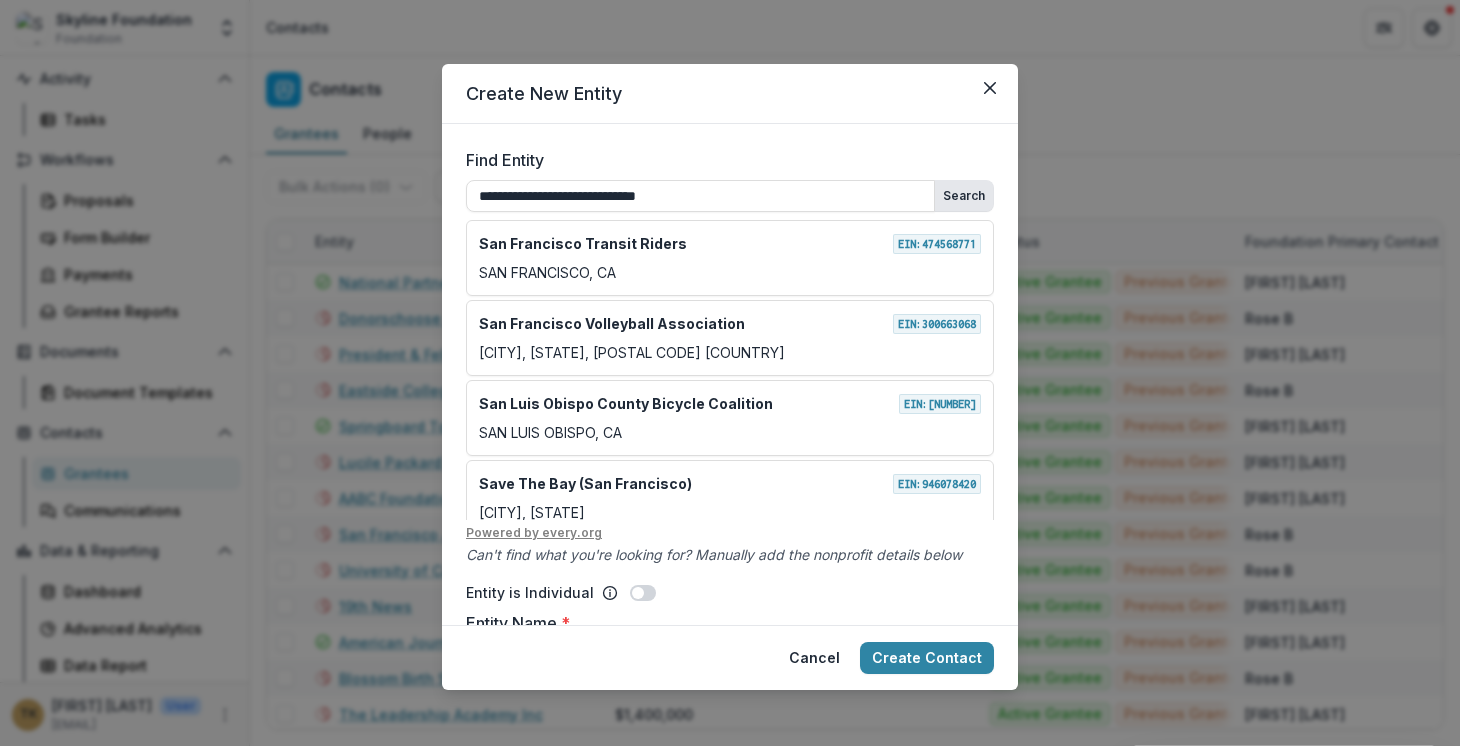 type on "**********" 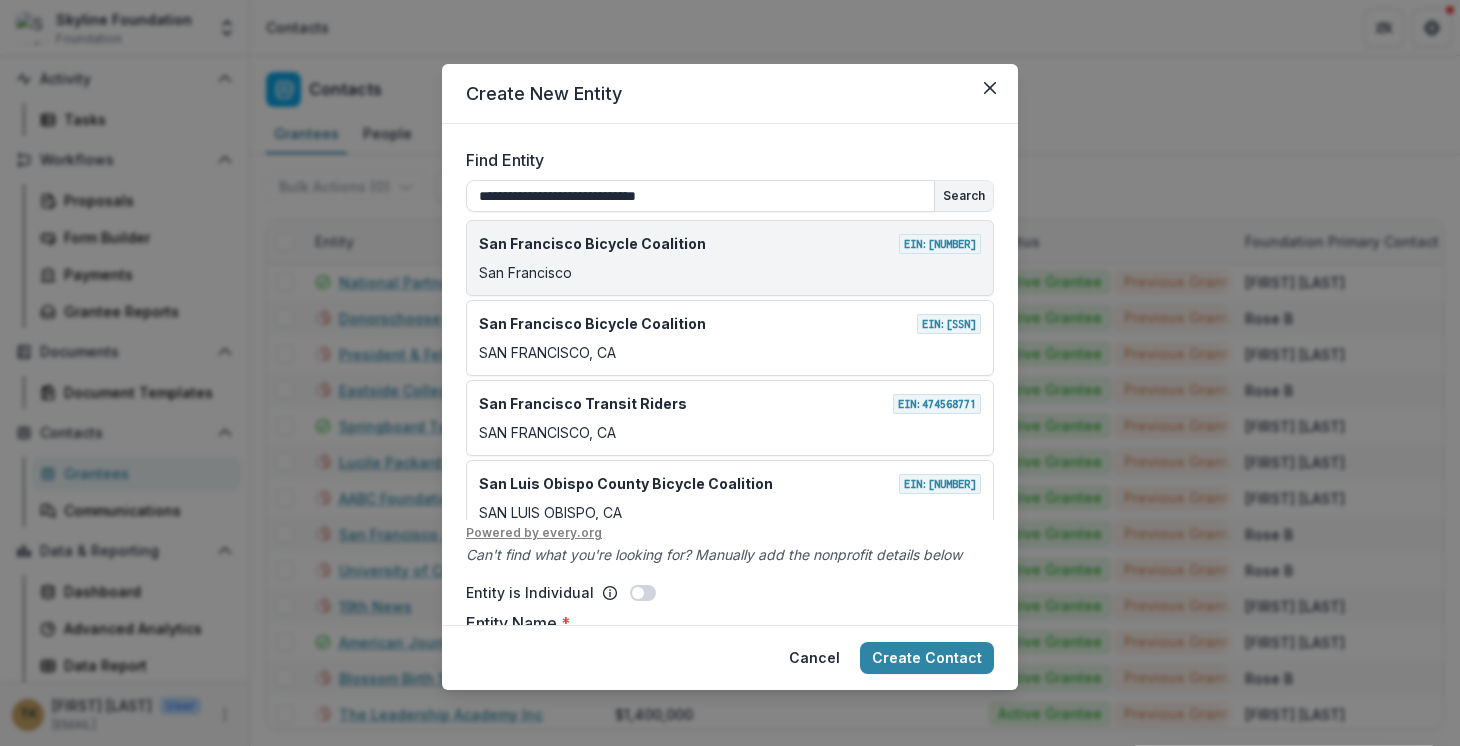 click on "San Francisco Bicycle Coalition EIN:  943228199" at bounding box center [730, 243] 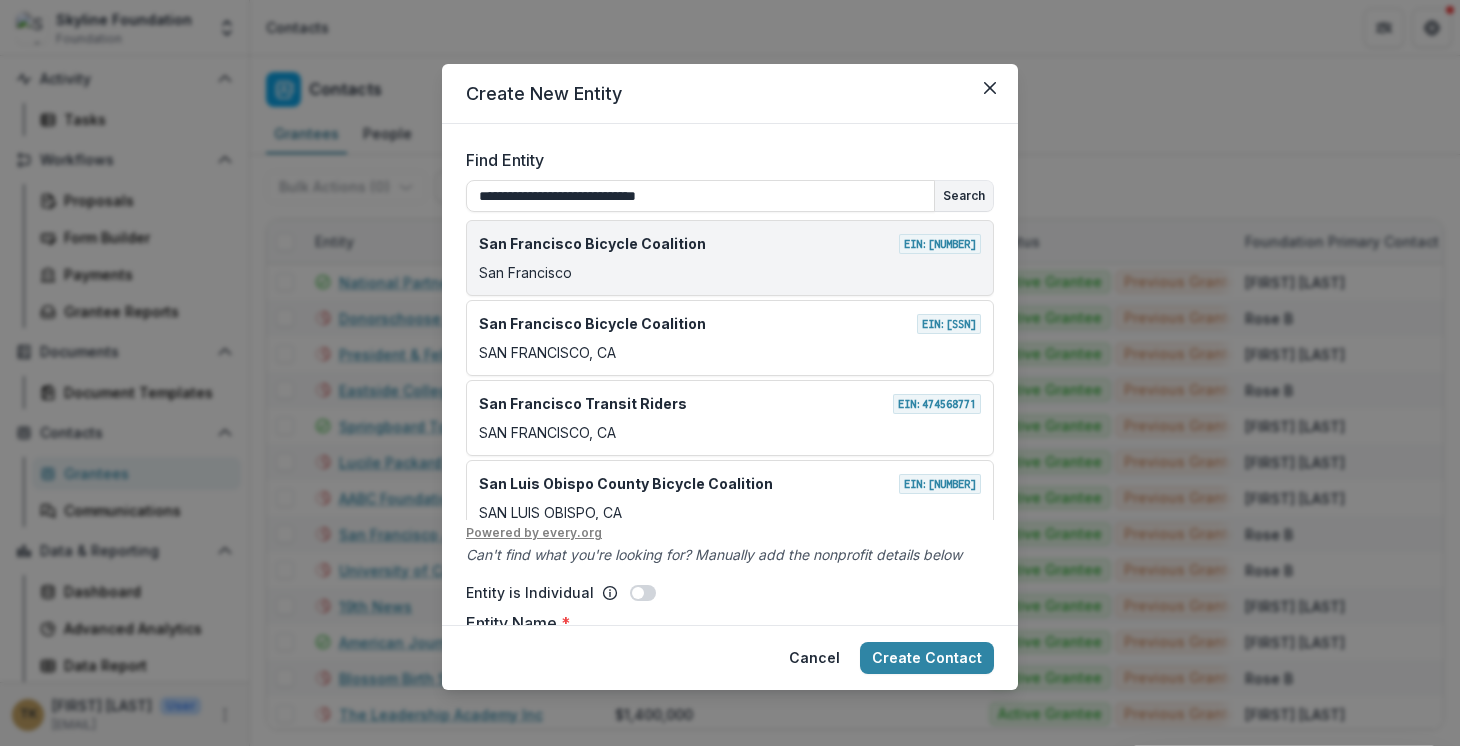 click on "San Francisco" at bounding box center [730, 272] 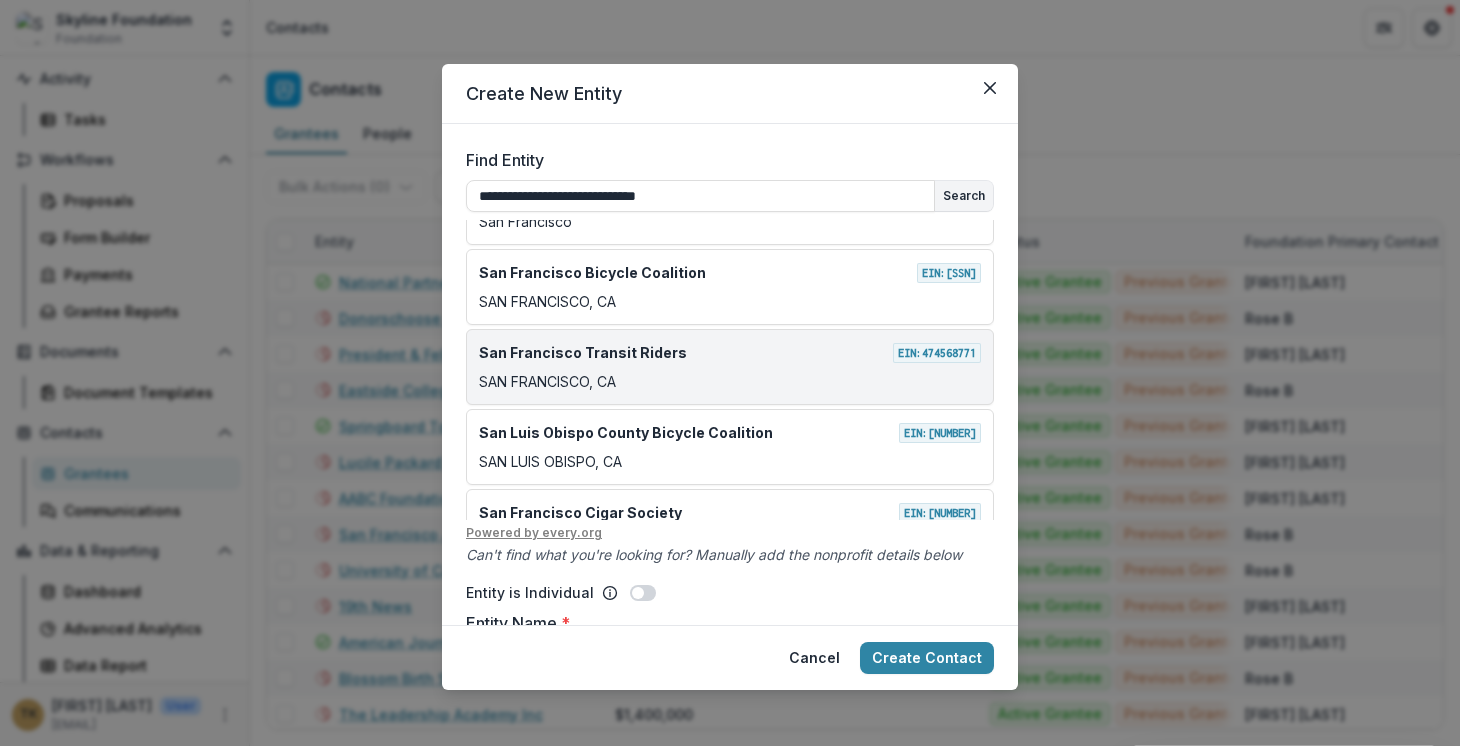 scroll, scrollTop: 0, scrollLeft: 0, axis: both 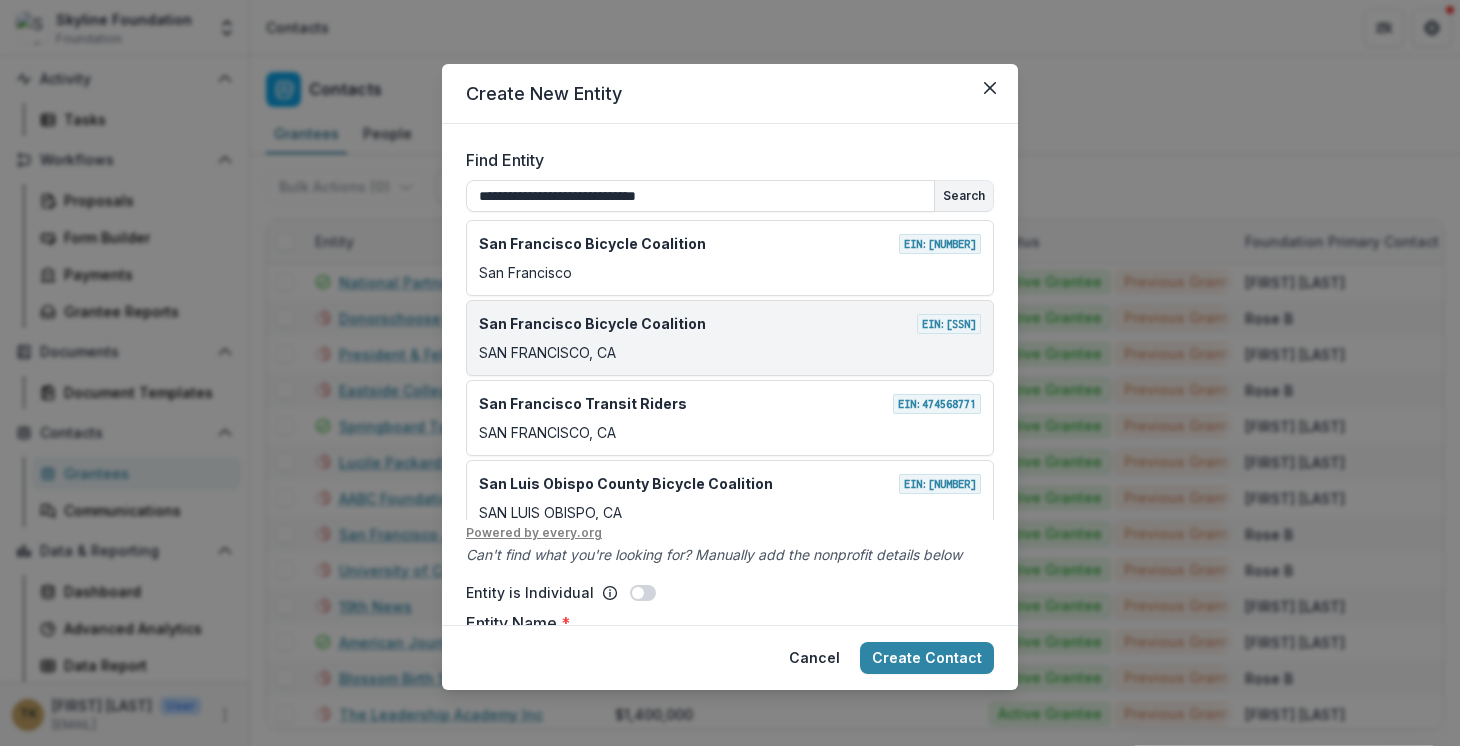 click on "San Francisco Bicycle Coalition EIN:  205182730" at bounding box center (730, 323) 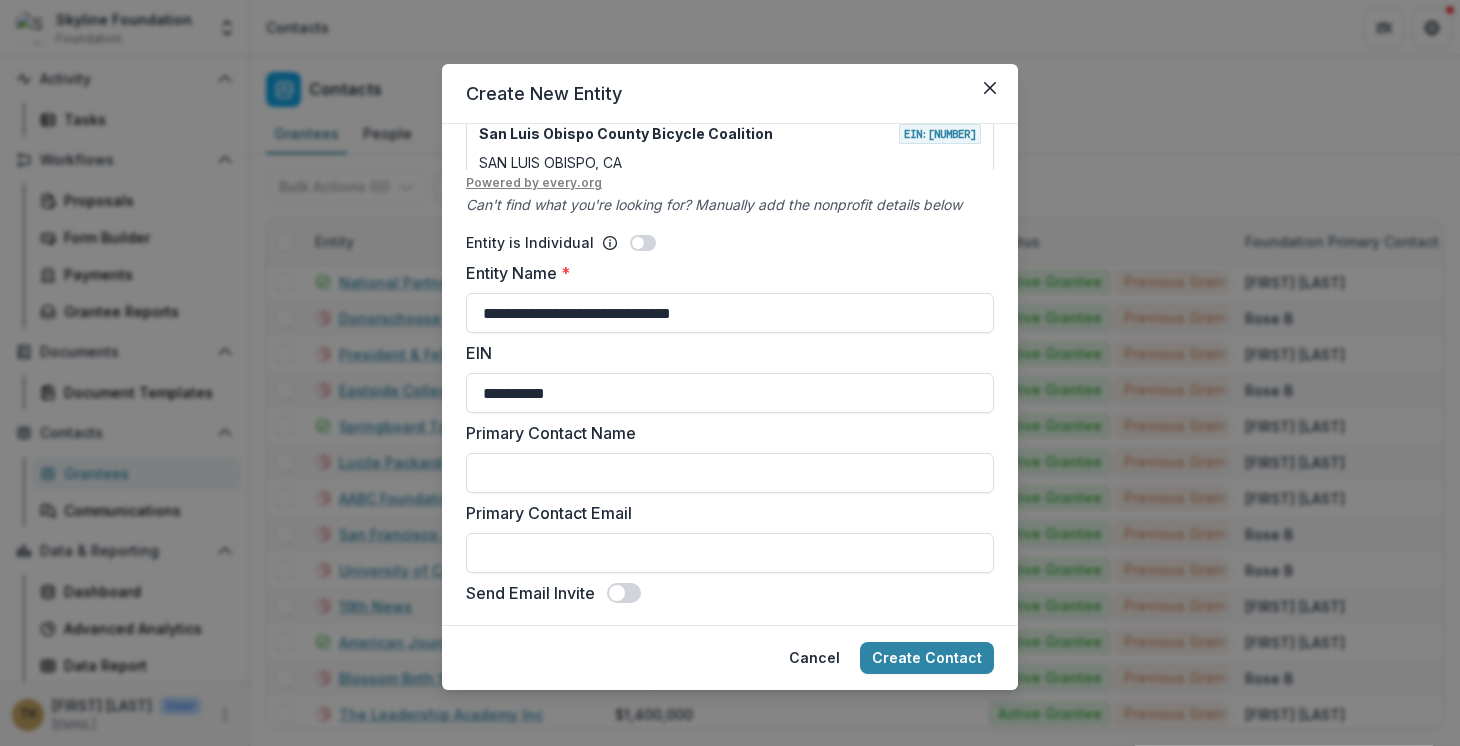 scroll, scrollTop: 354, scrollLeft: 0, axis: vertical 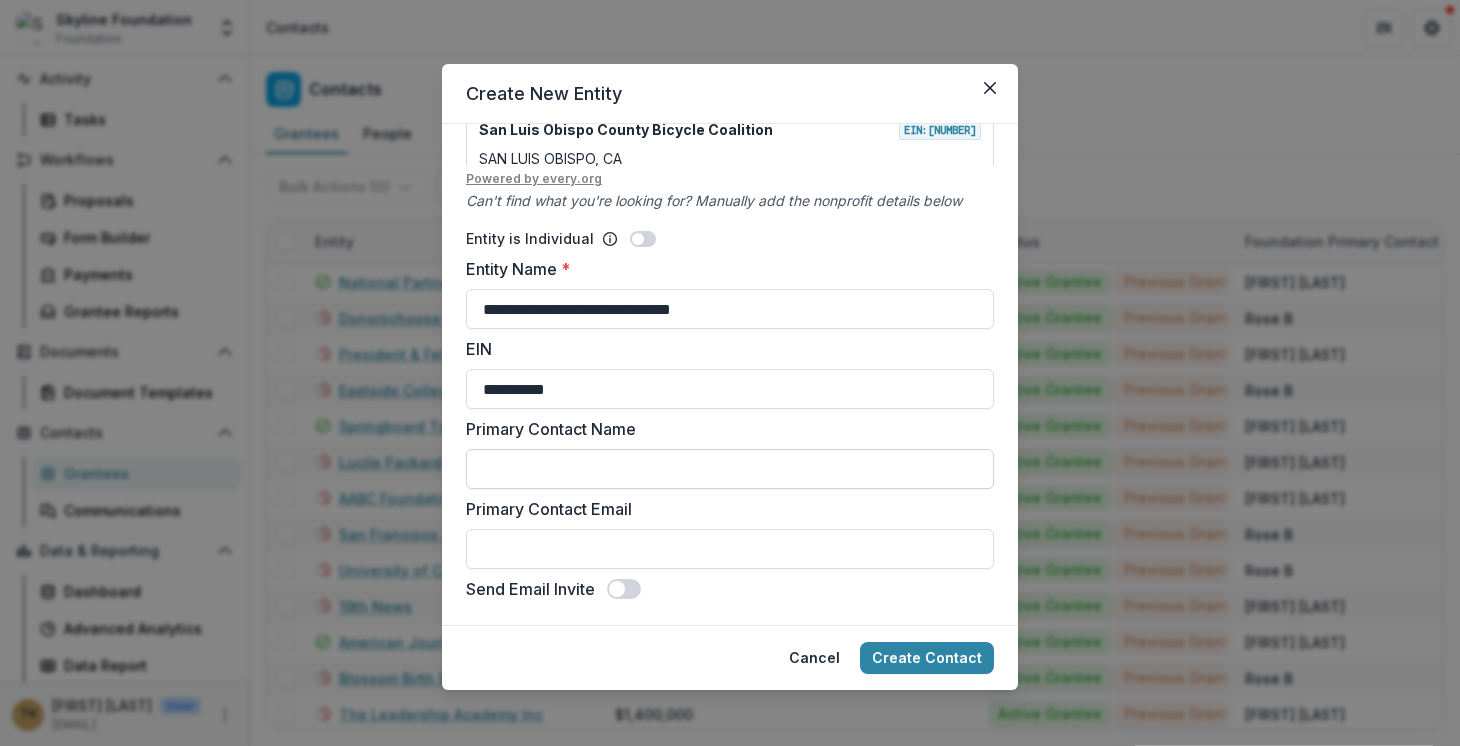 click on "Primary Contact Name" at bounding box center (730, 469) 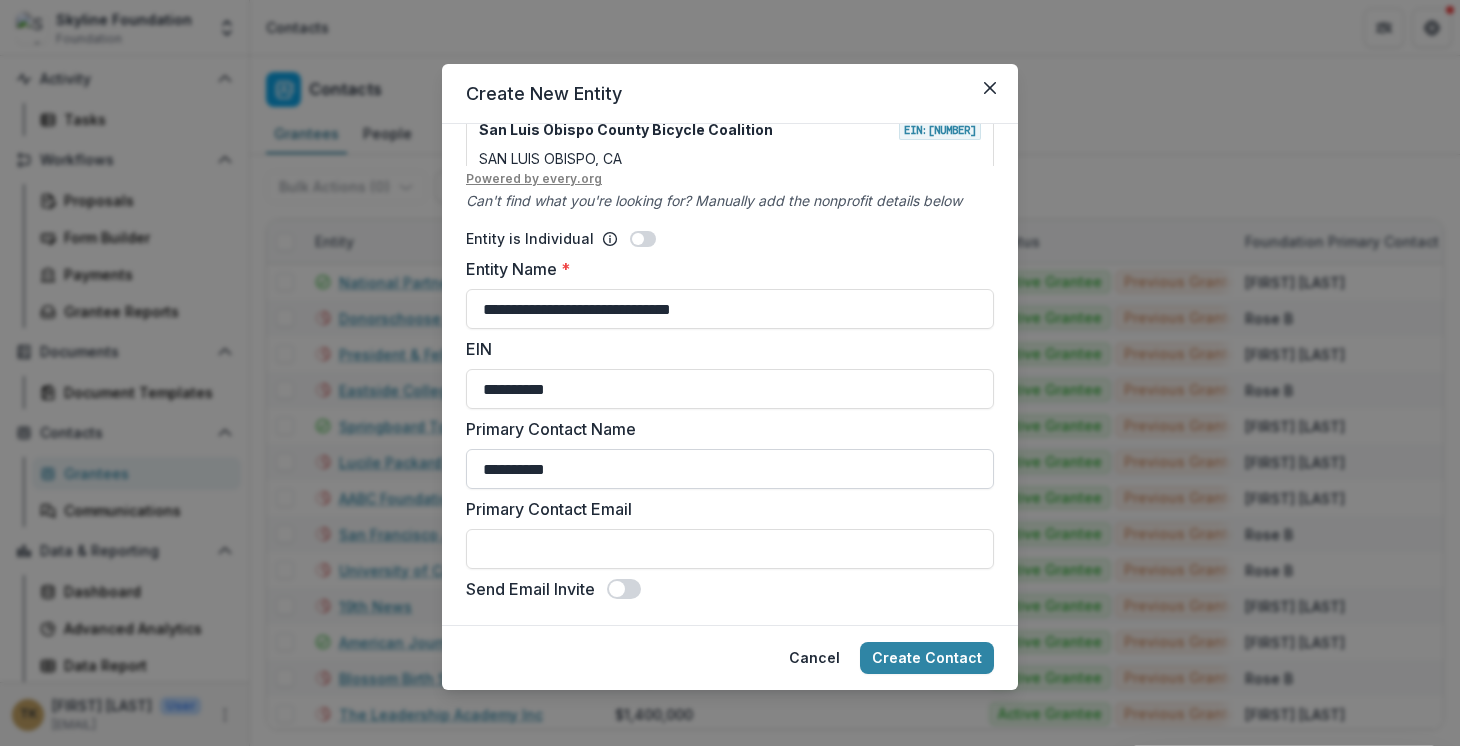 type on "**********" 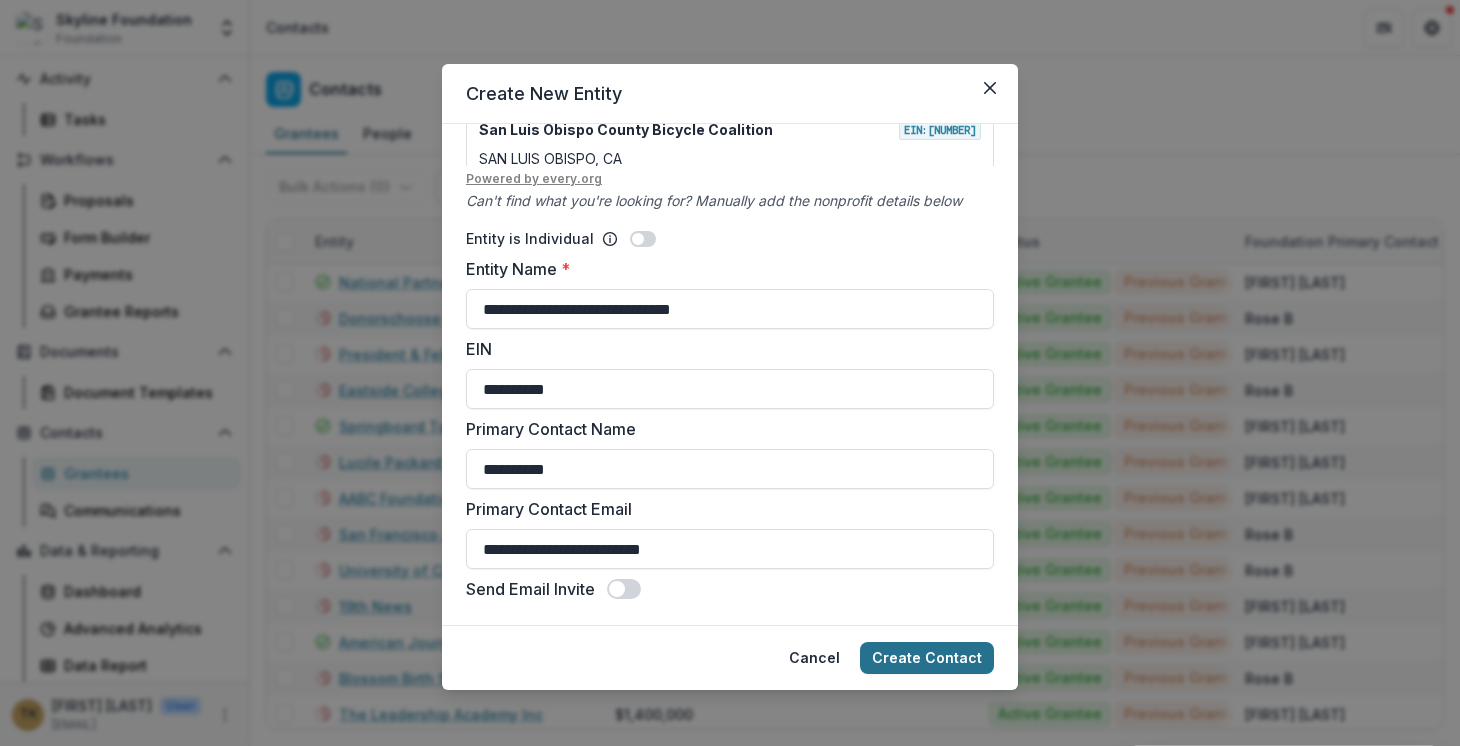 type on "**********" 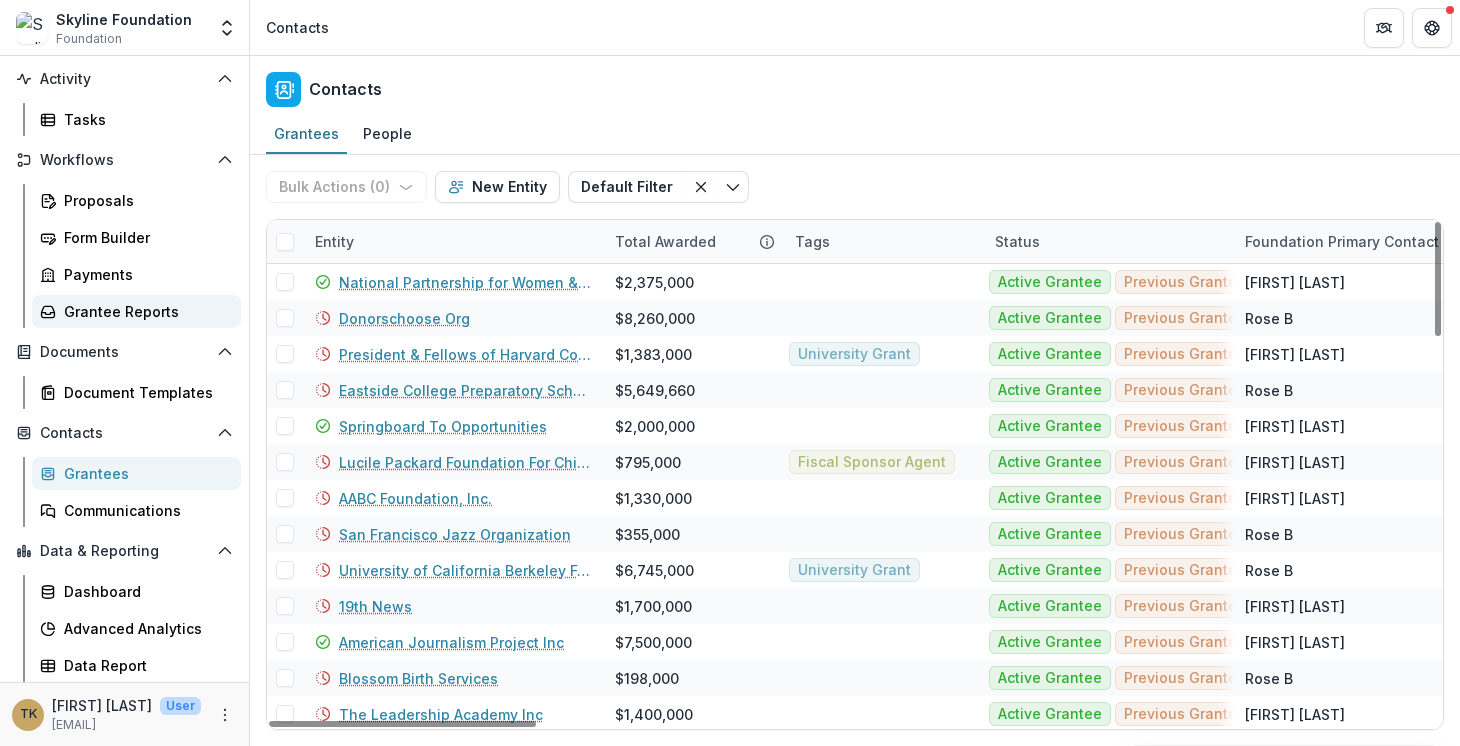 scroll, scrollTop: 0, scrollLeft: 0, axis: both 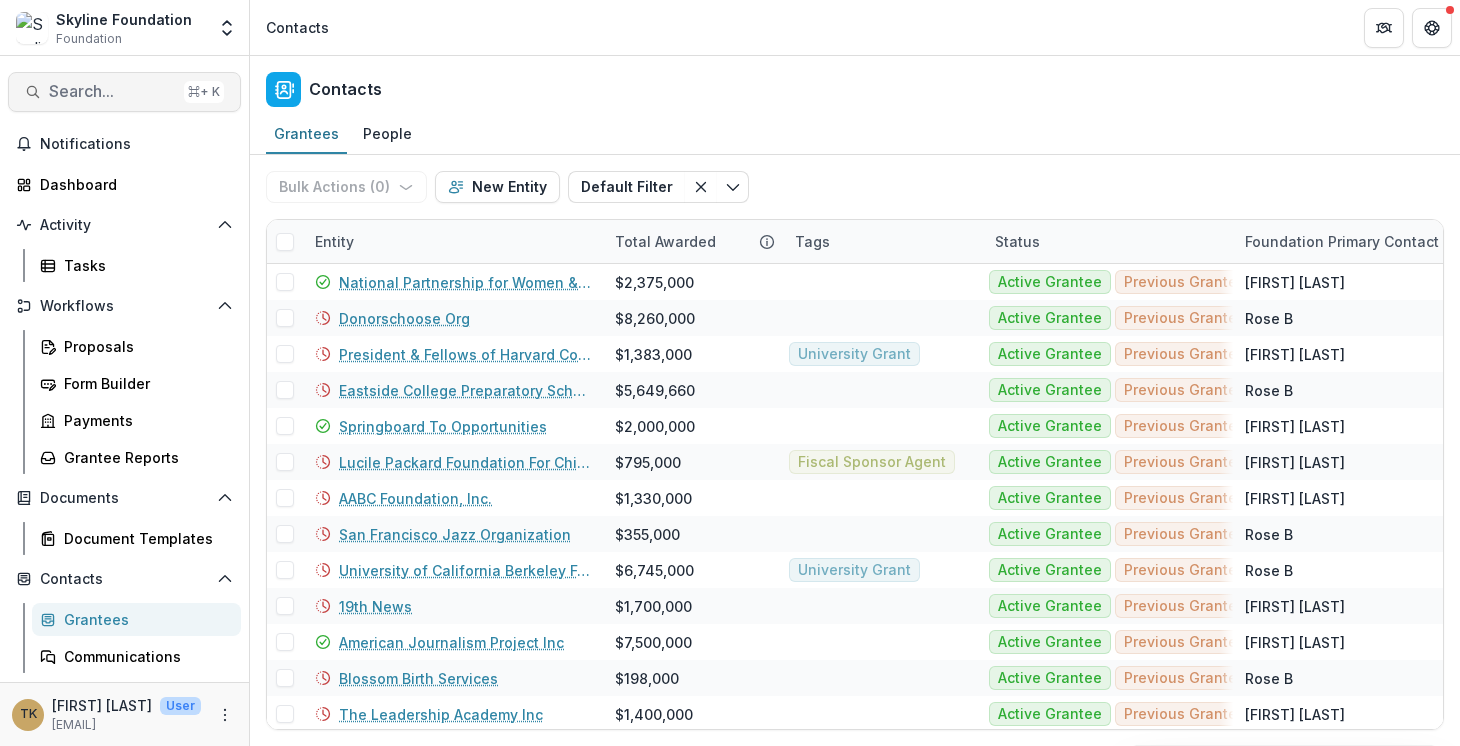 click on "Search..." at bounding box center [112, 91] 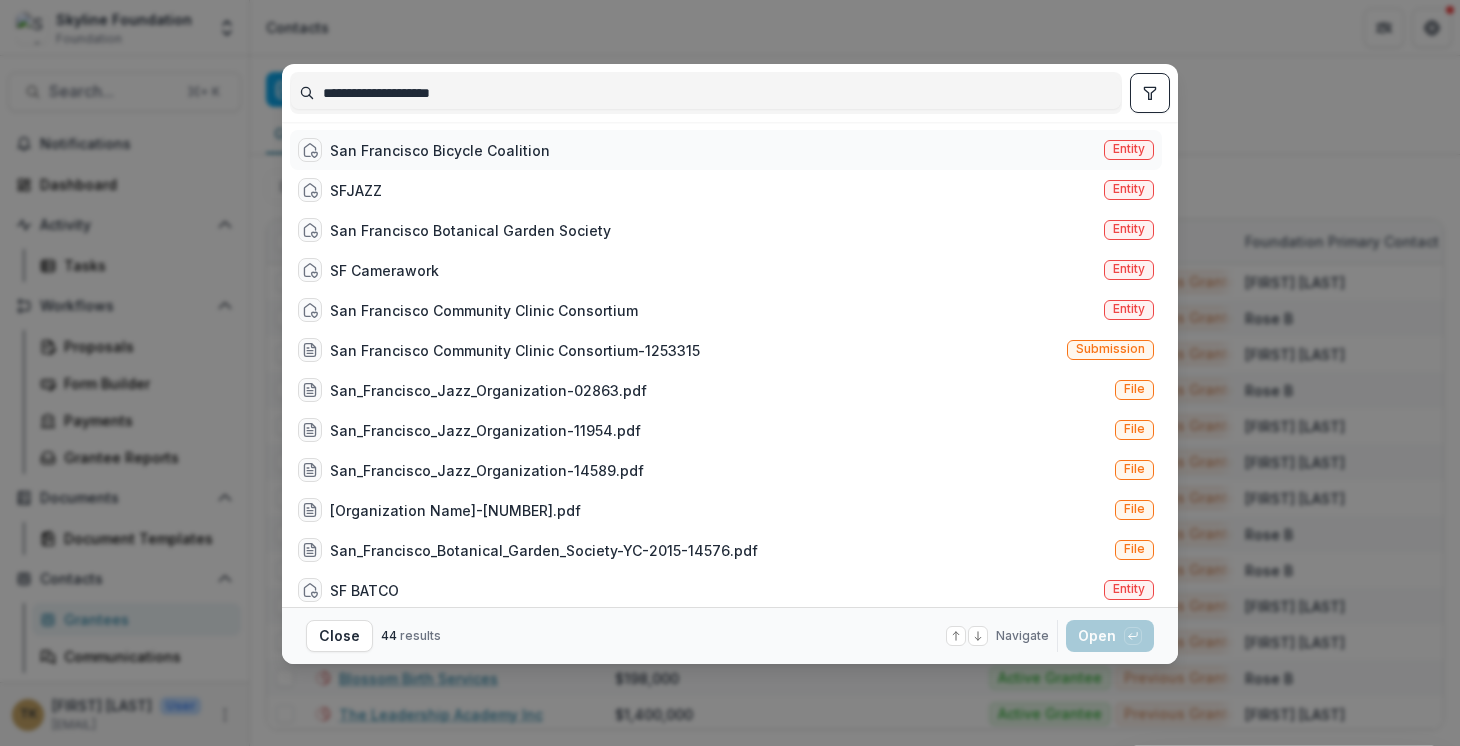 type on "**********" 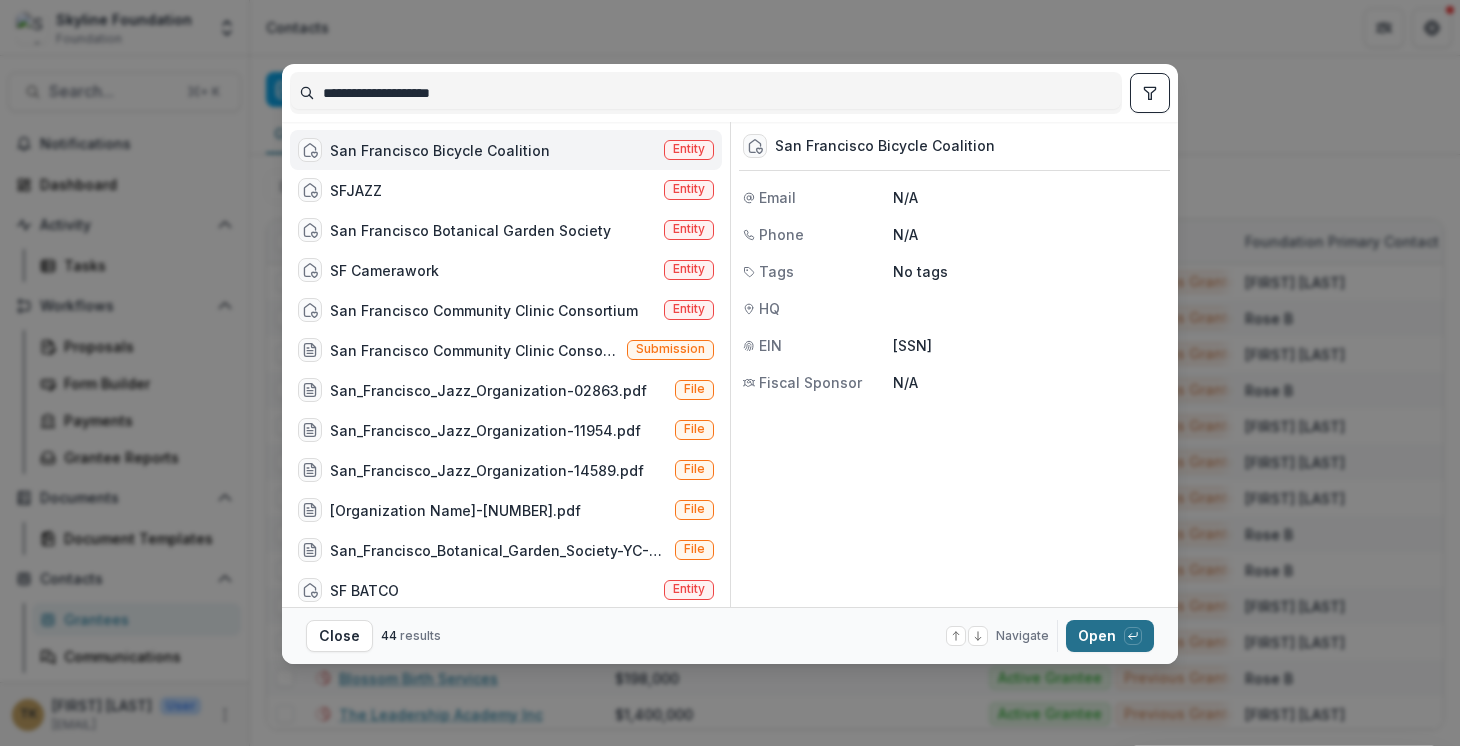 click on "Open with enter key" at bounding box center [1110, 636] 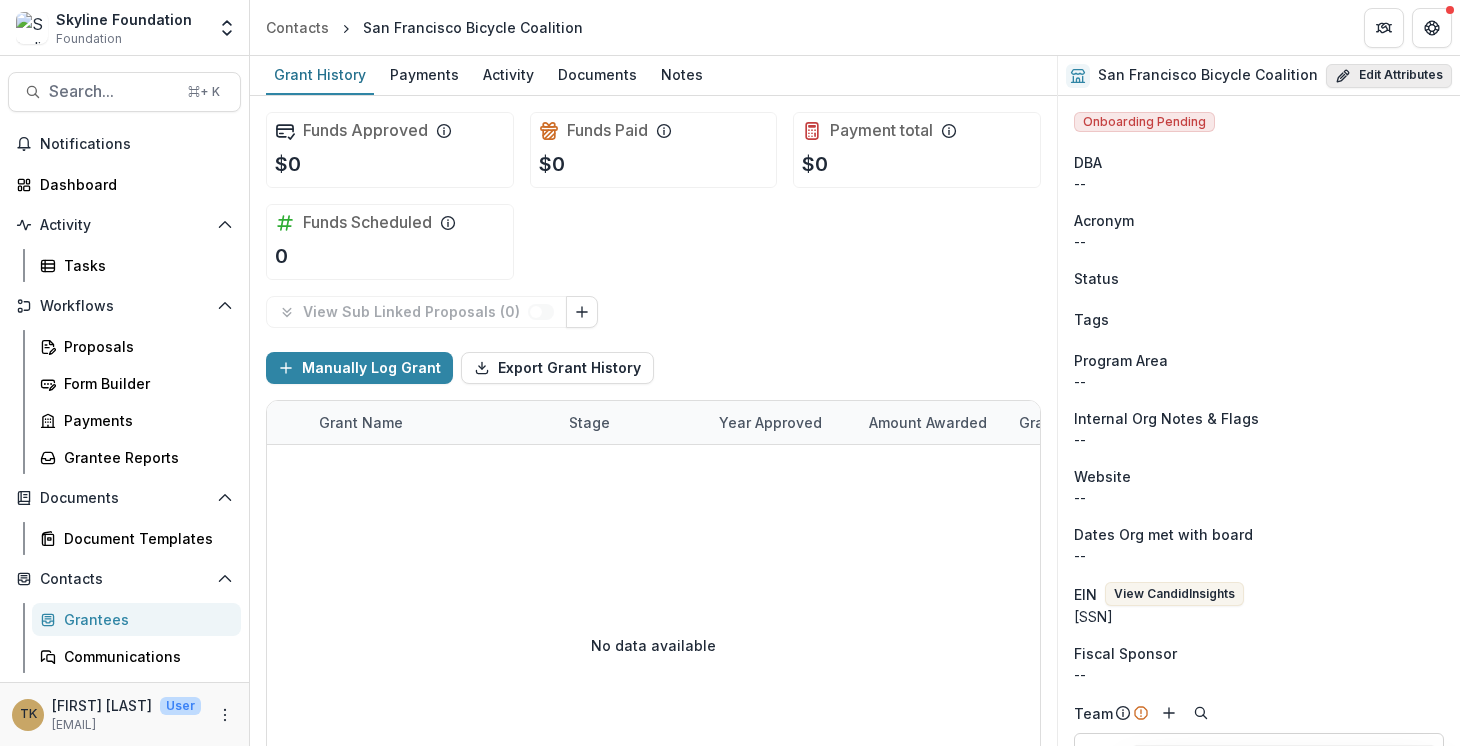click on "Edit Attributes" at bounding box center (1389, 76) 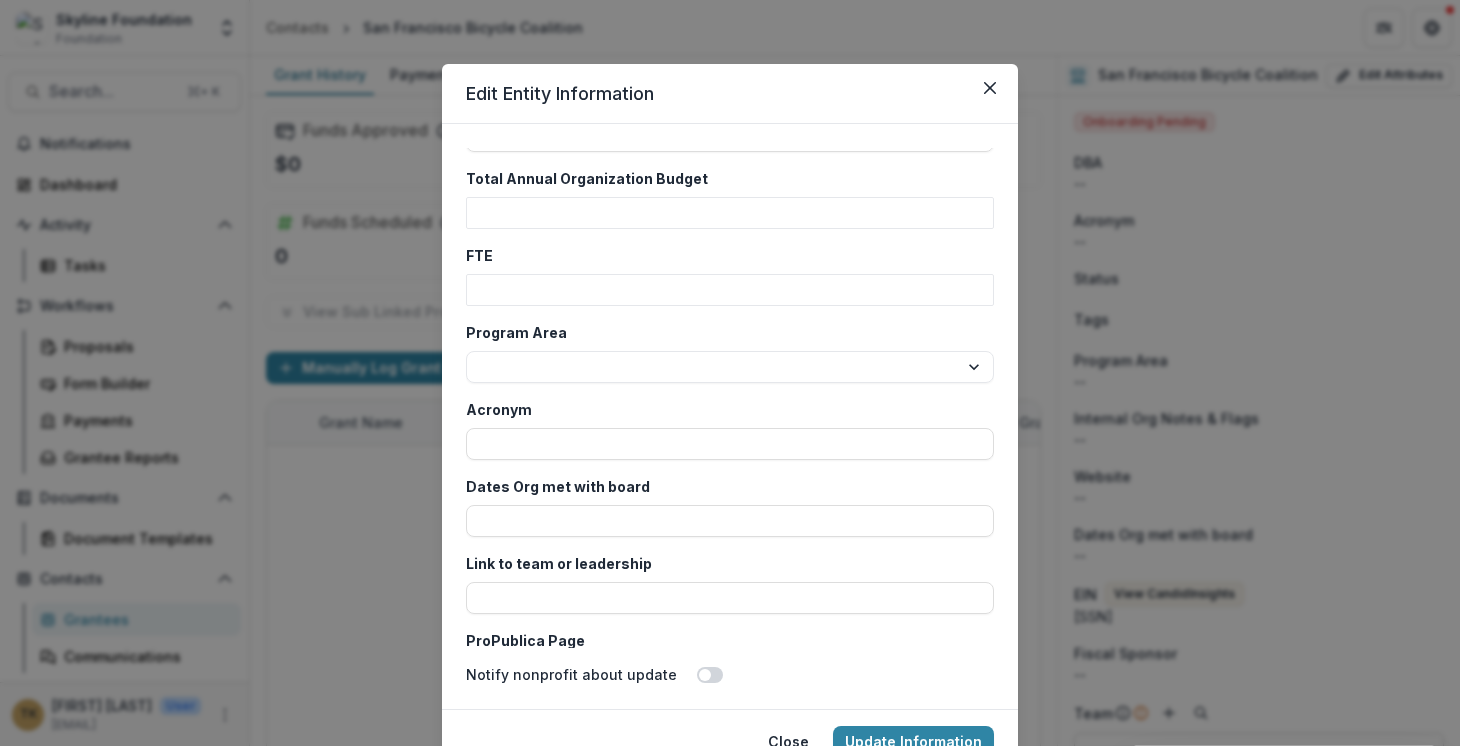scroll, scrollTop: 3522, scrollLeft: 0, axis: vertical 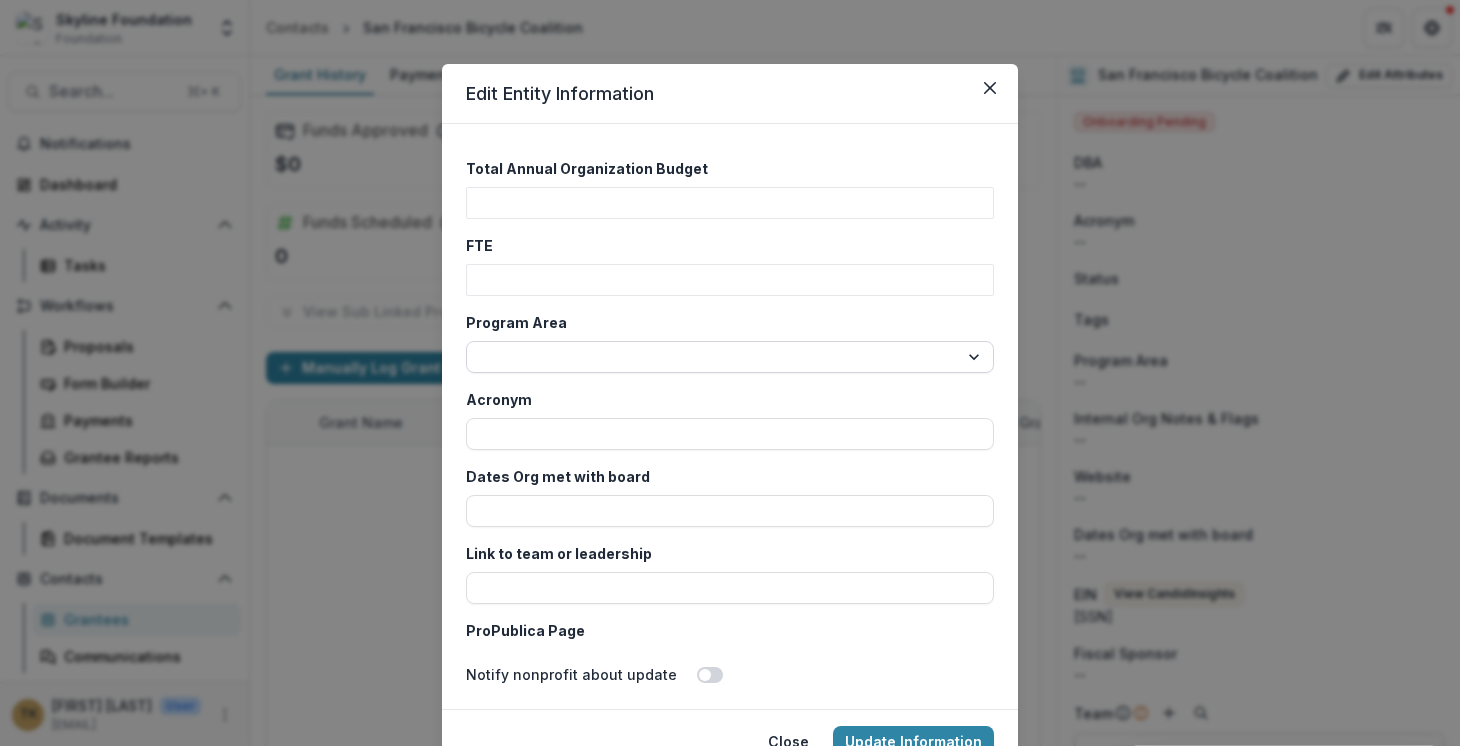 click on "**********" at bounding box center (730, 357) 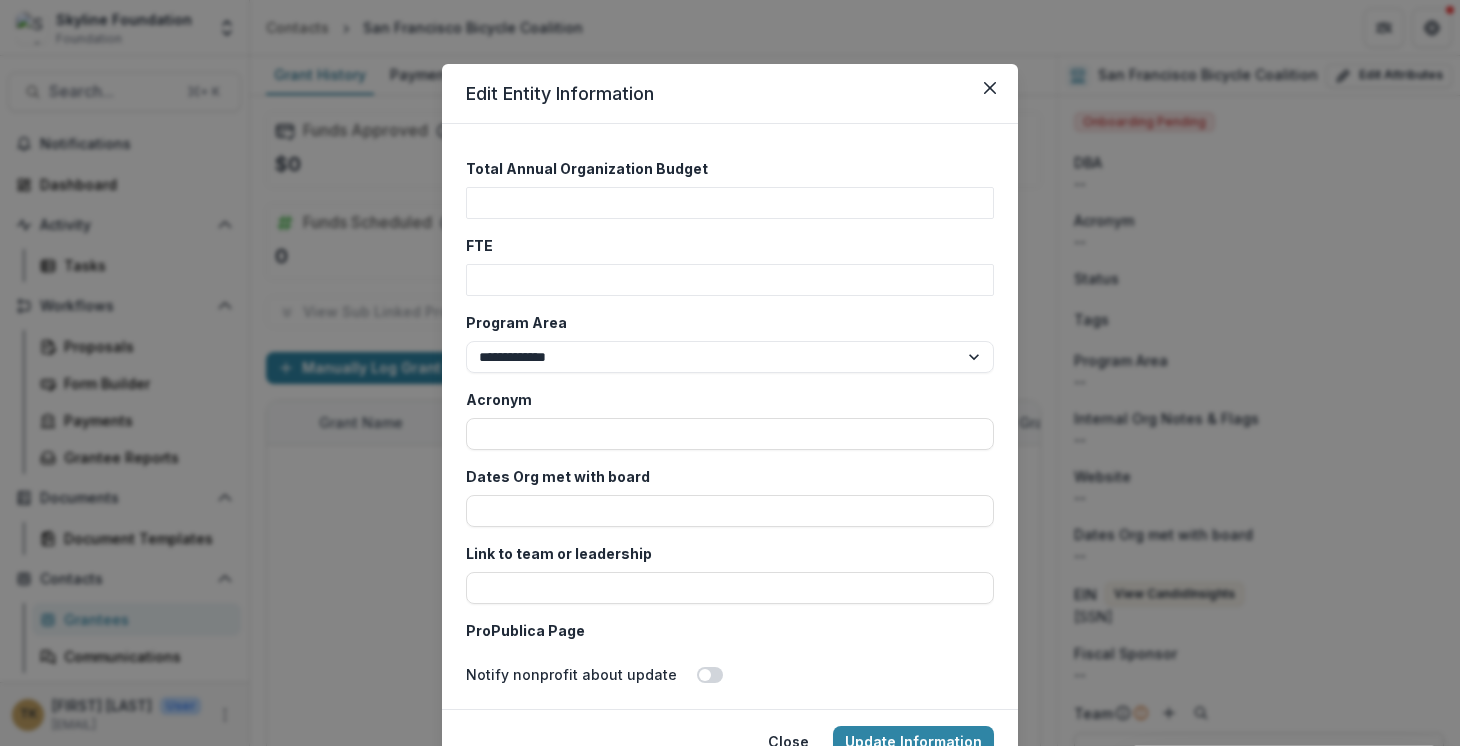 scroll, scrollTop: 3555, scrollLeft: 0, axis: vertical 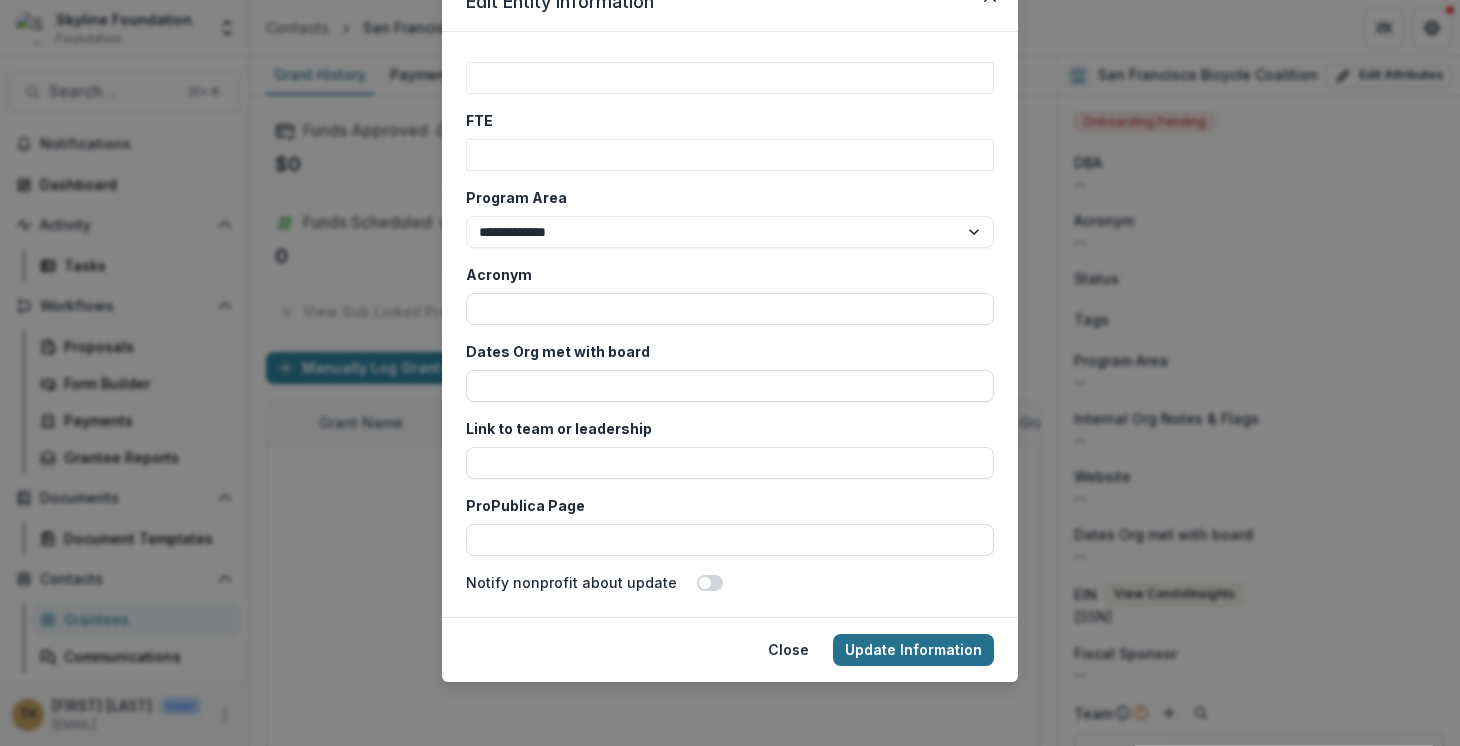 click on "Update Information" at bounding box center [913, 650] 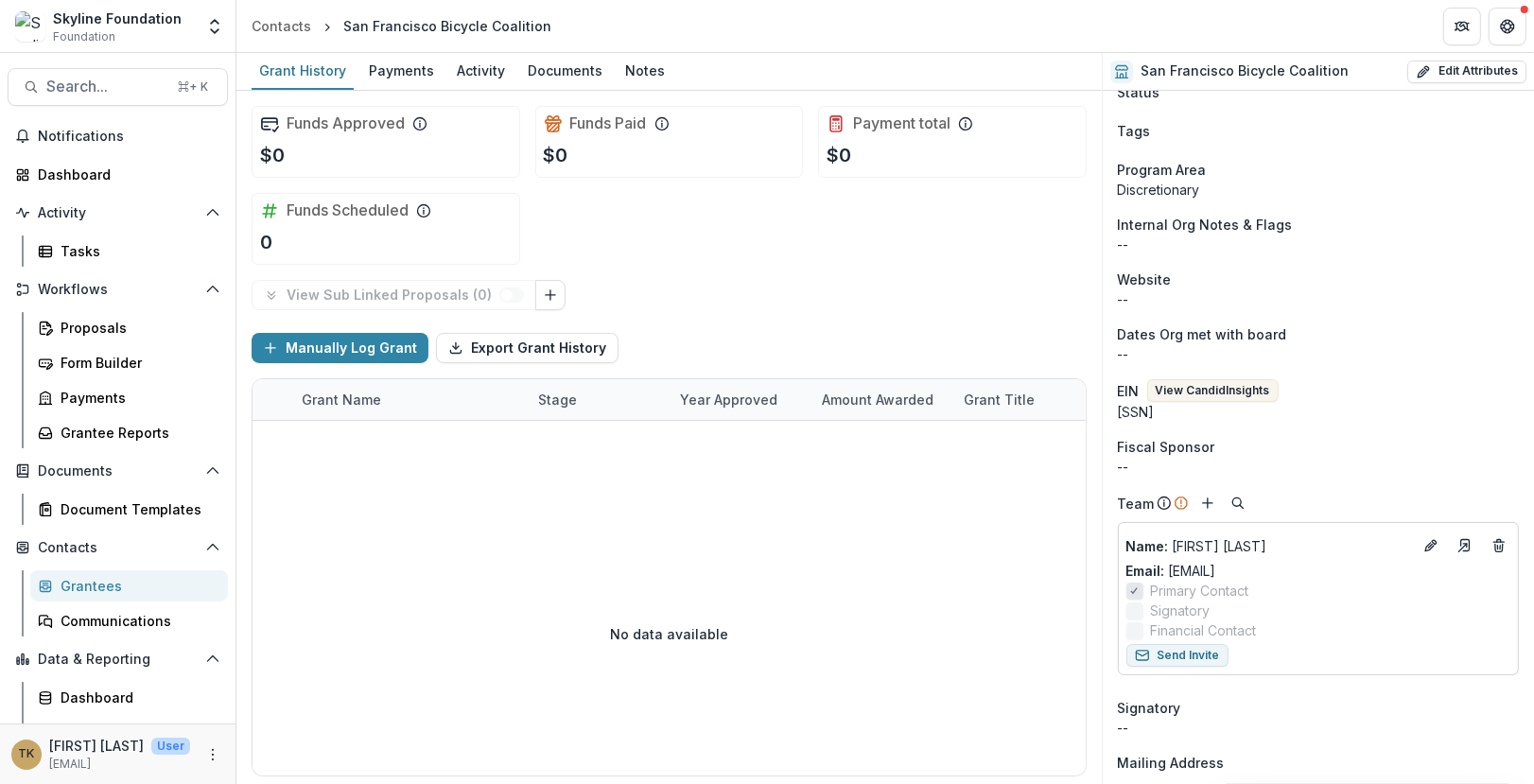 scroll, scrollTop: 131, scrollLeft: 0, axis: vertical 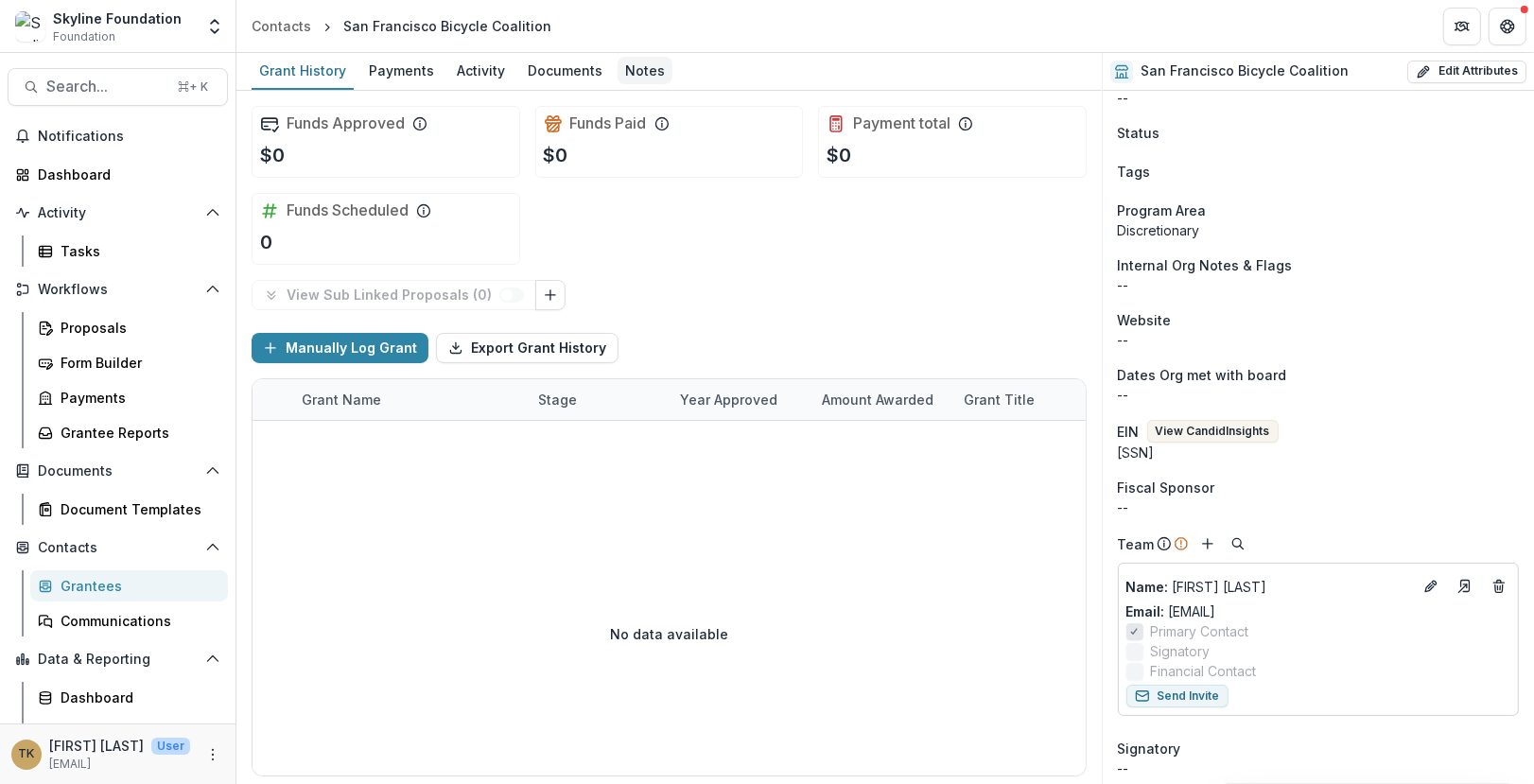 click on "Notes" at bounding box center (645, 70) 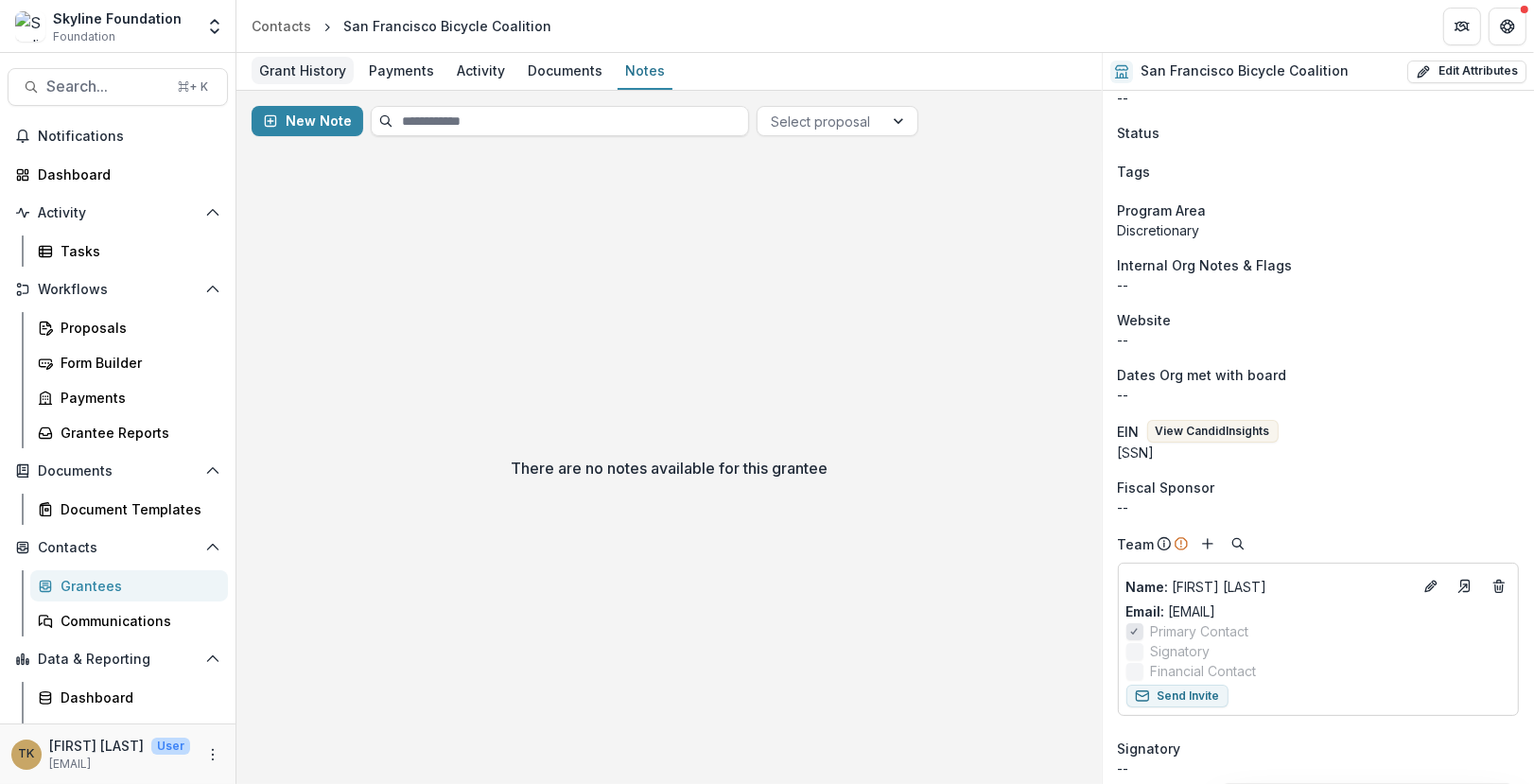 click on "Grant History" at bounding box center [303, 70] 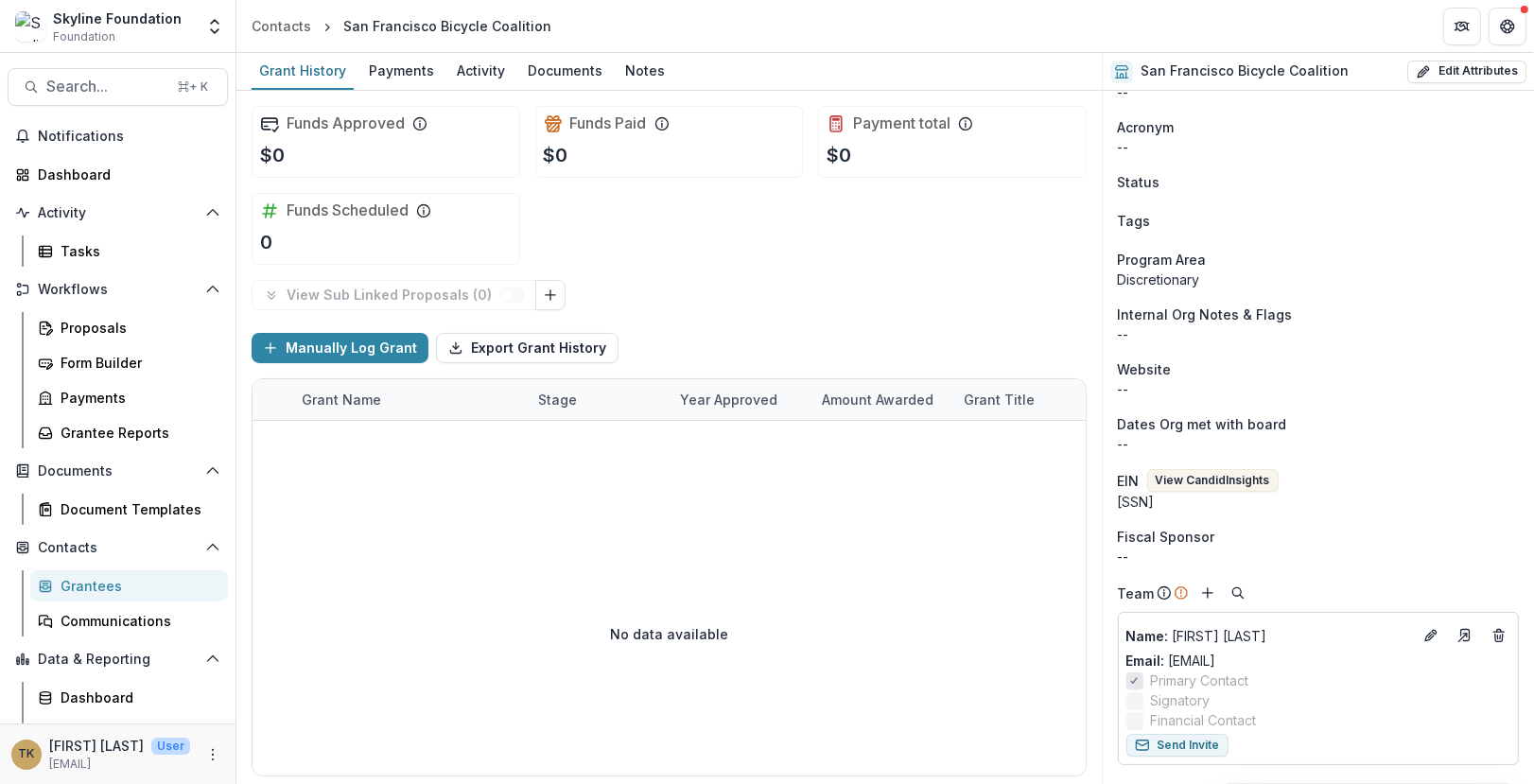 scroll, scrollTop: 0, scrollLeft: 0, axis: both 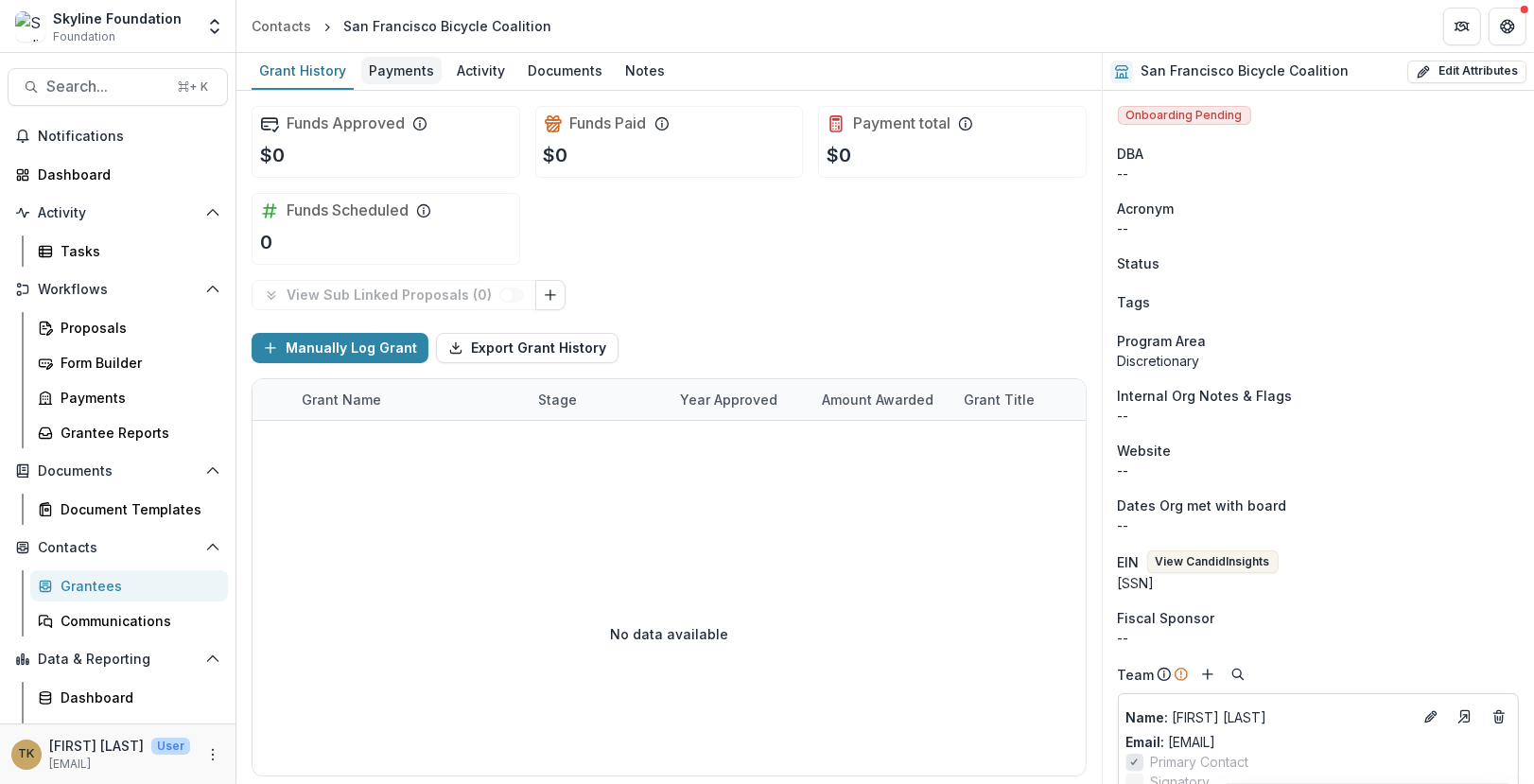 click on "Payments" at bounding box center (401, 70) 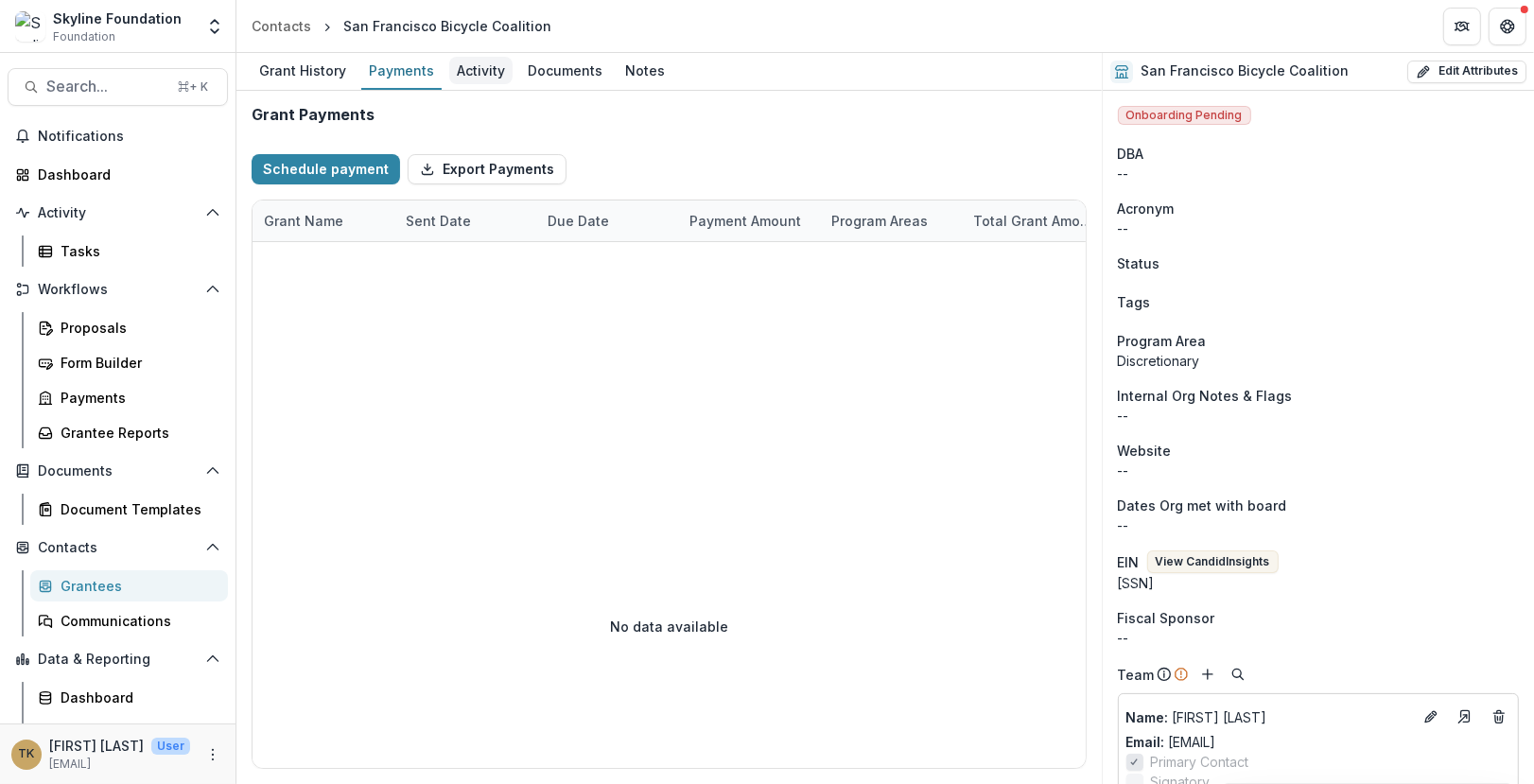 click on "Activity" at bounding box center (480, 70) 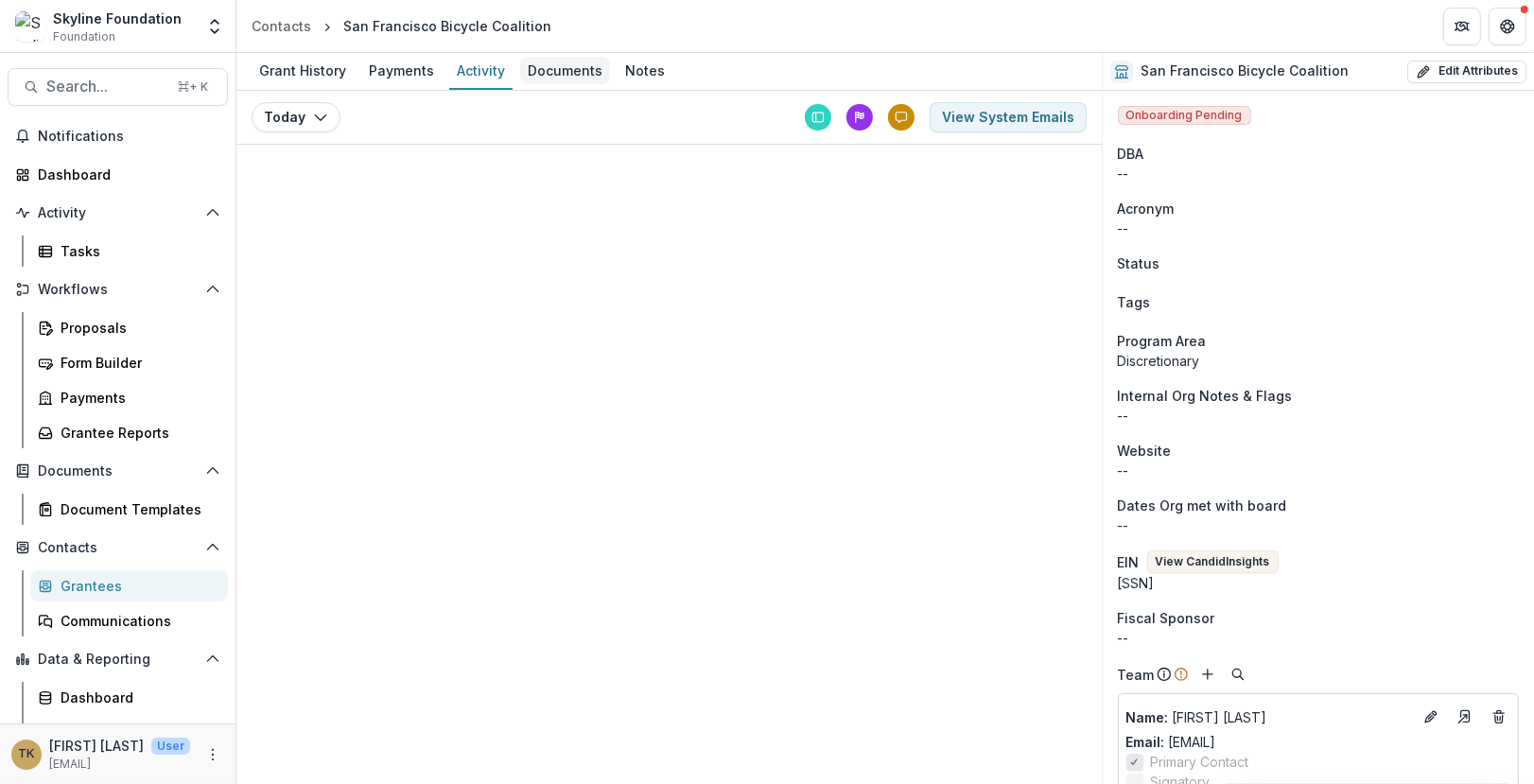 click on "Documents" at bounding box center [565, 70] 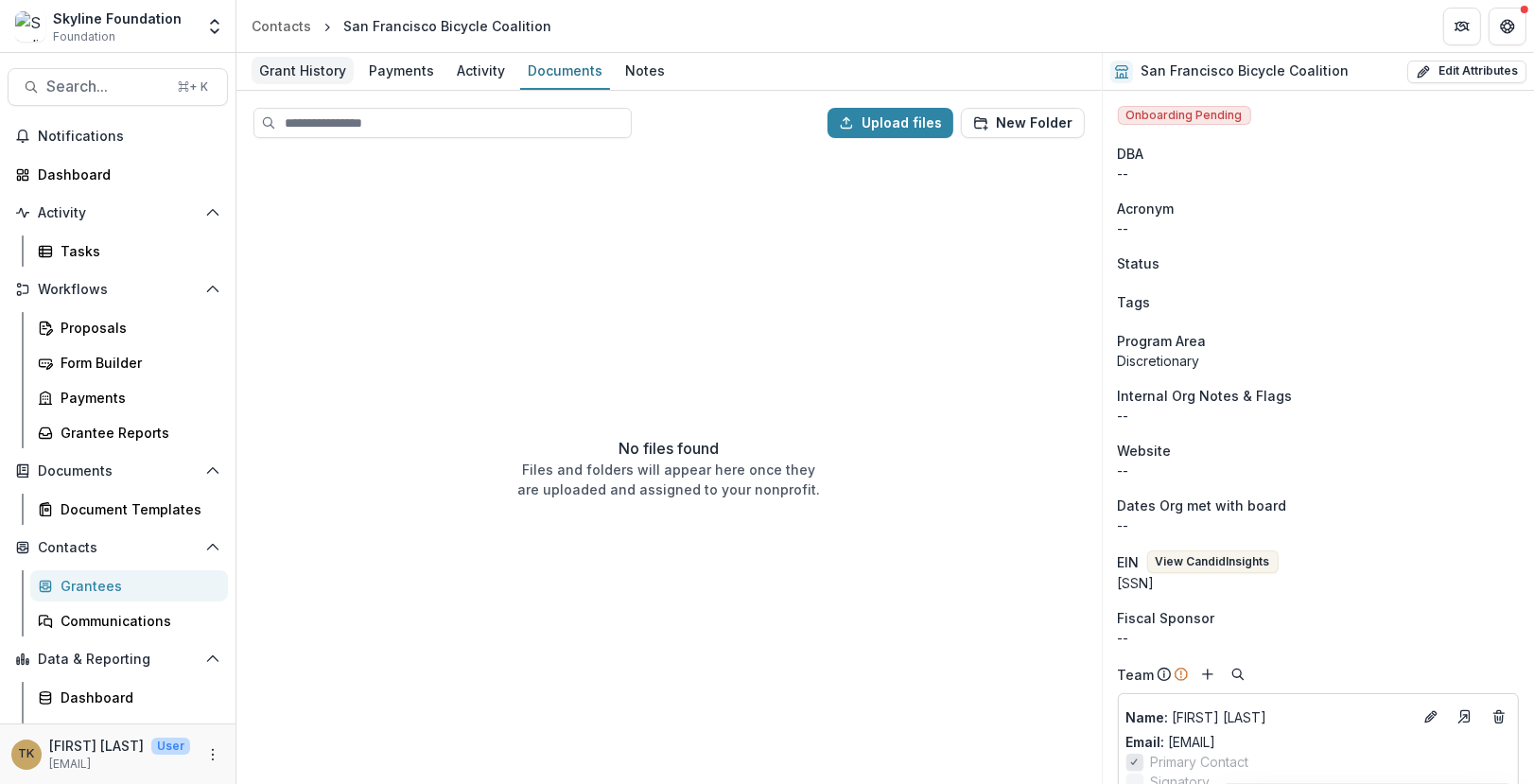 click on "Grant History" at bounding box center [303, 70] 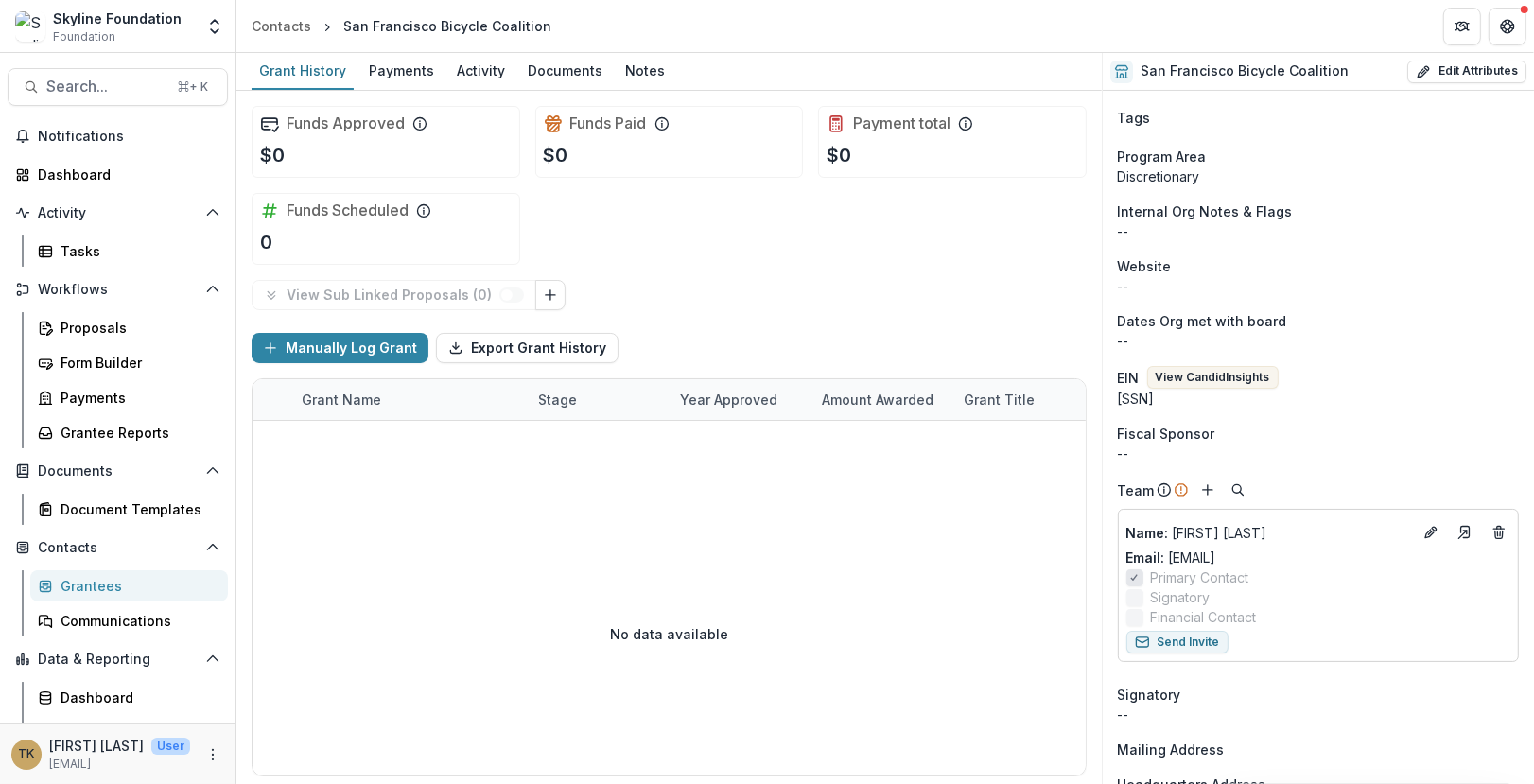 scroll, scrollTop: 0, scrollLeft: 0, axis: both 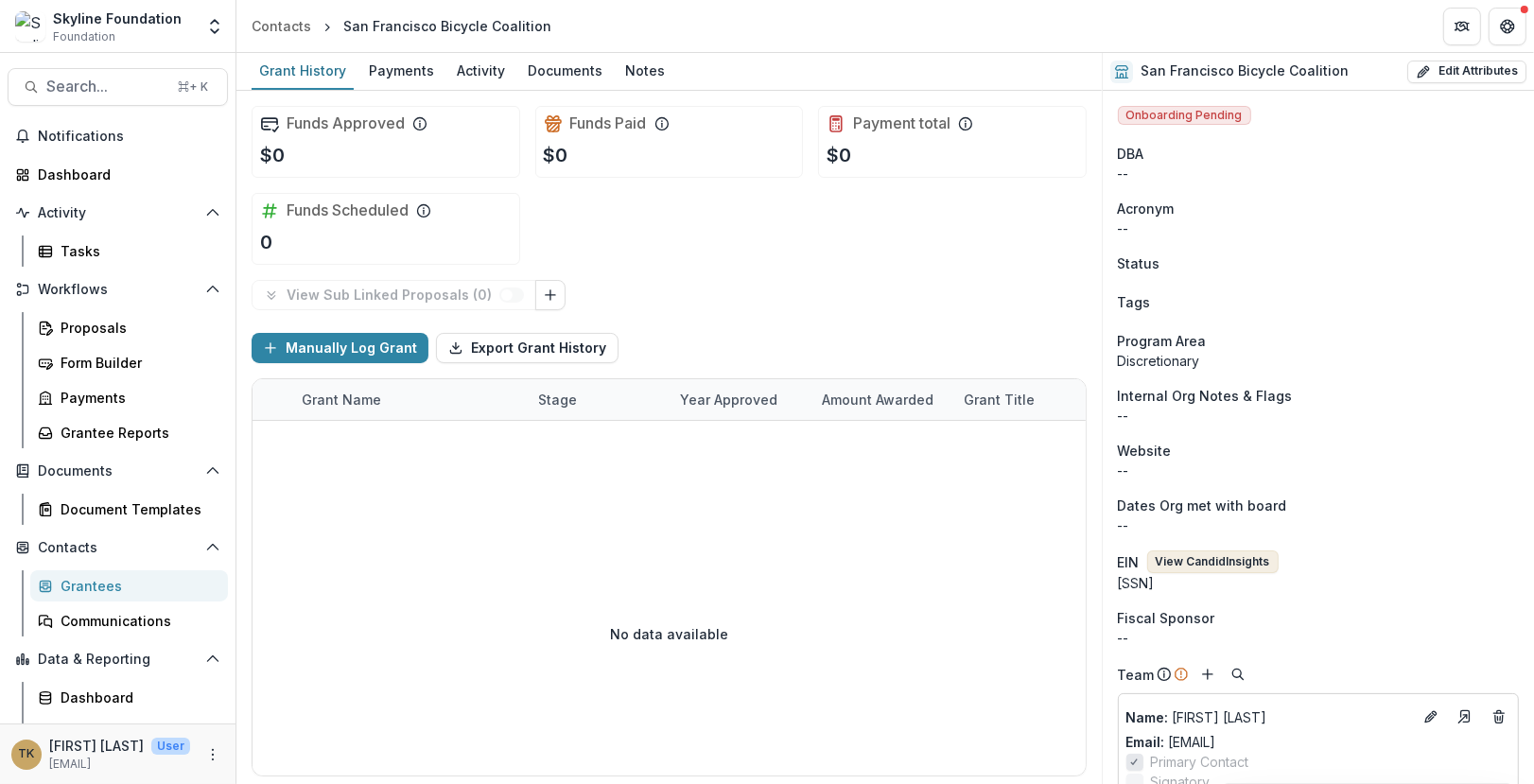 click on "View Candid  Insights" at bounding box center (1212, 562) 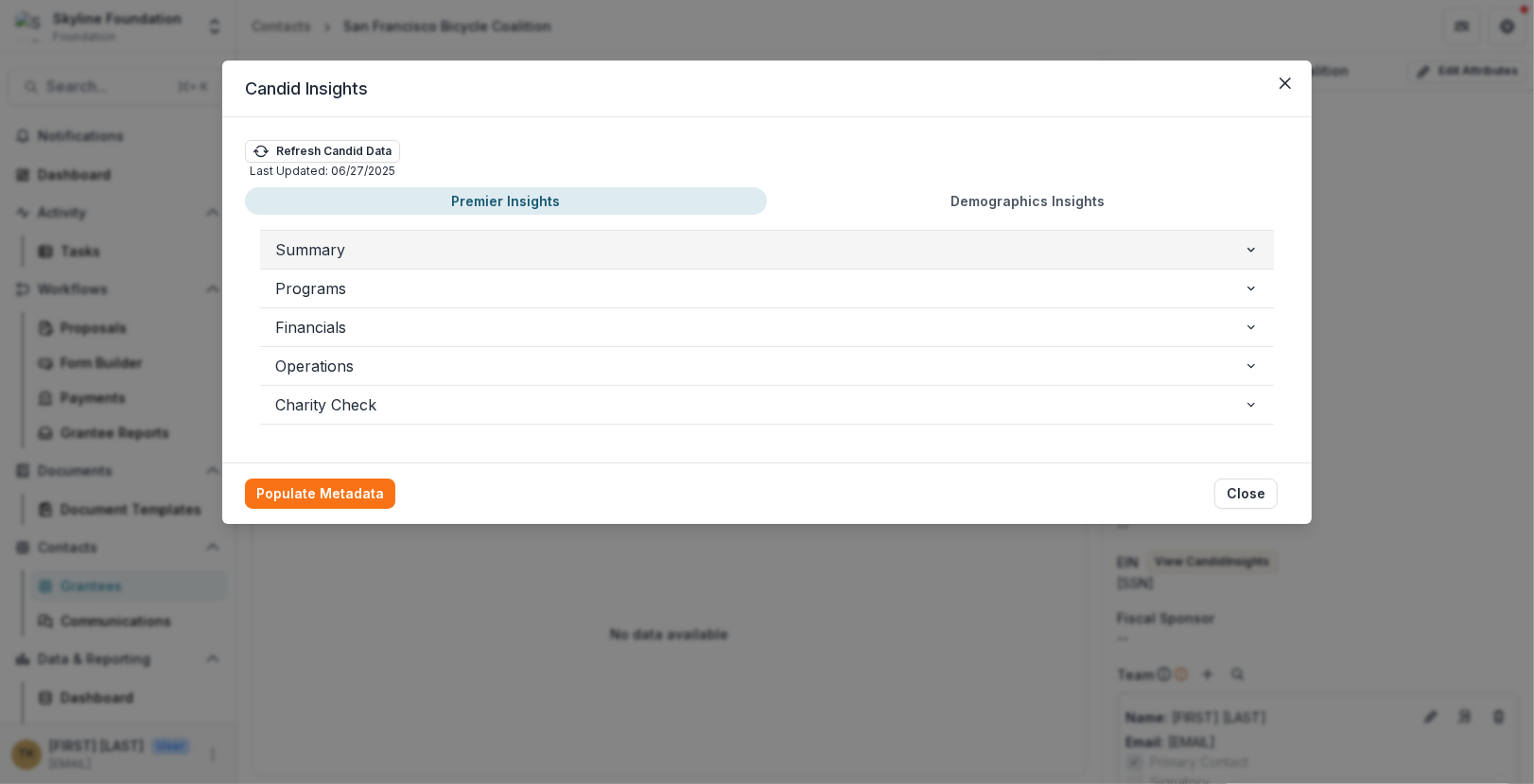 click on "Summary" at bounding box center (759, 250) 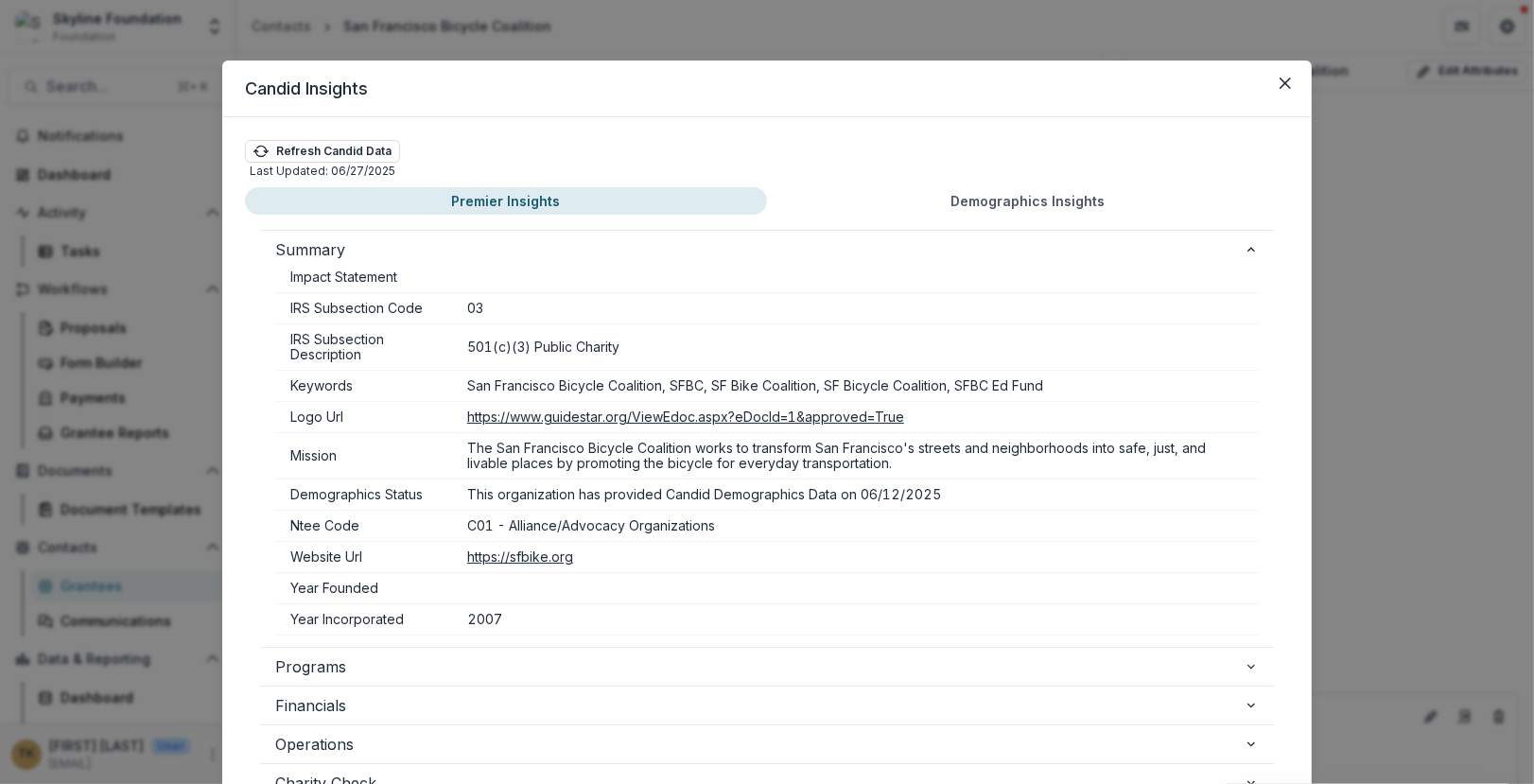 scroll, scrollTop: 651, scrollLeft: 0, axis: vertical 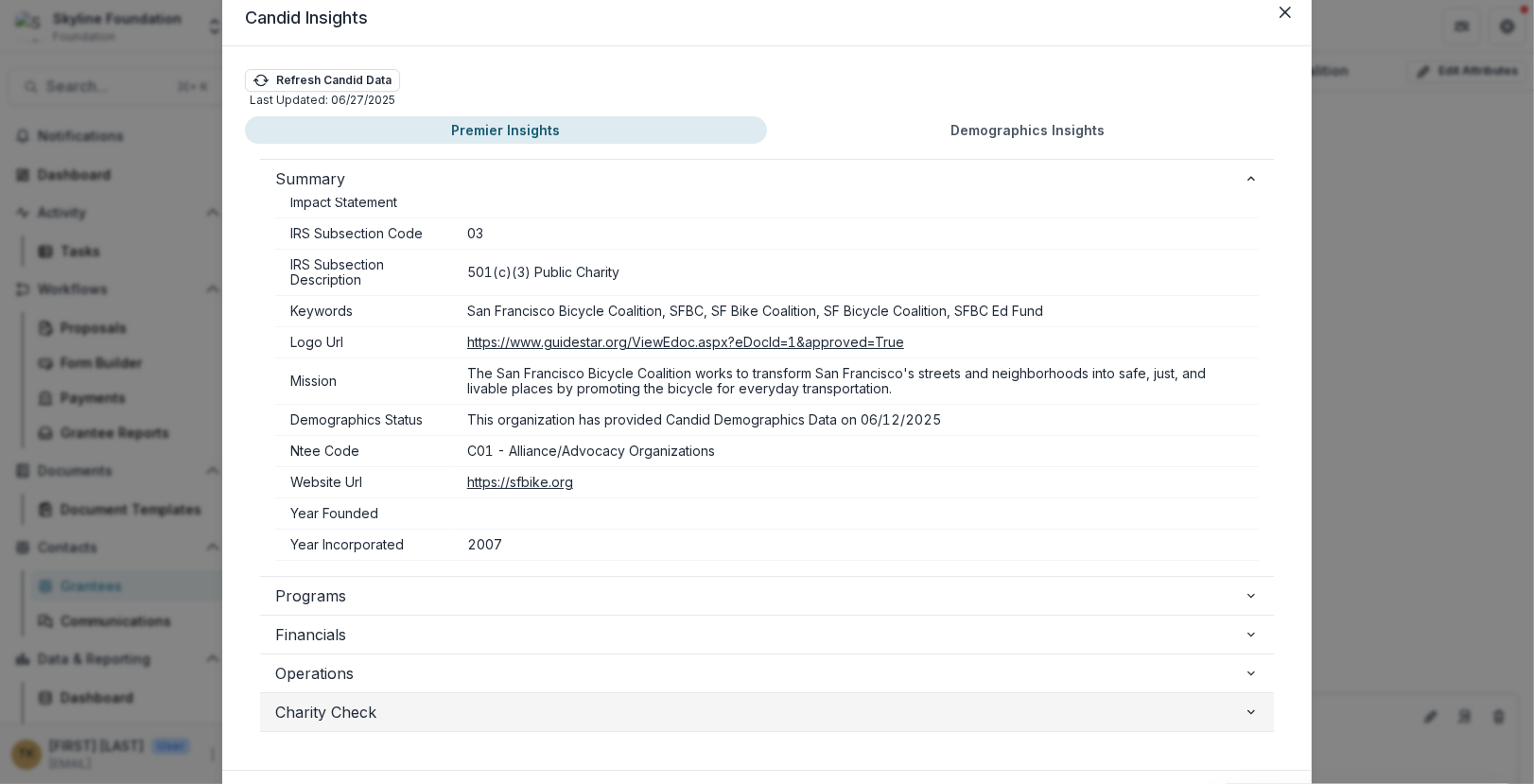 click on "Charity Check" at bounding box center [759, 712] 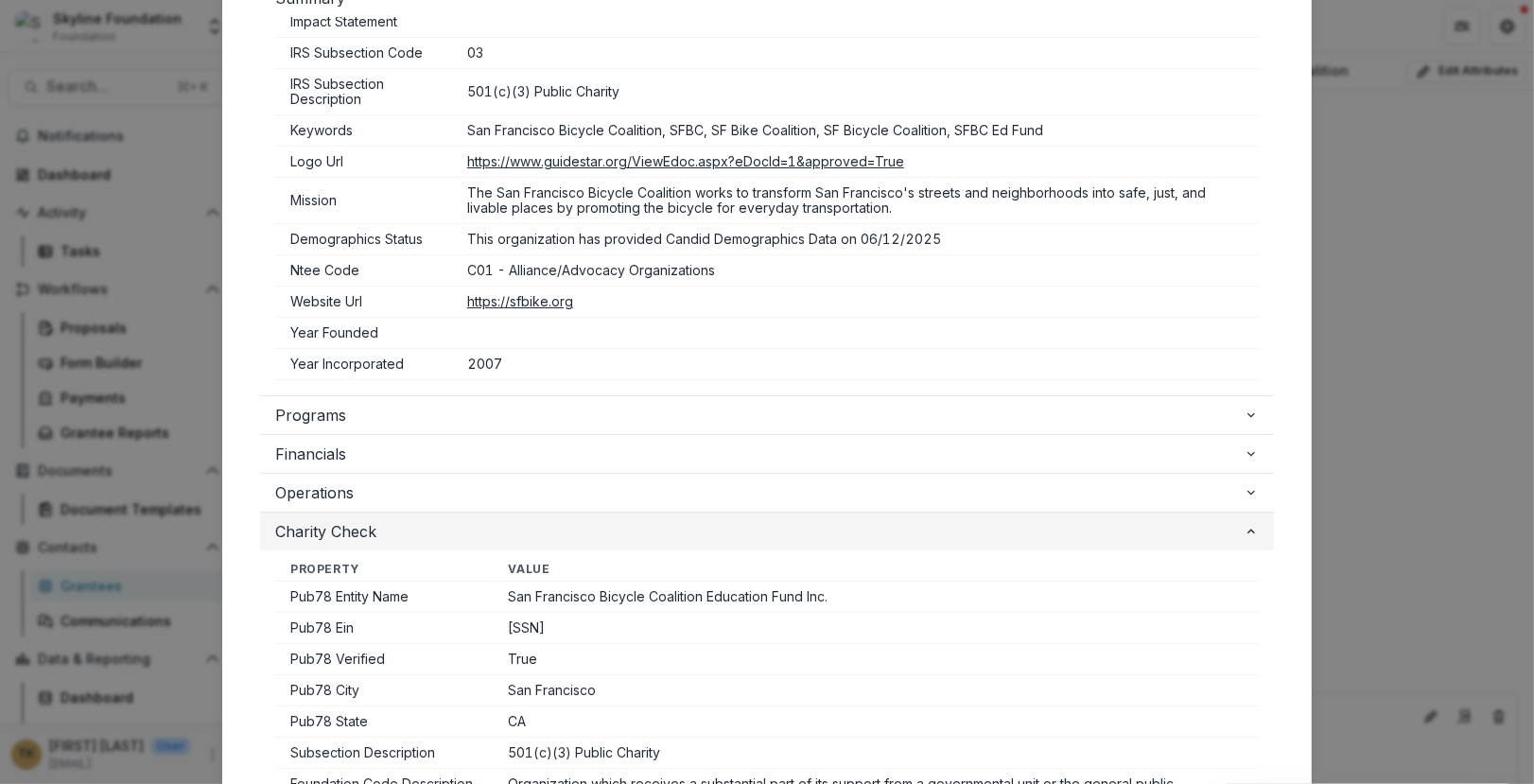 scroll, scrollTop: 268, scrollLeft: 0, axis: vertical 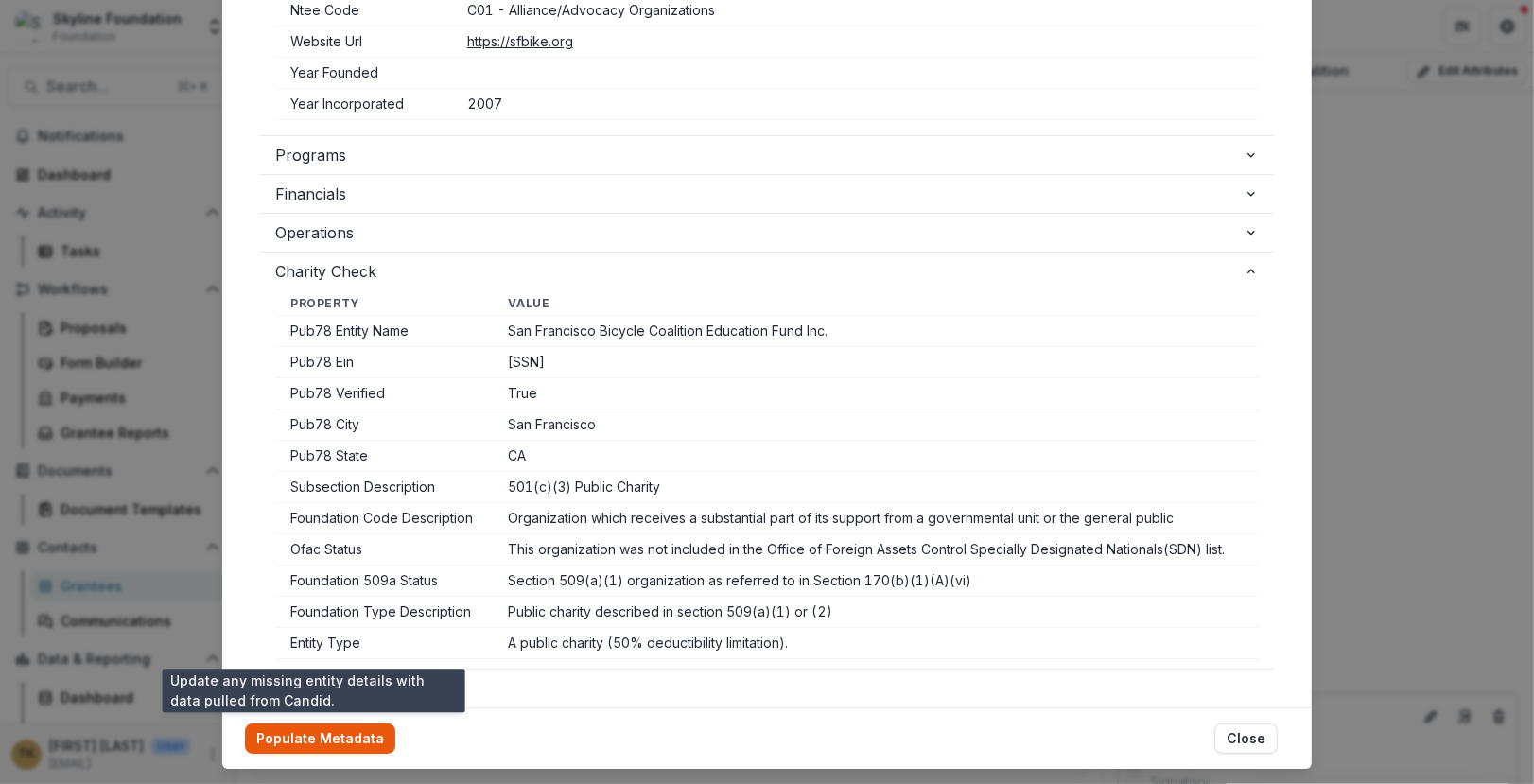 click on "Populate Metadata" at bounding box center (320, 739) 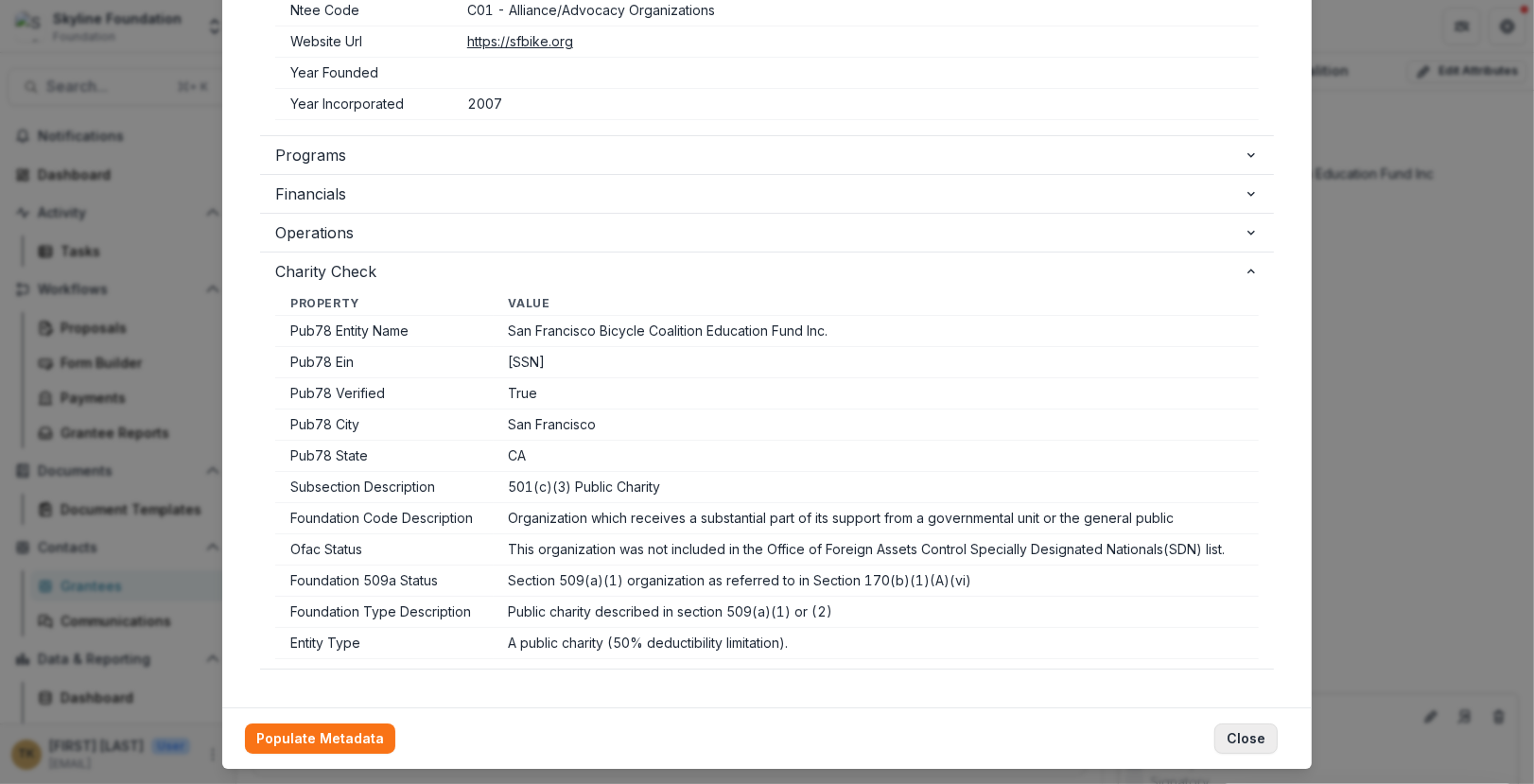 click on "Close" at bounding box center [1246, 739] 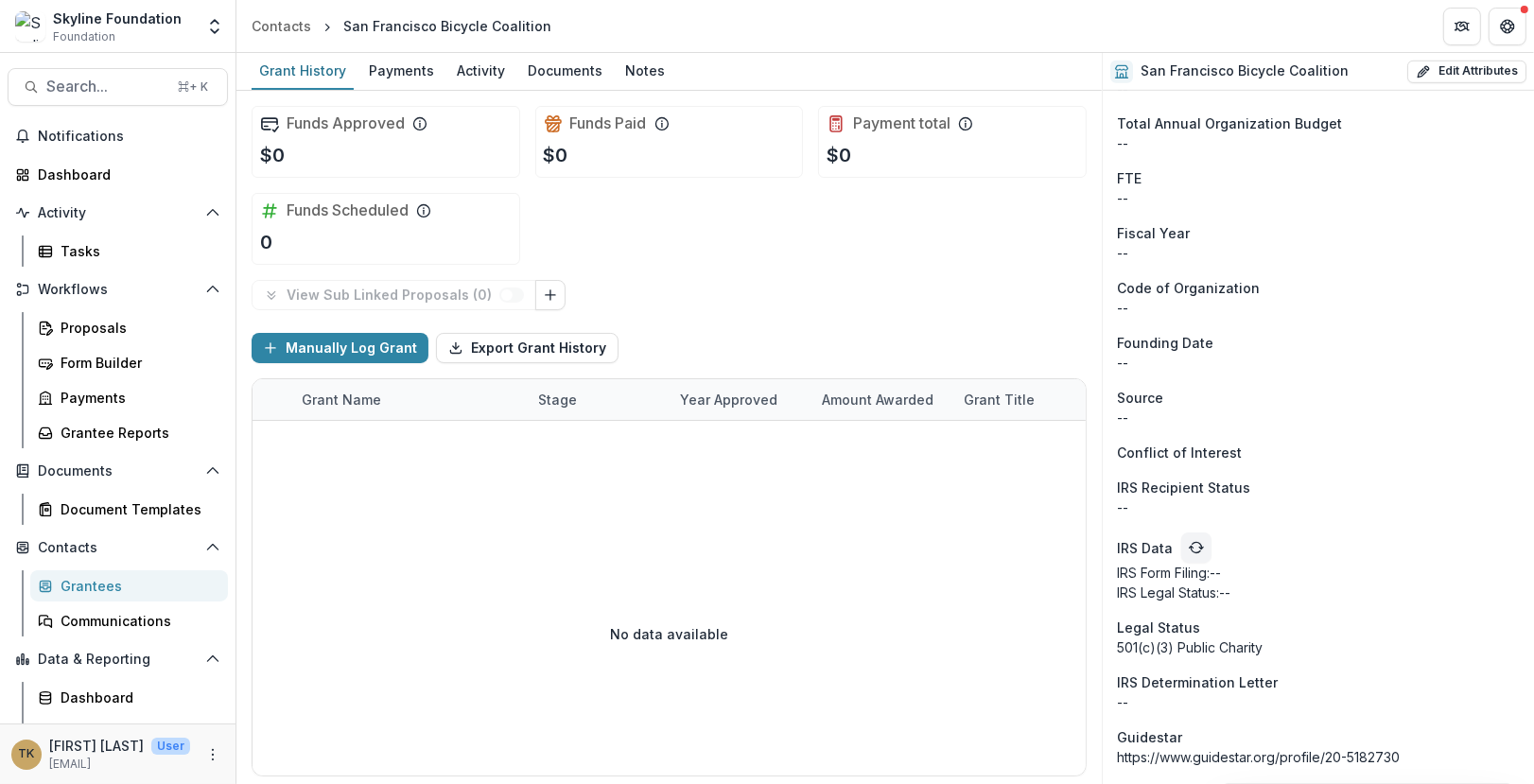 scroll, scrollTop: 1104, scrollLeft: 0, axis: vertical 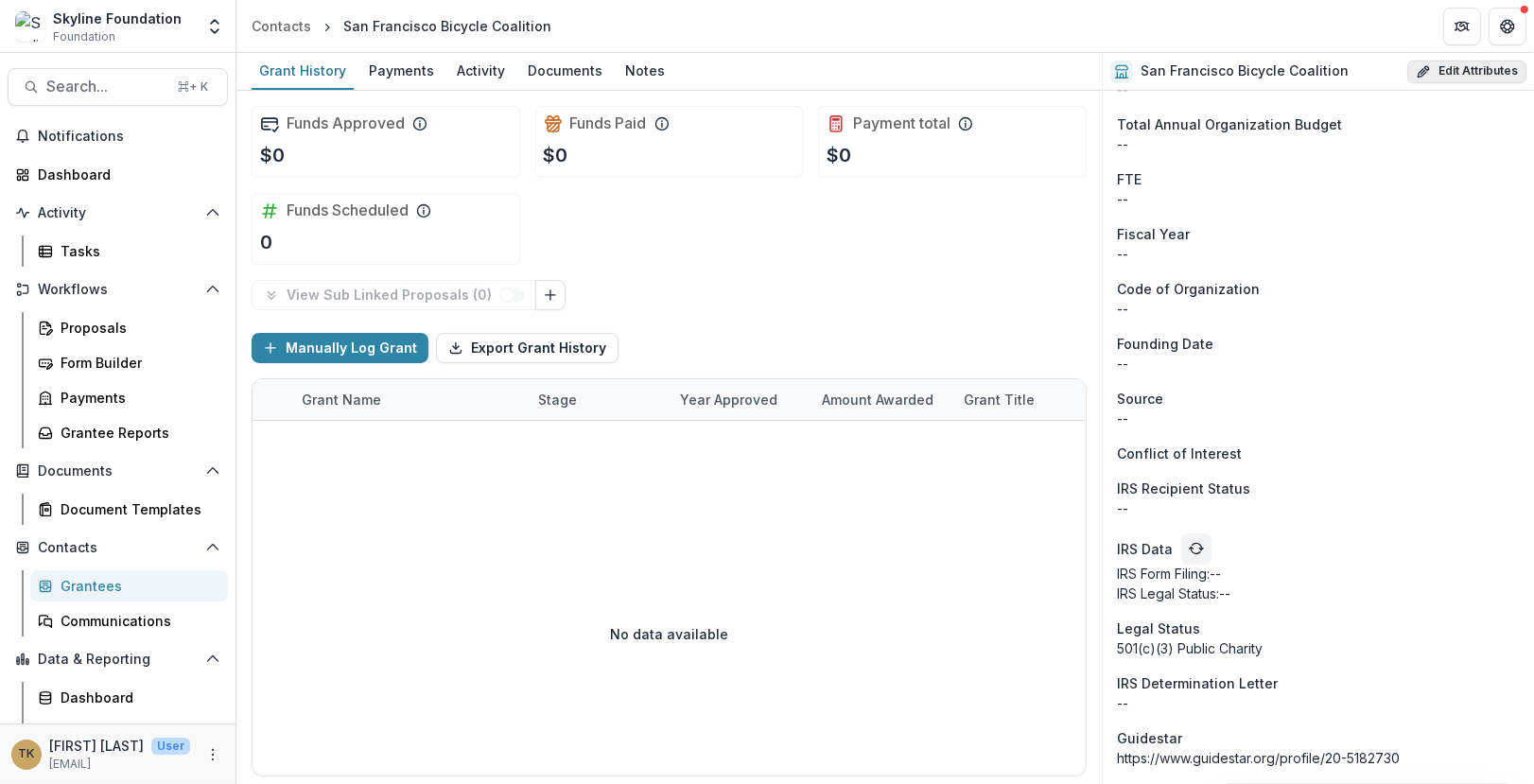 click on "Edit Attributes" at bounding box center [1467, 72] 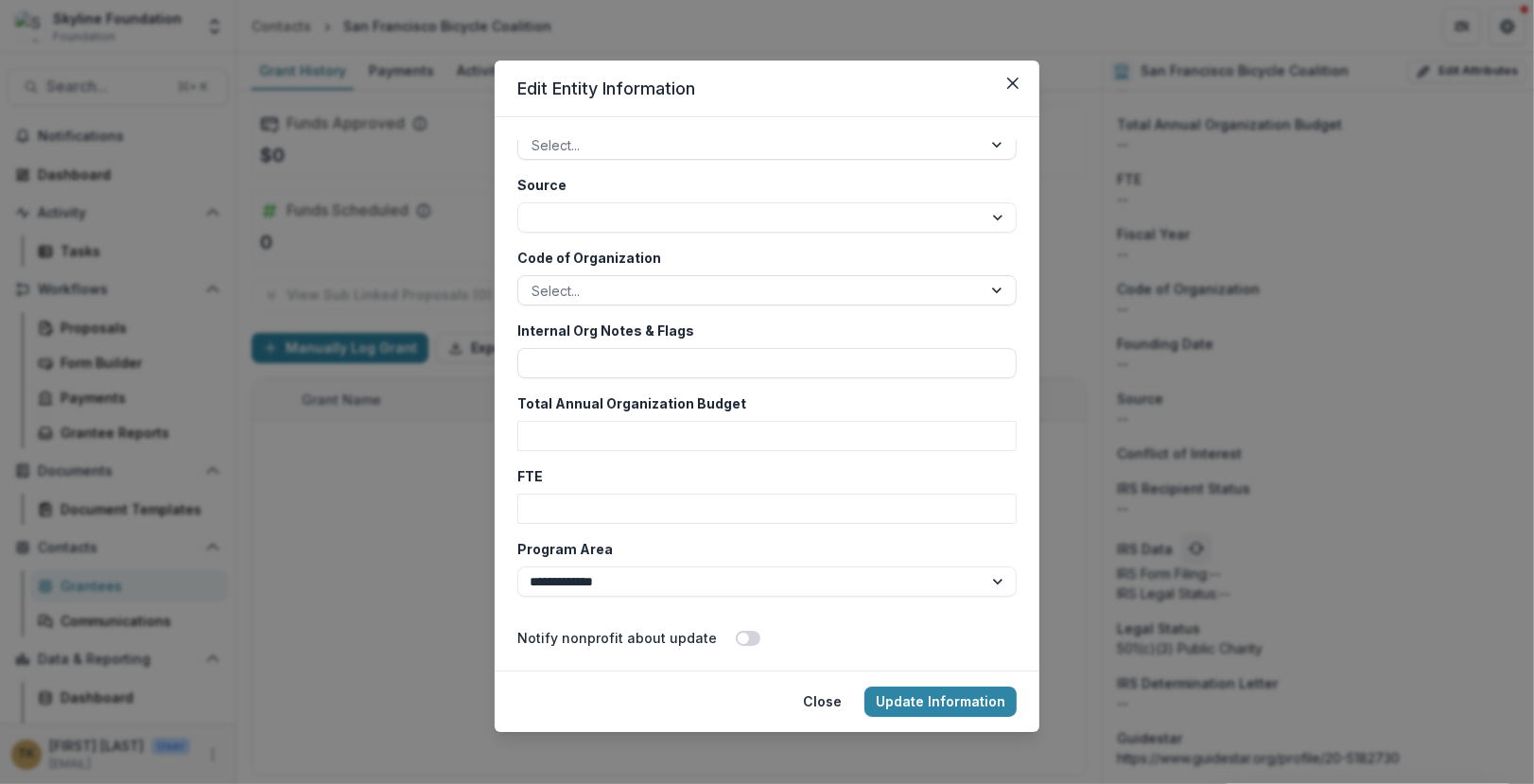 scroll, scrollTop: 3126, scrollLeft: 0, axis: vertical 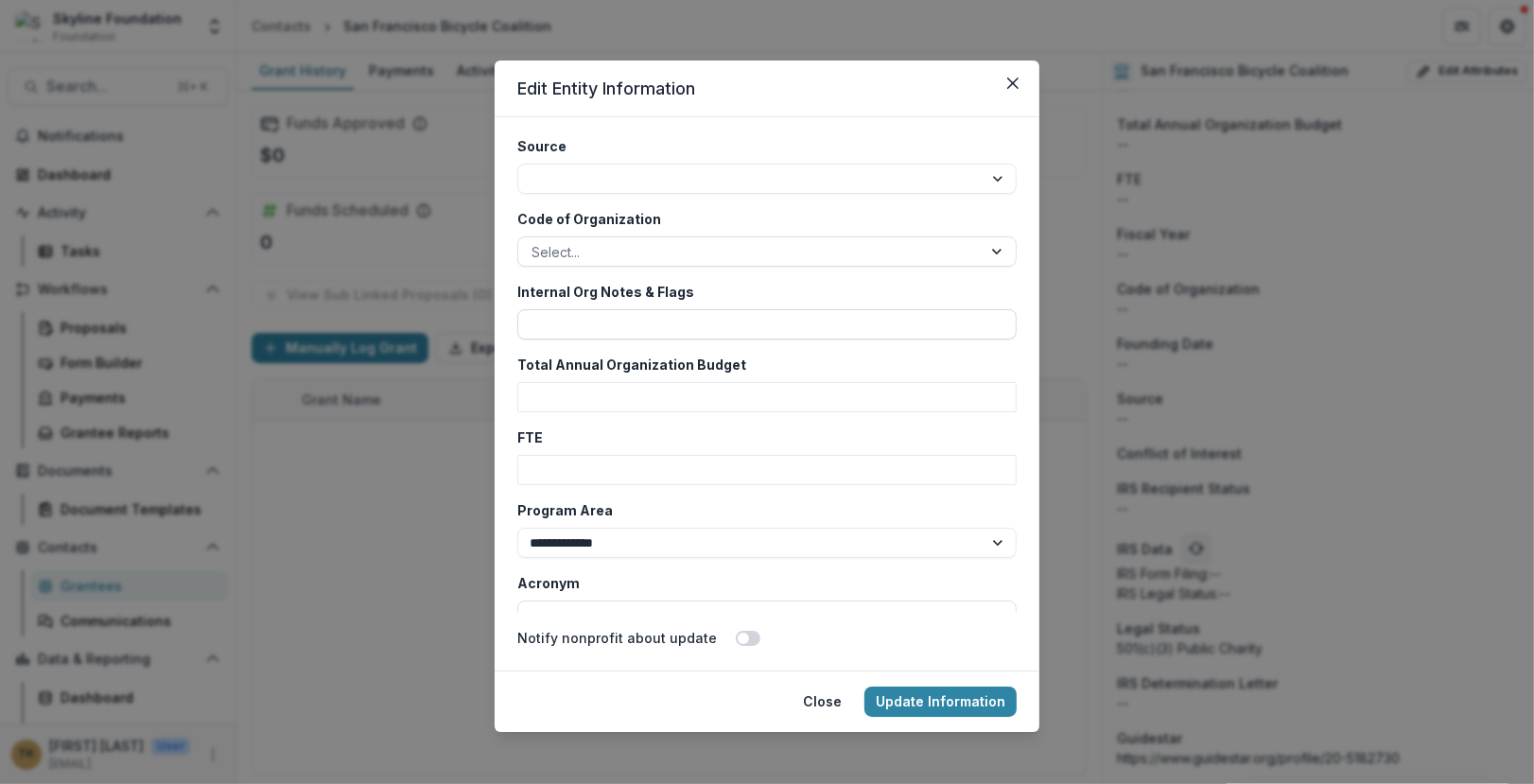 click on "Internal Org Notes & Flags" at bounding box center (767, 324) 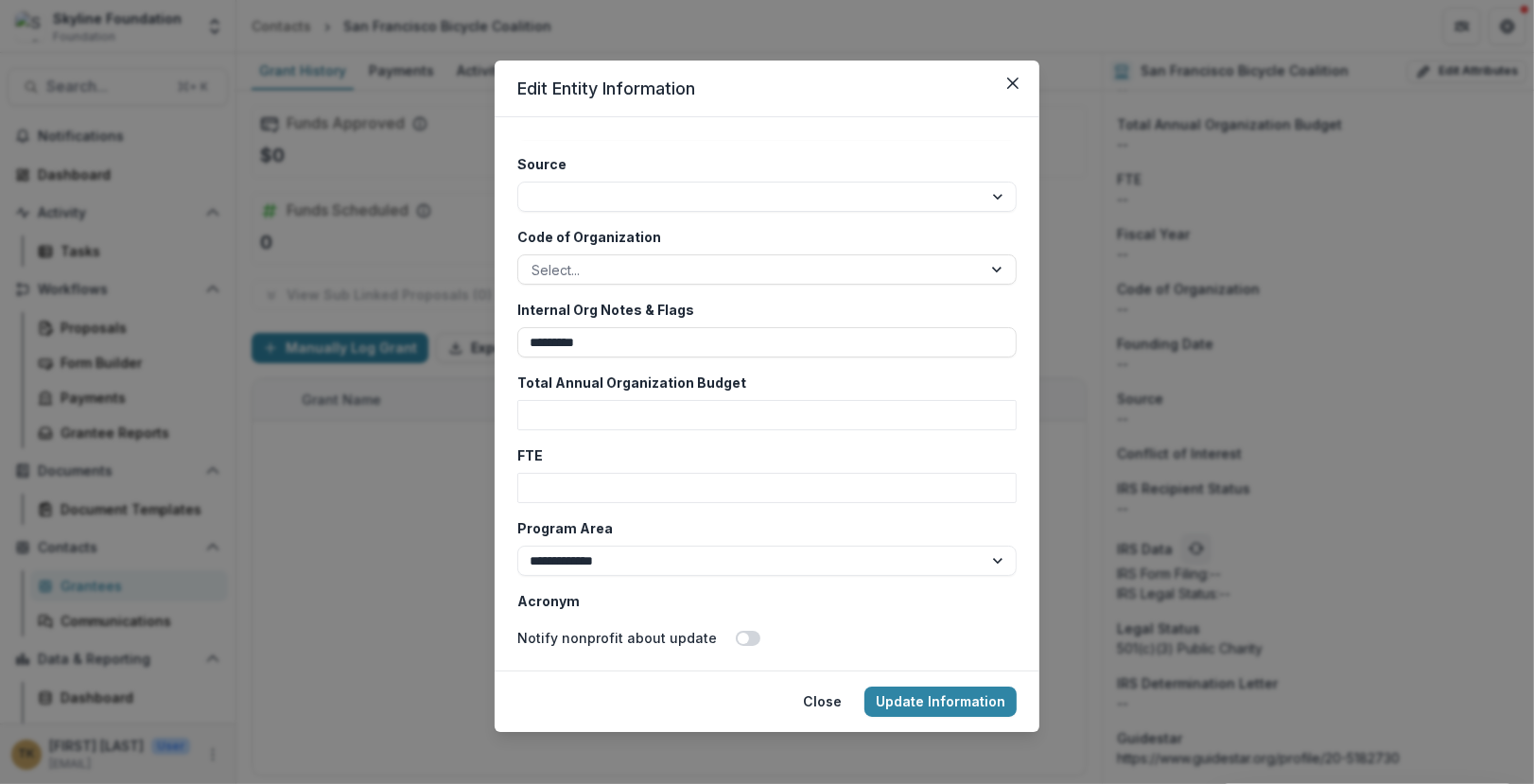 scroll, scrollTop: 3360, scrollLeft: 0, axis: vertical 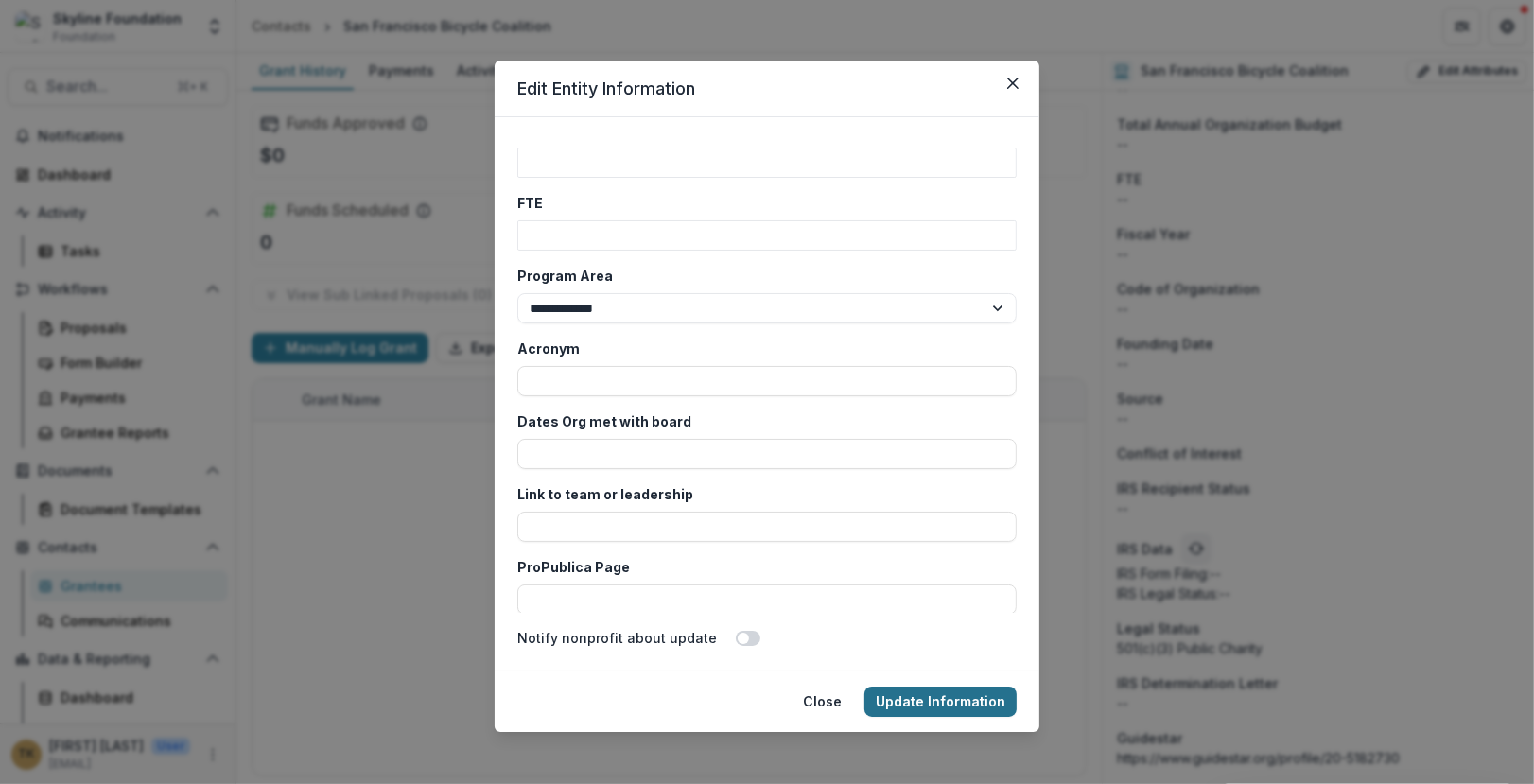 type on "*********" 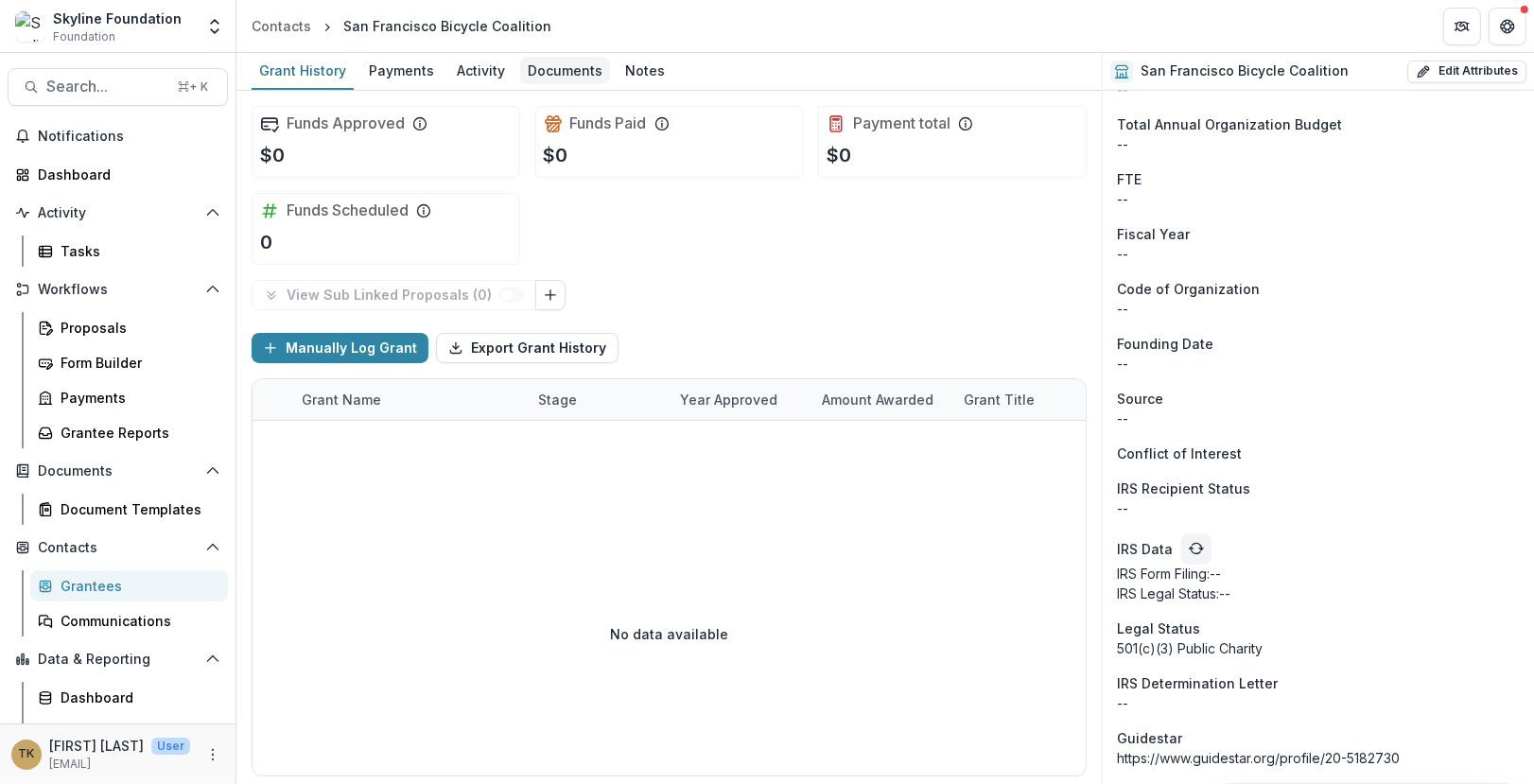 click on "Documents" at bounding box center (565, 70) 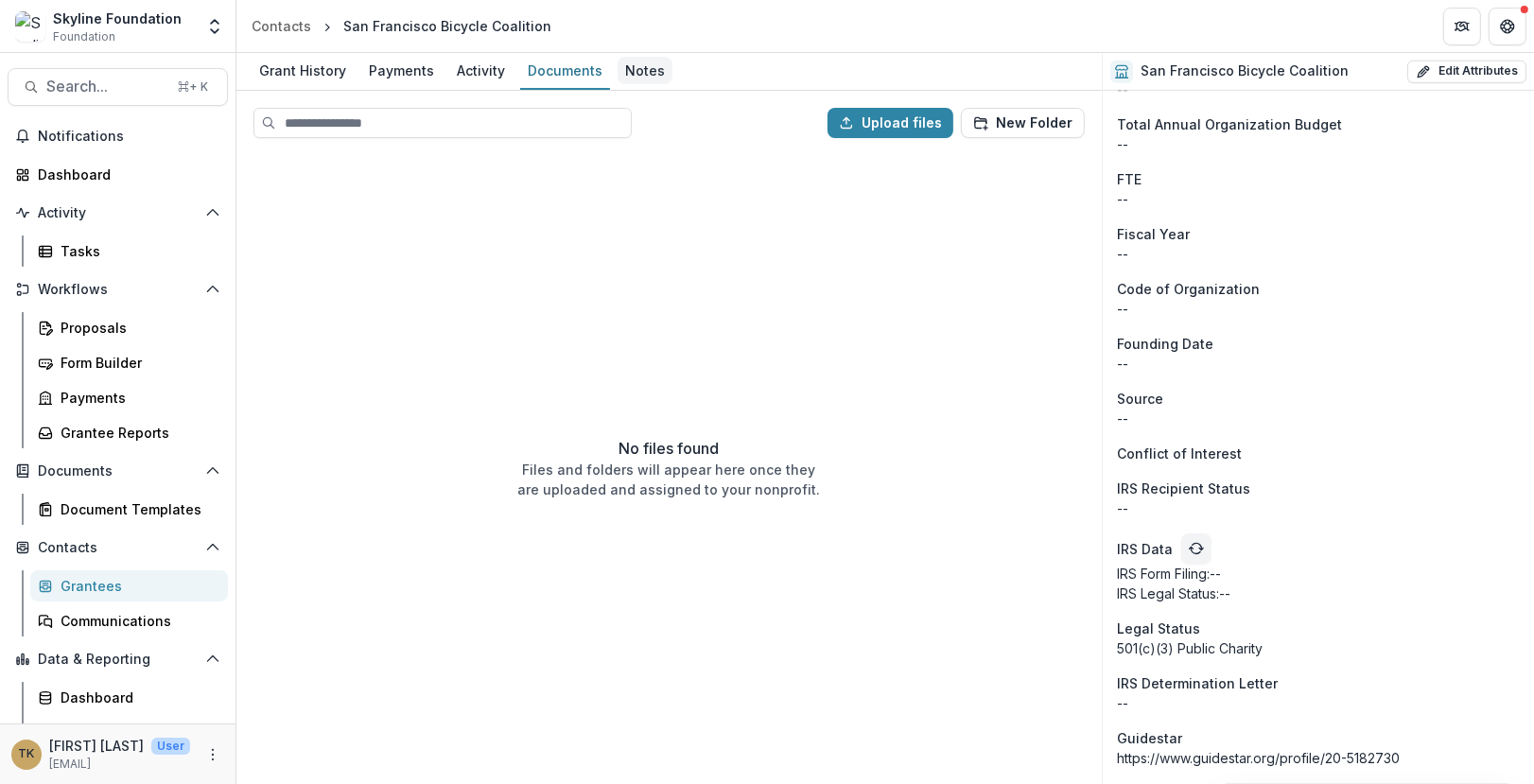 click on "Notes" at bounding box center [645, 70] 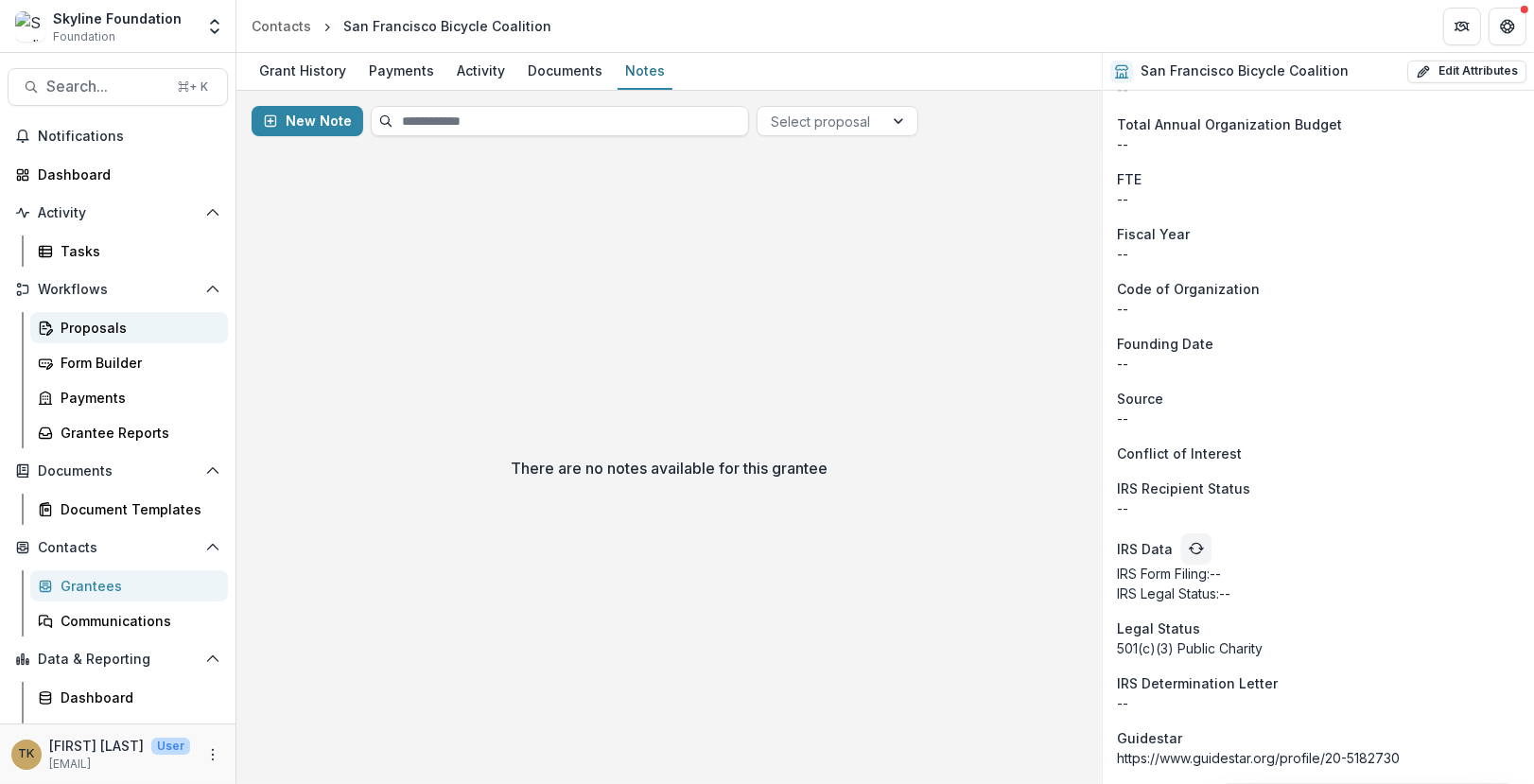 click on "Proposals" at bounding box center [136, 327] 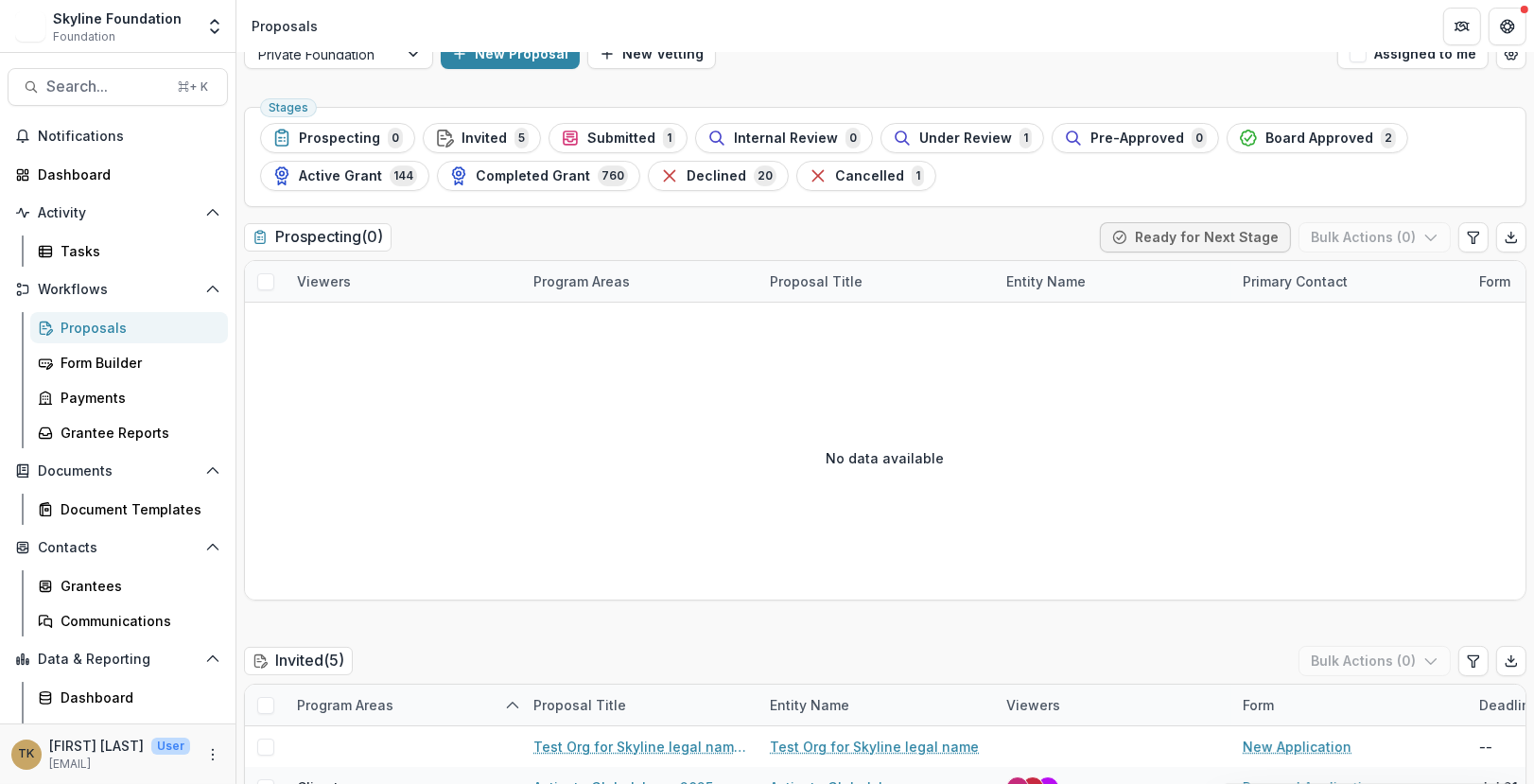 scroll, scrollTop: 0, scrollLeft: 0, axis: both 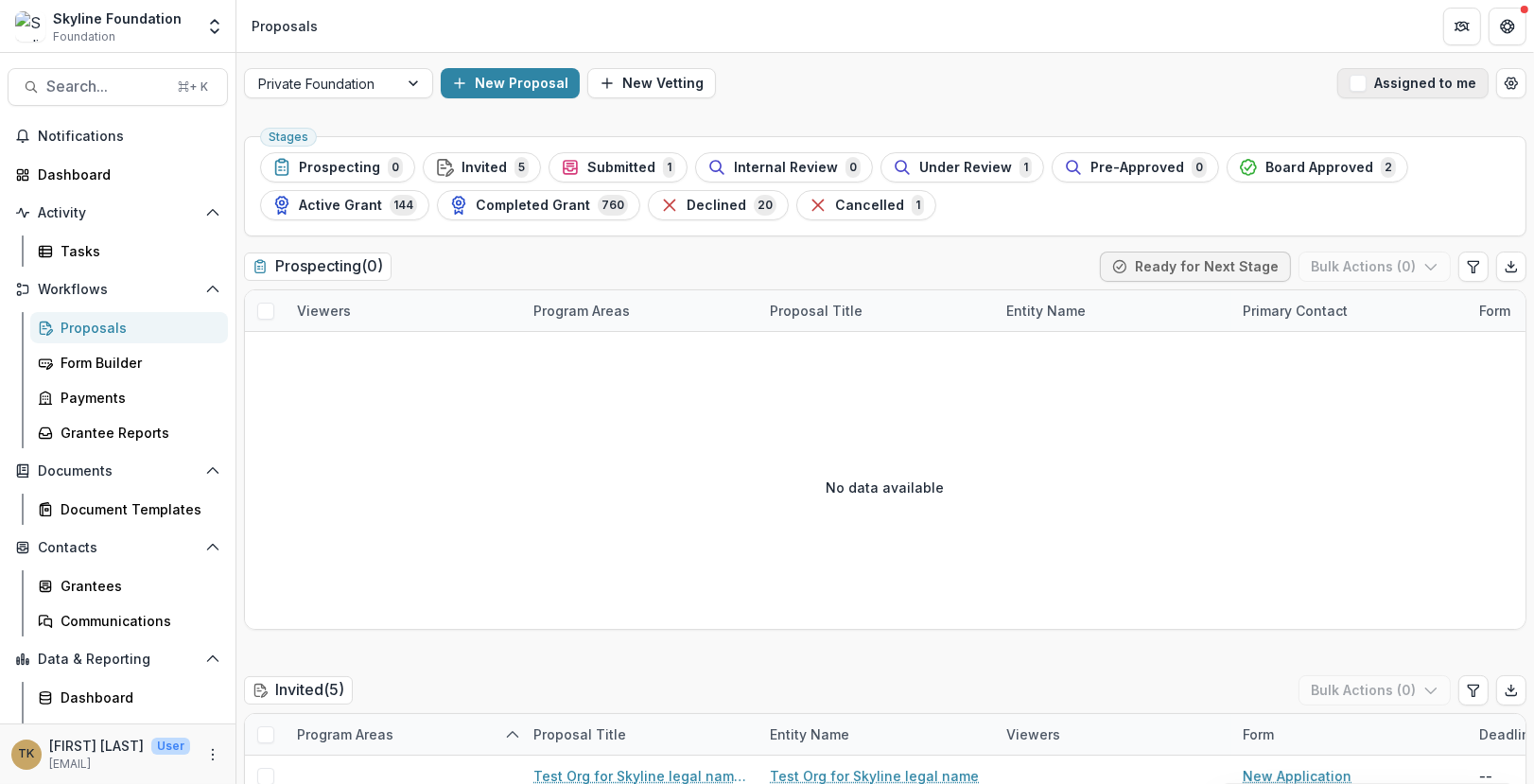 click at bounding box center [1358, 83] 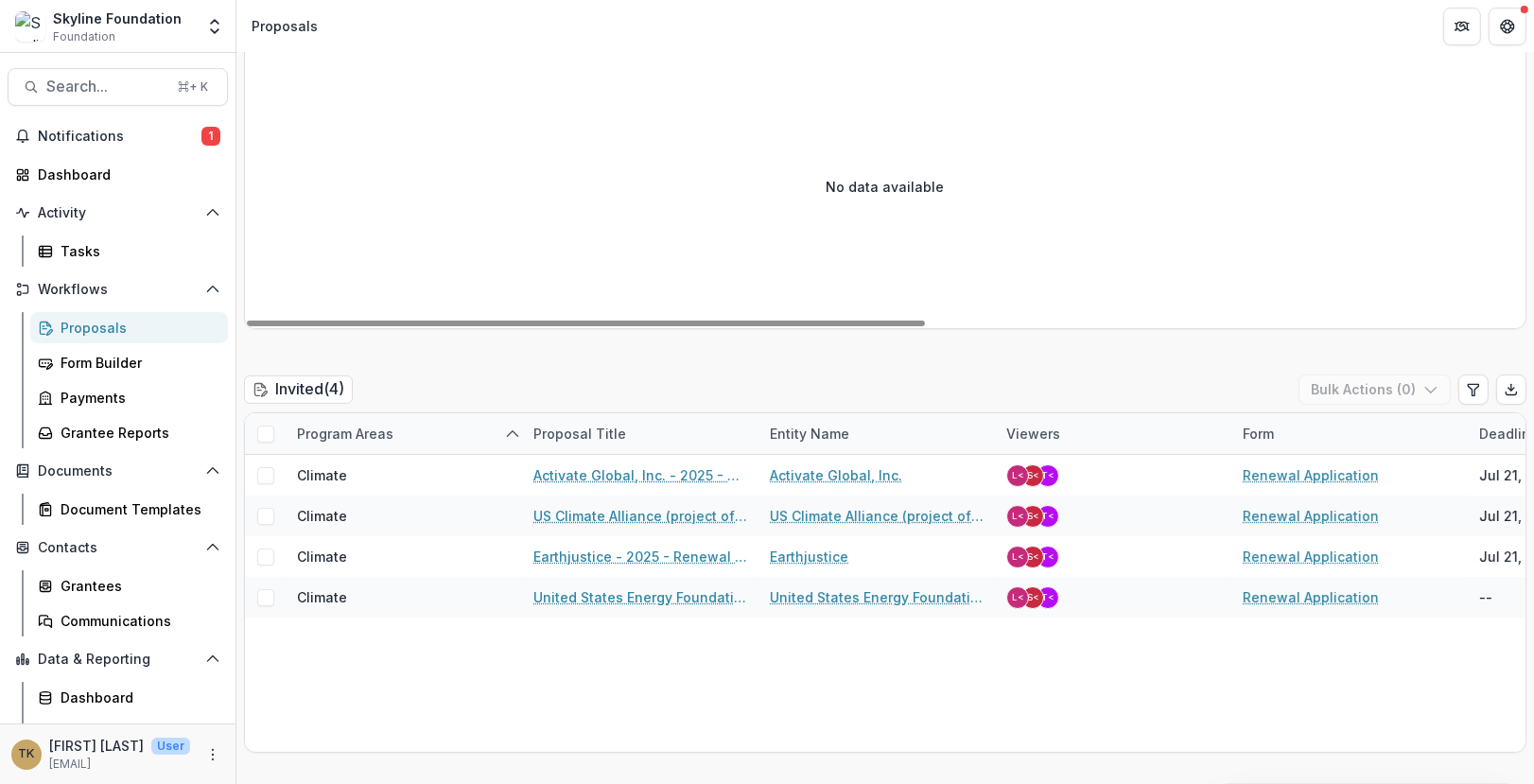 scroll, scrollTop: 320, scrollLeft: 0, axis: vertical 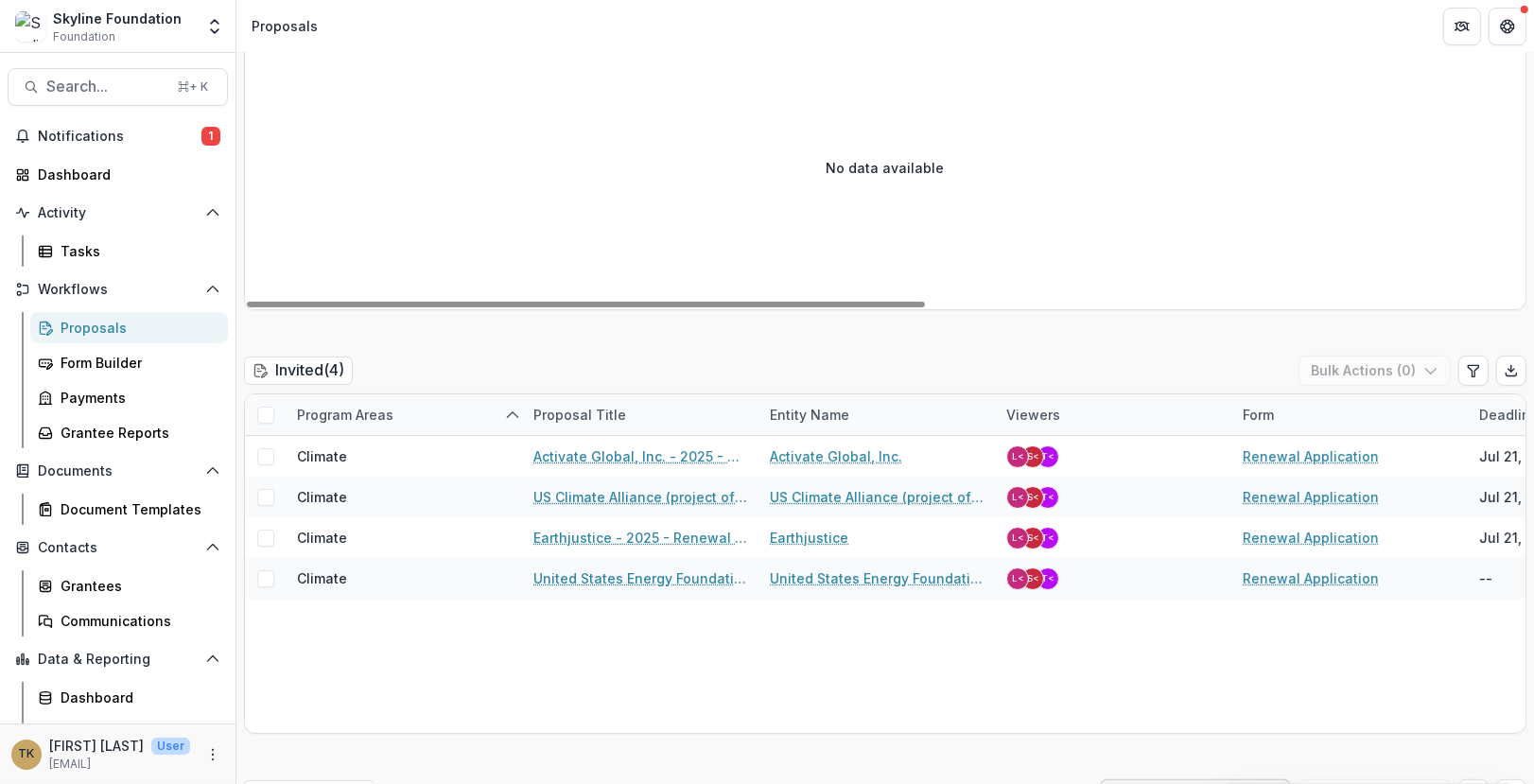 click on "Proposals" at bounding box center [136, 327] 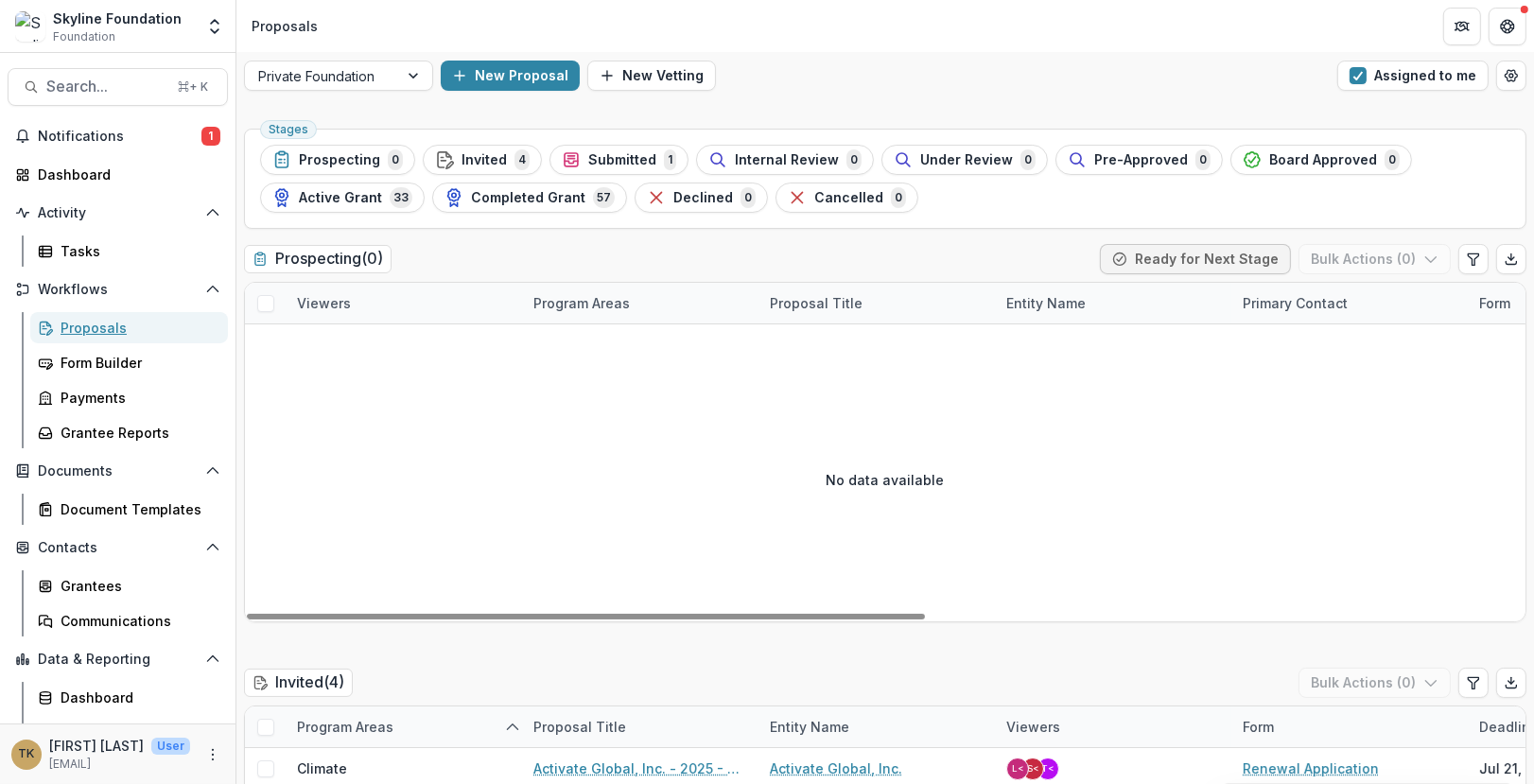 scroll, scrollTop: 0, scrollLeft: 0, axis: both 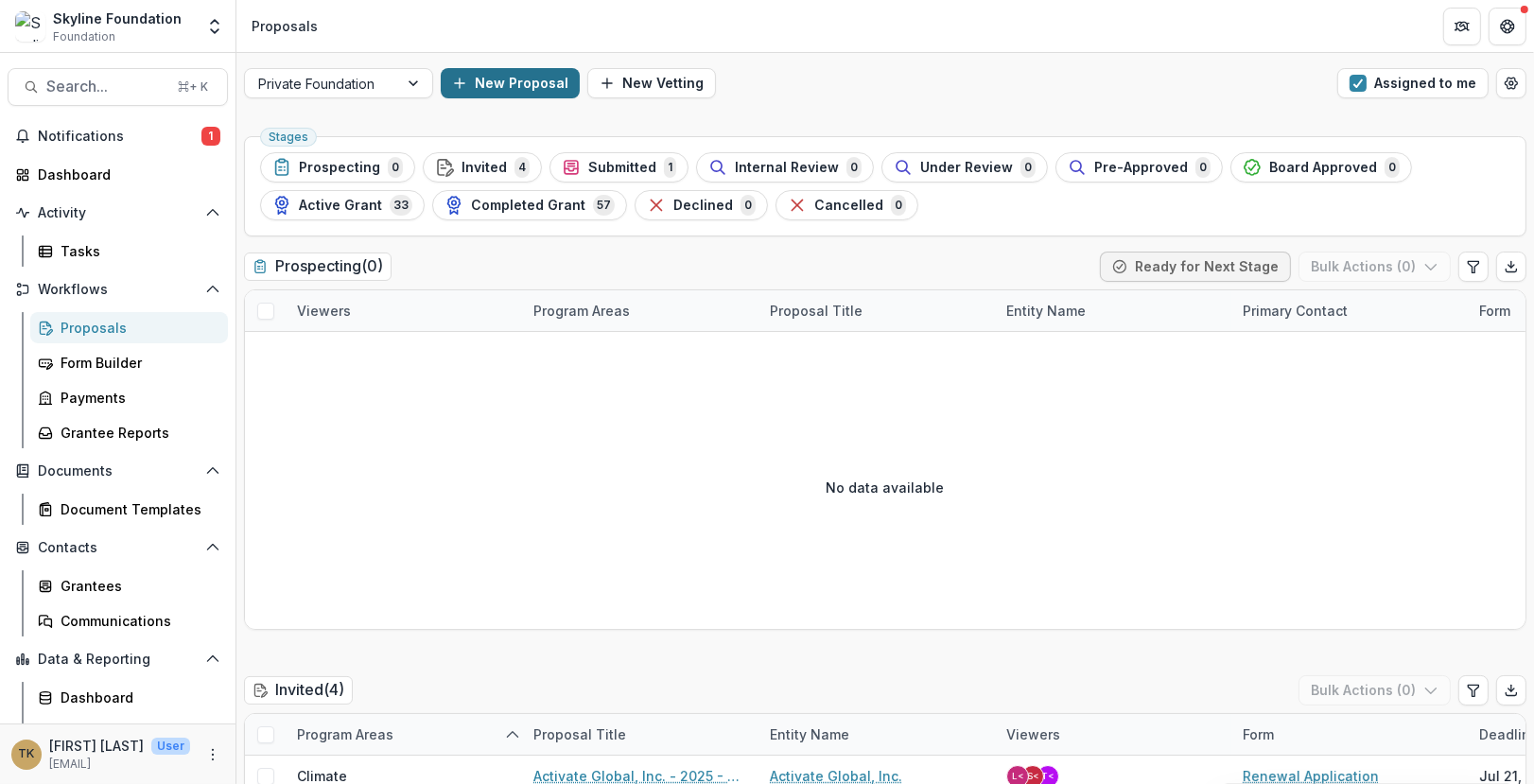 click on "New Proposal" at bounding box center [510, 83] 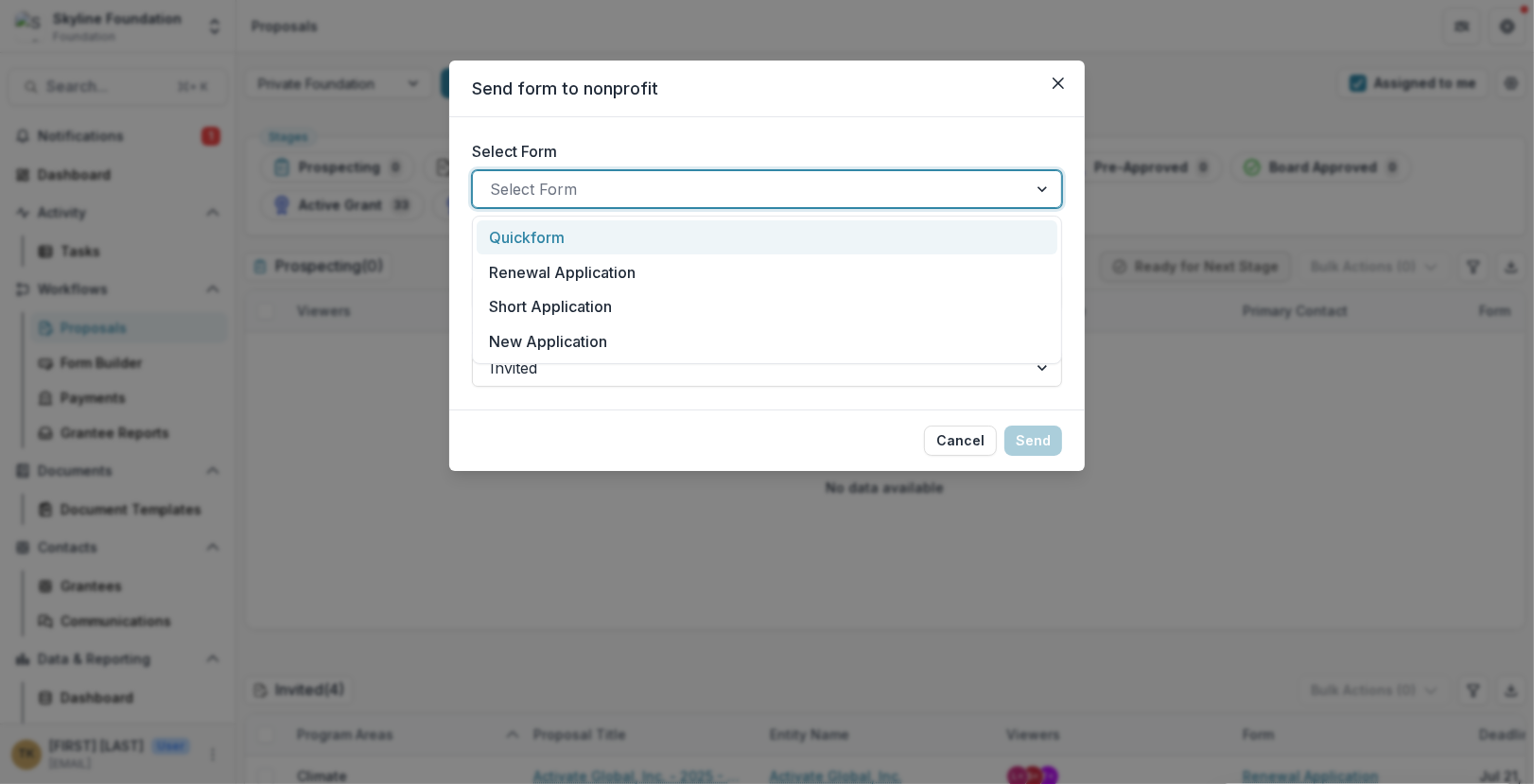 click at bounding box center [750, 189] 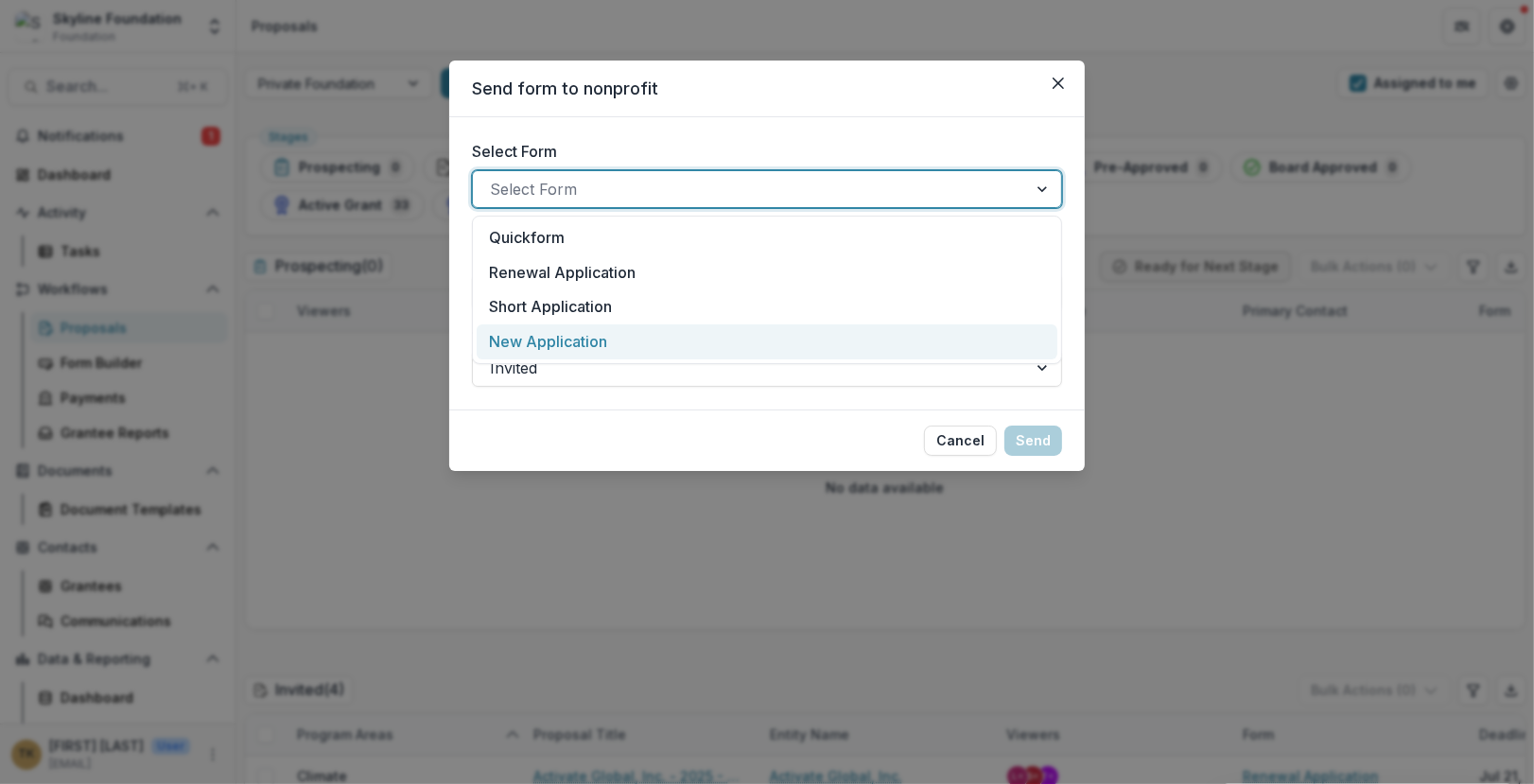 click on "New Application" at bounding box center [548, 341] 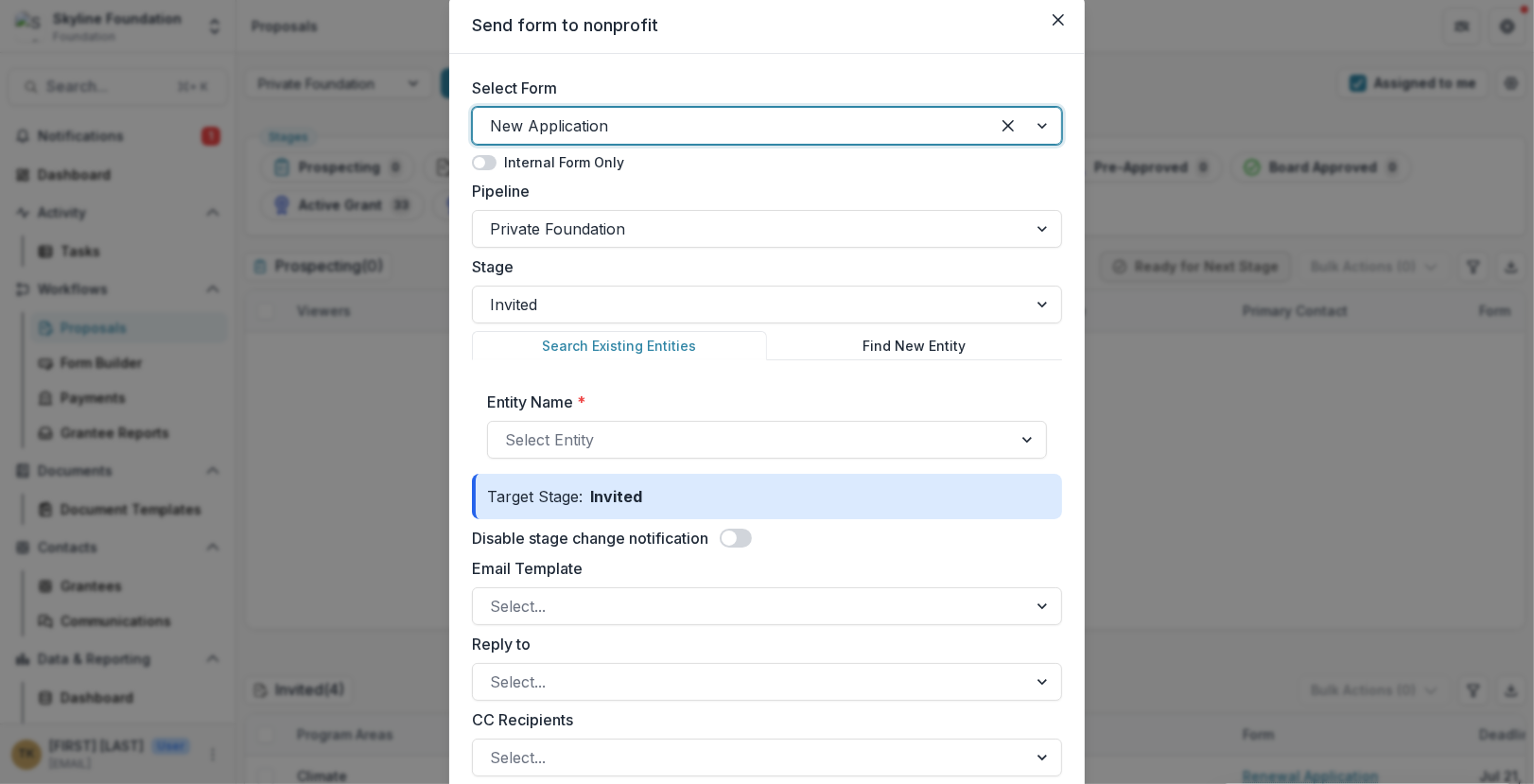 scroll, scrollTop: 64, scrollLeft: 0, axis: vertical 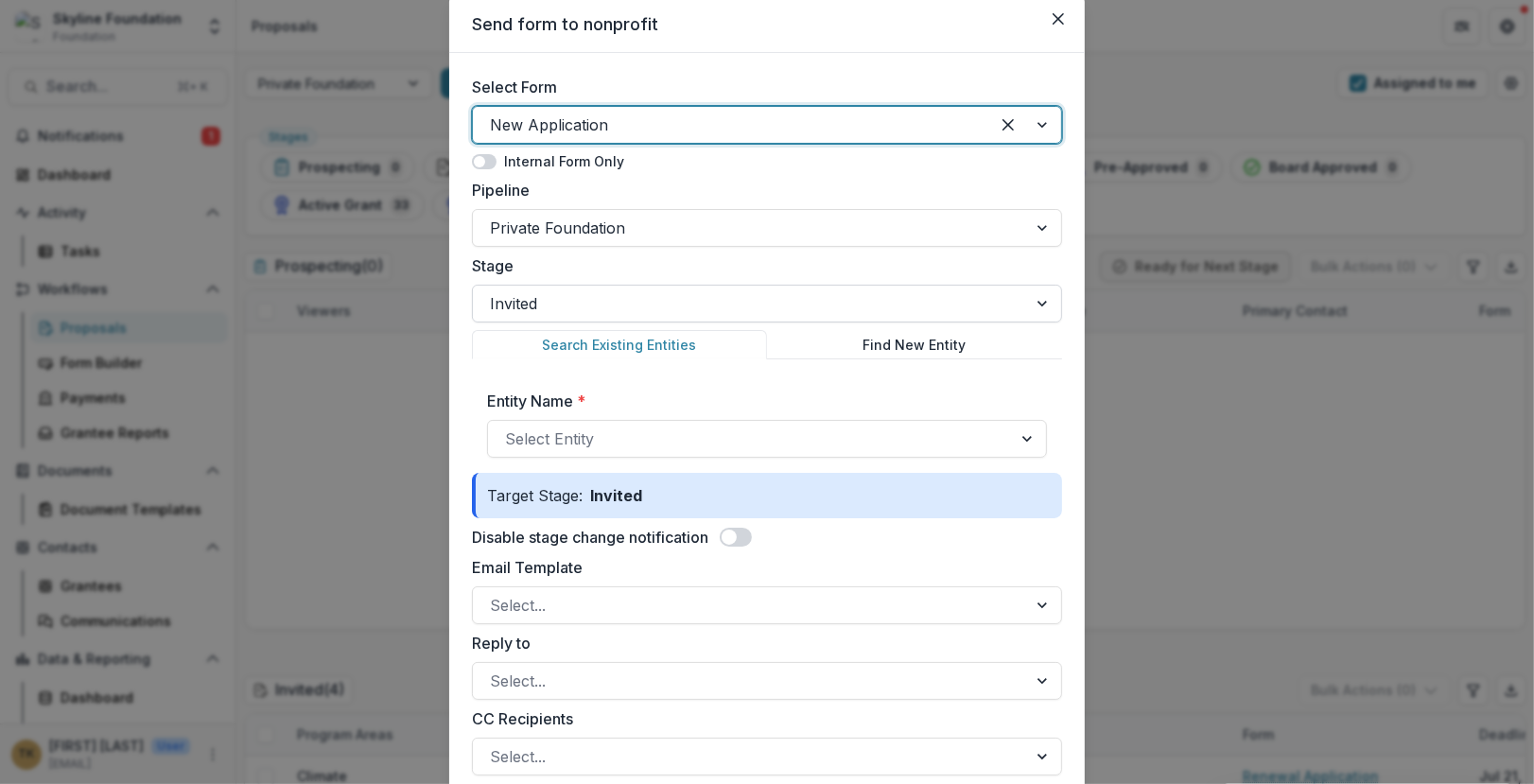 click at bounding box center (750, 304) 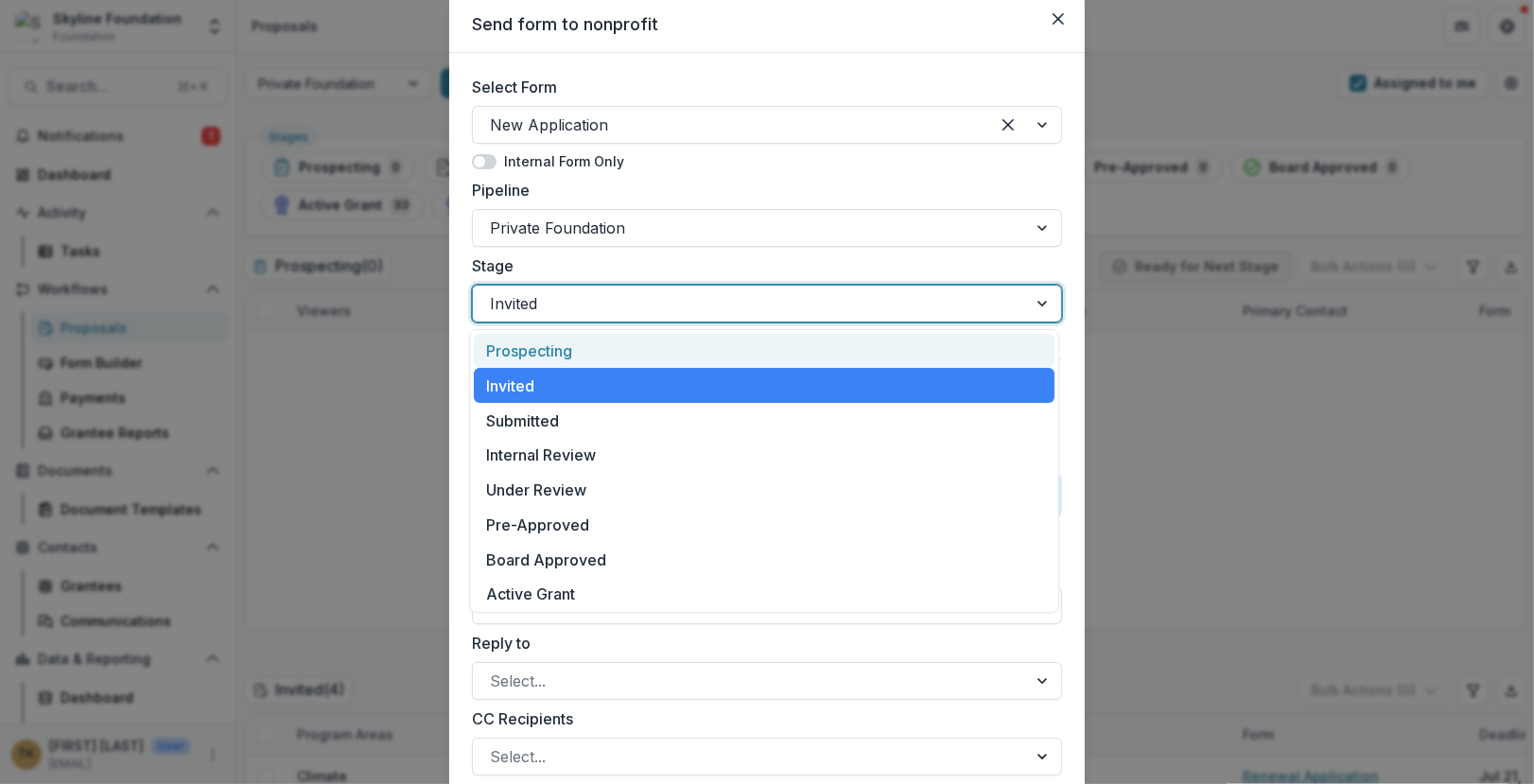 click on "Prospecting" at bounding box center (764, 351) 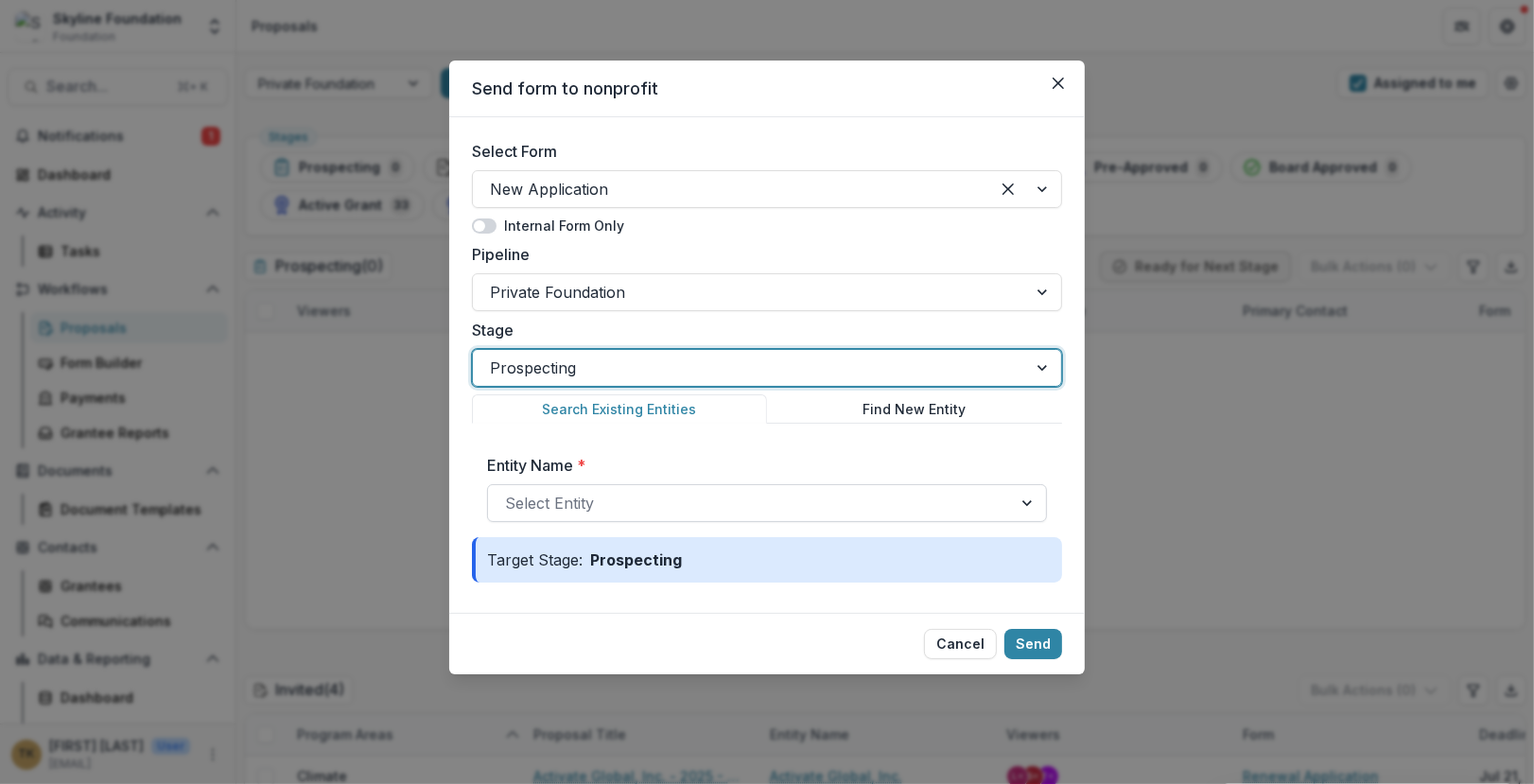 click on "Select Entity" at bounding box center (750, 503) 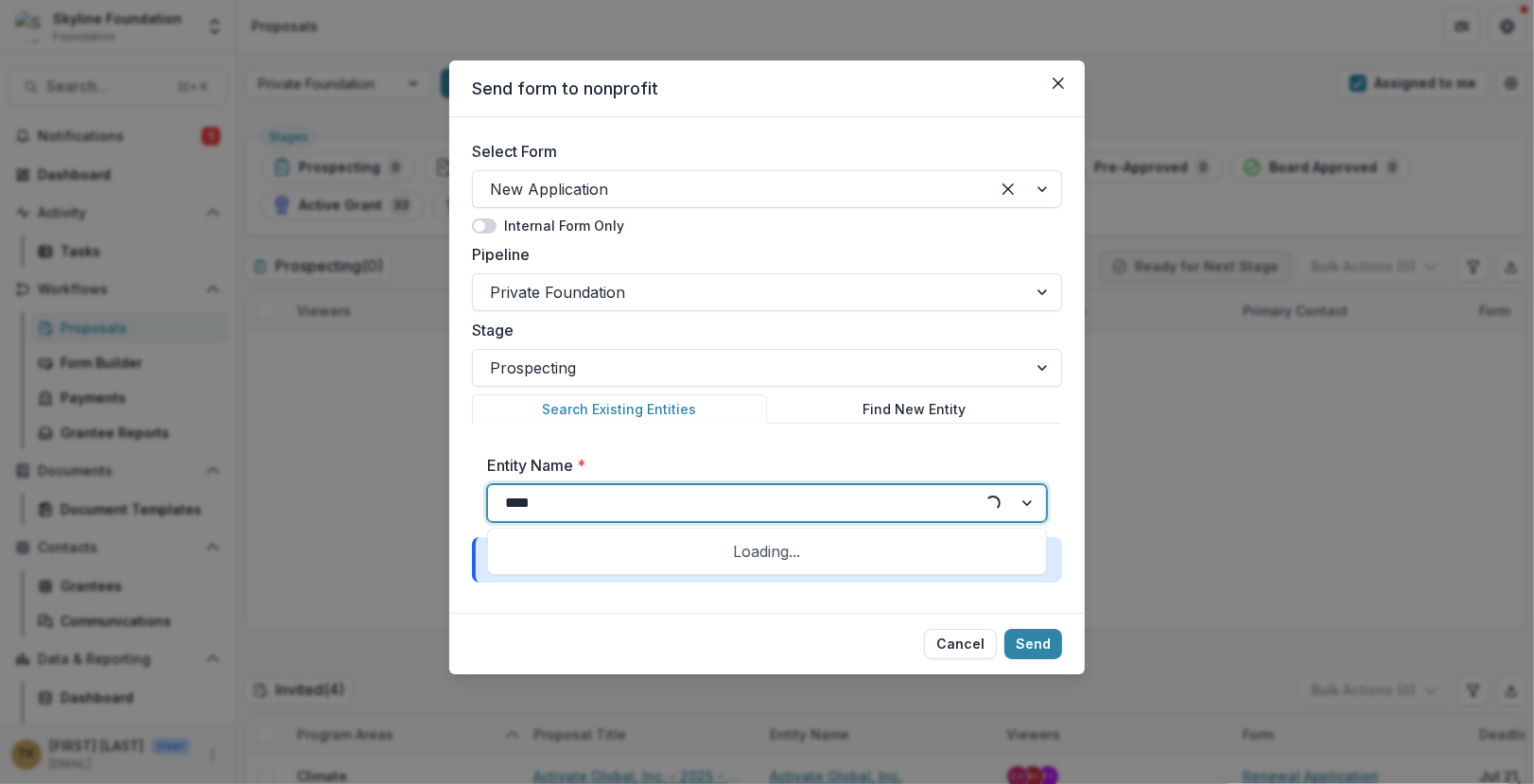 type on "*****" 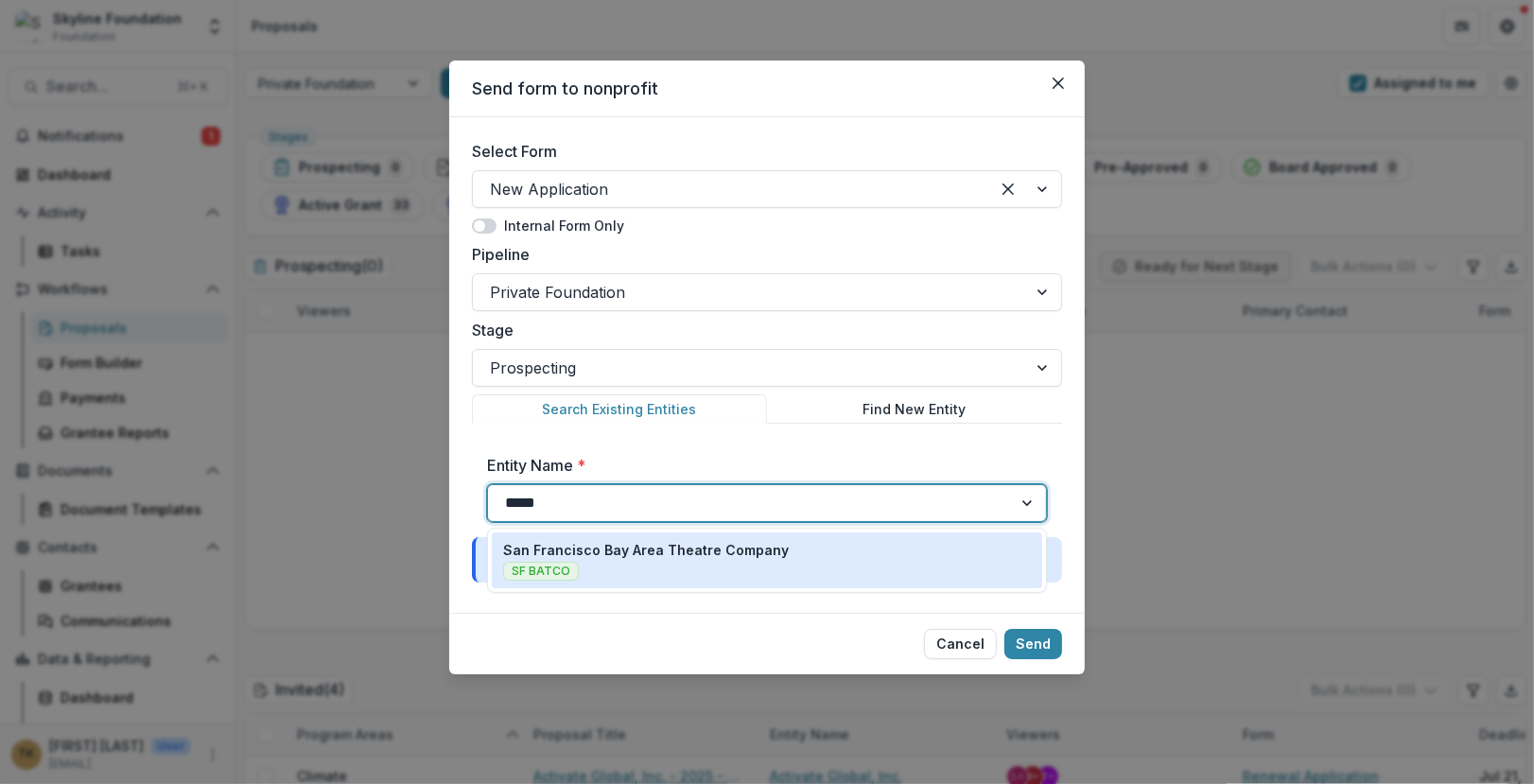 click on "San Francisco Bay Area Theatre Company" at bounding box center [646, 549] 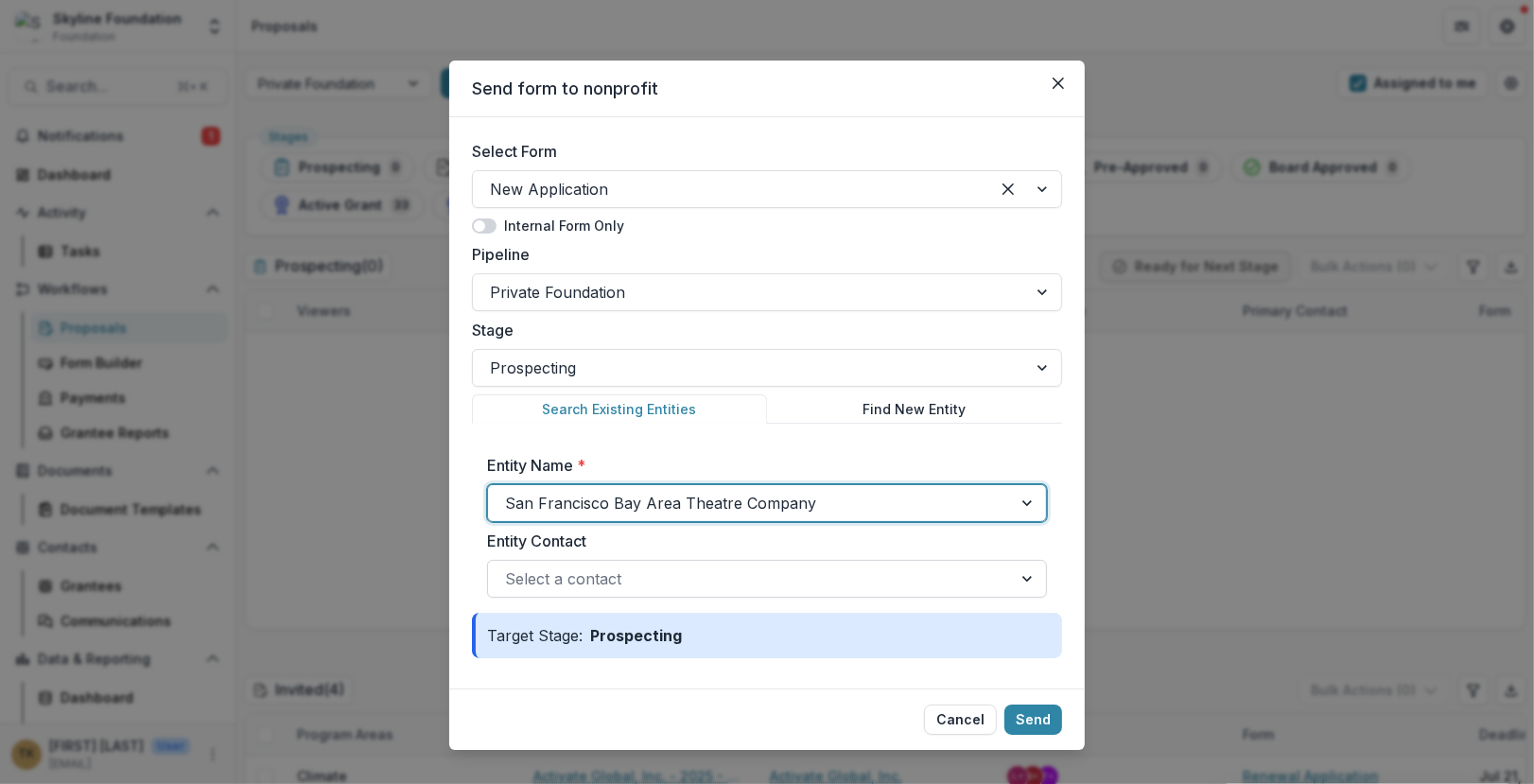 scroll, scrollTop: 24, scrollLeft: 0, axis: vertical 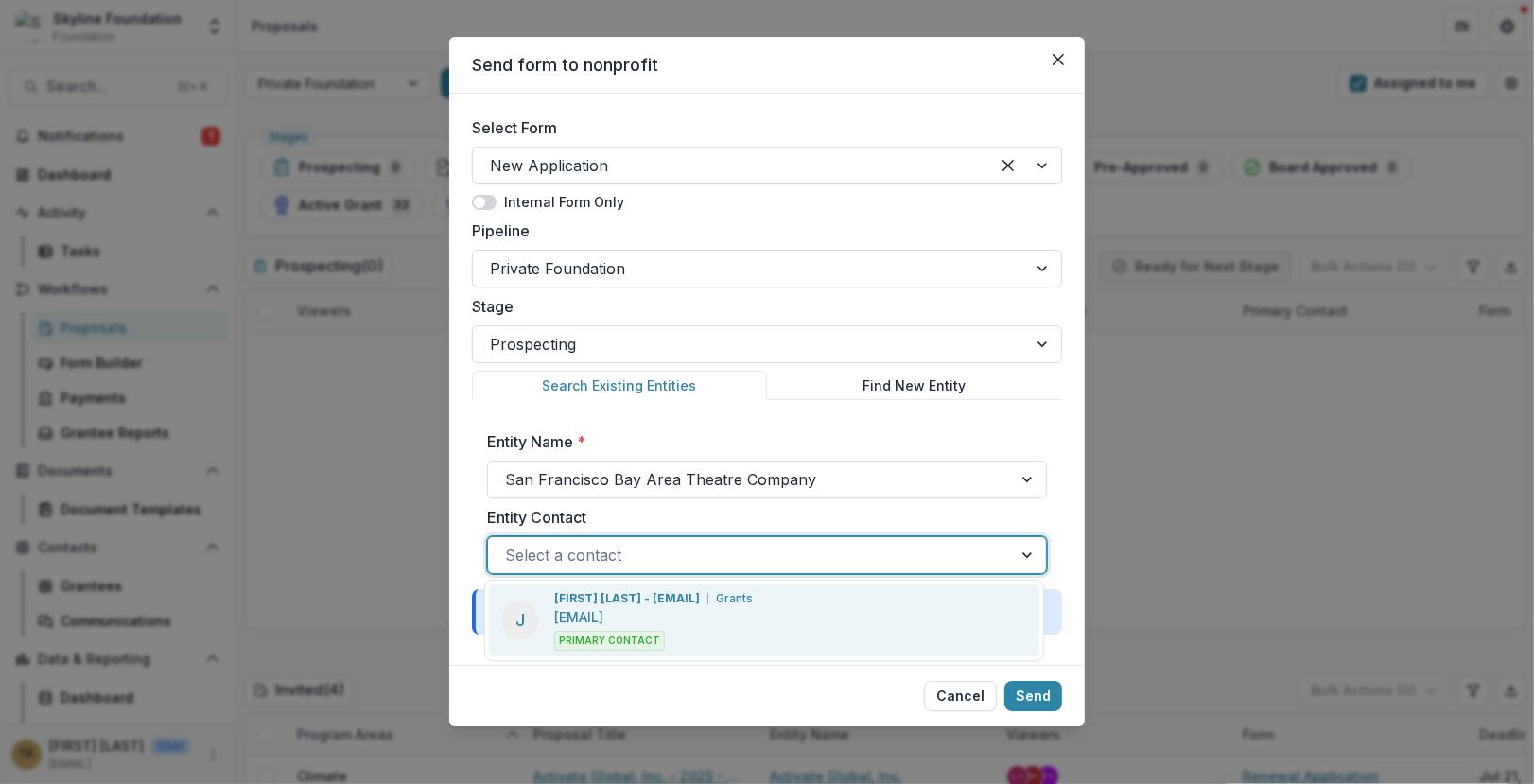 click at bounding box center [750, 555] 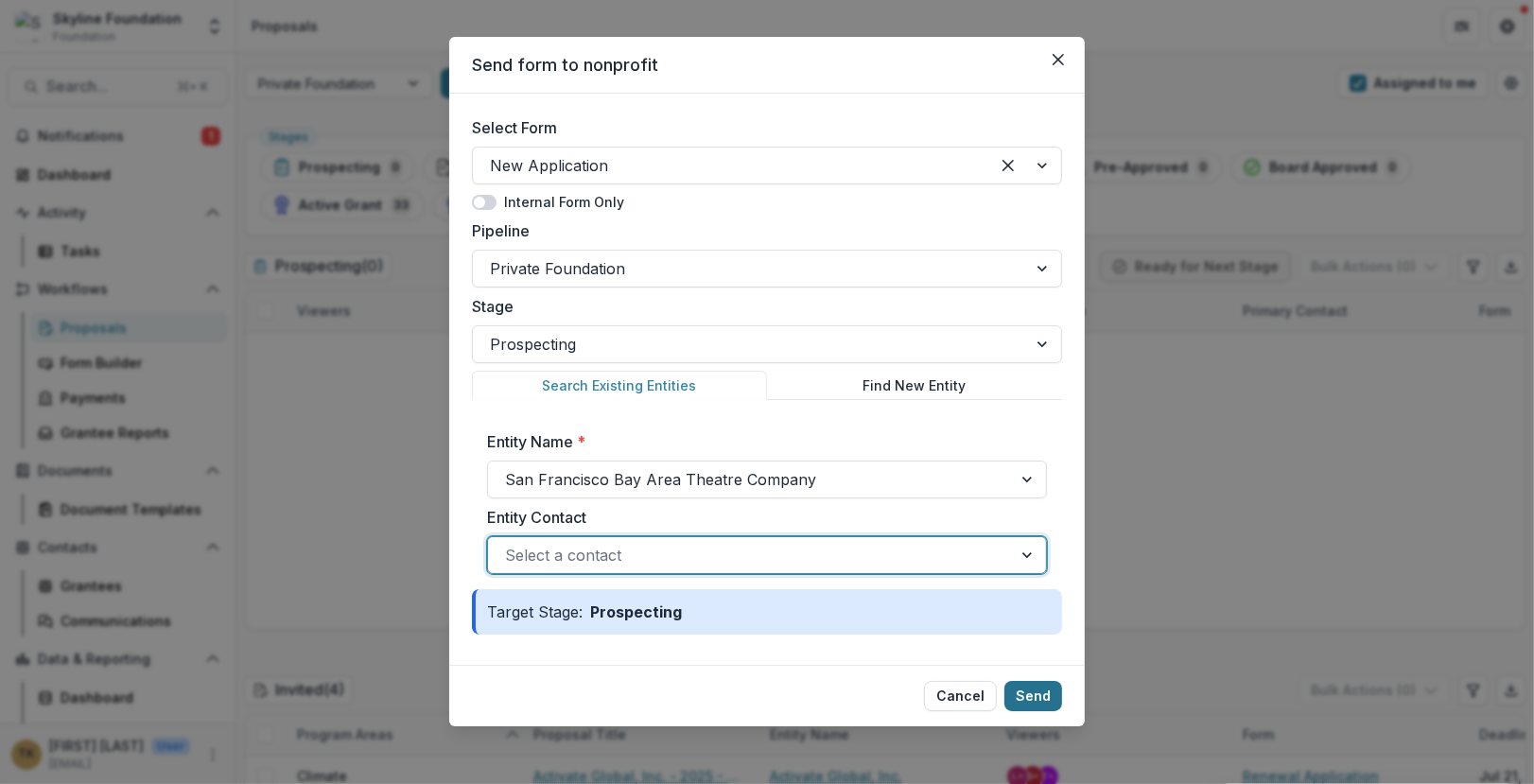 click on "Send" at bounding box center [1033, 696] 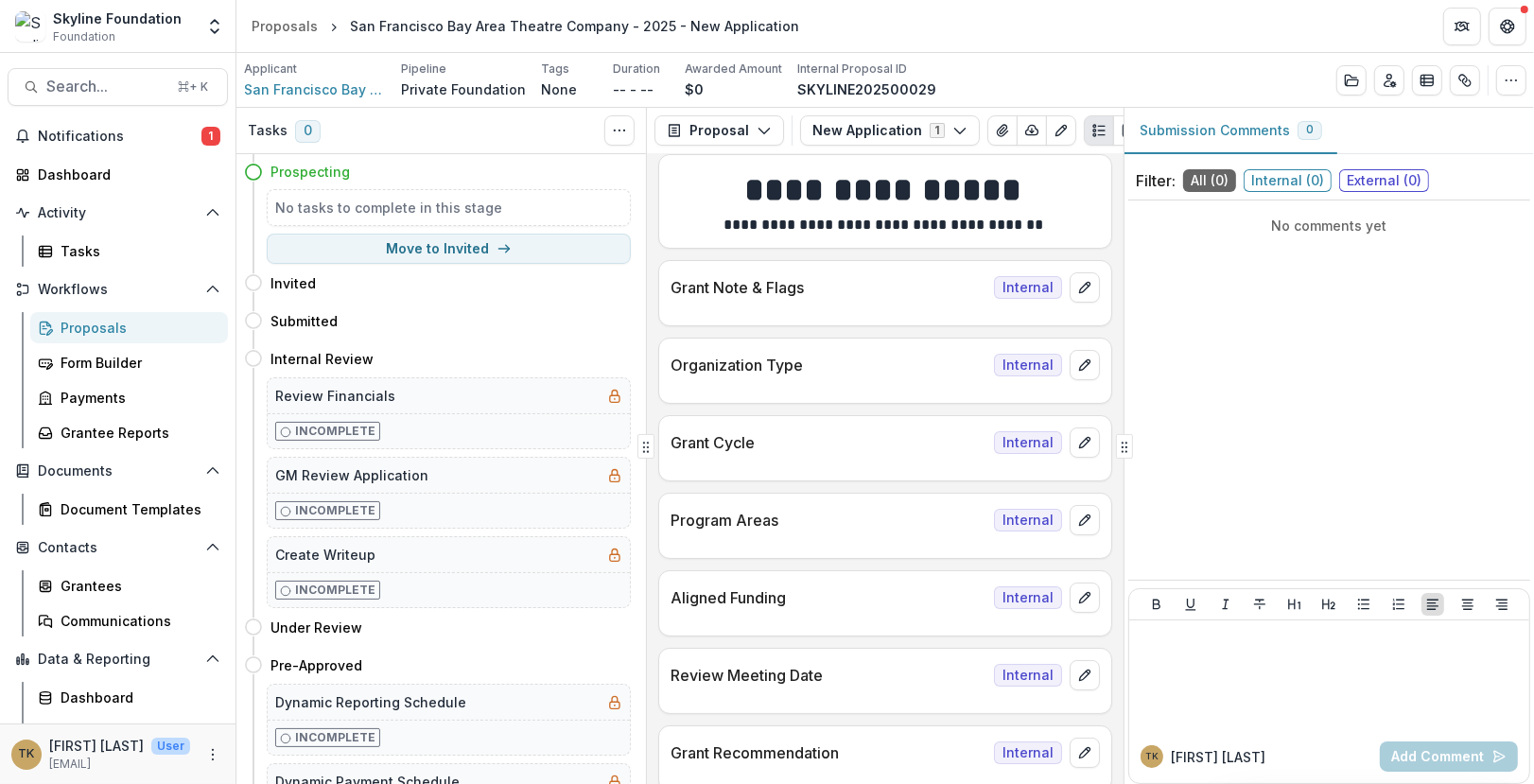 scroll, scrollTop: 8, scrollLeft: 0, axis: vertical 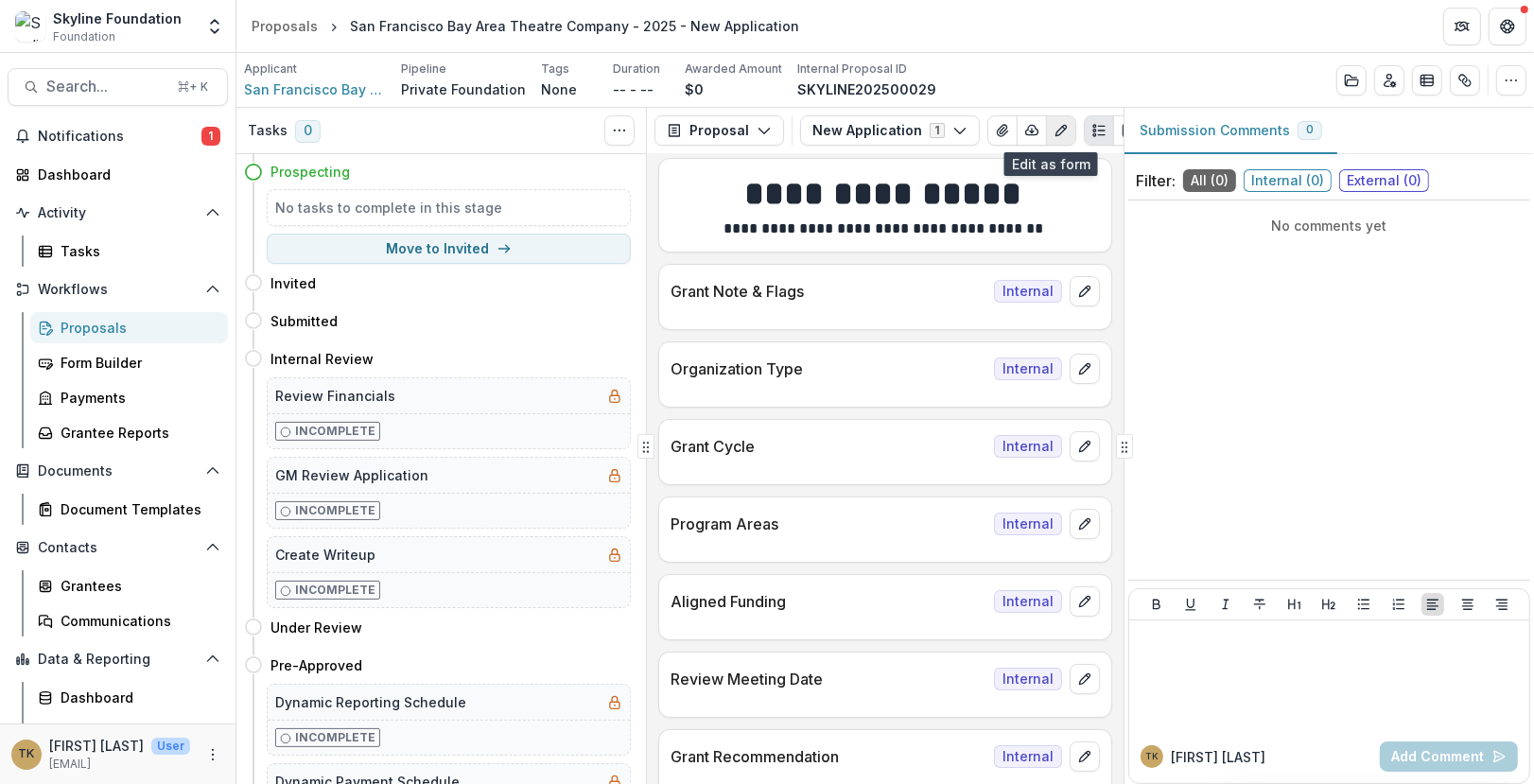 click 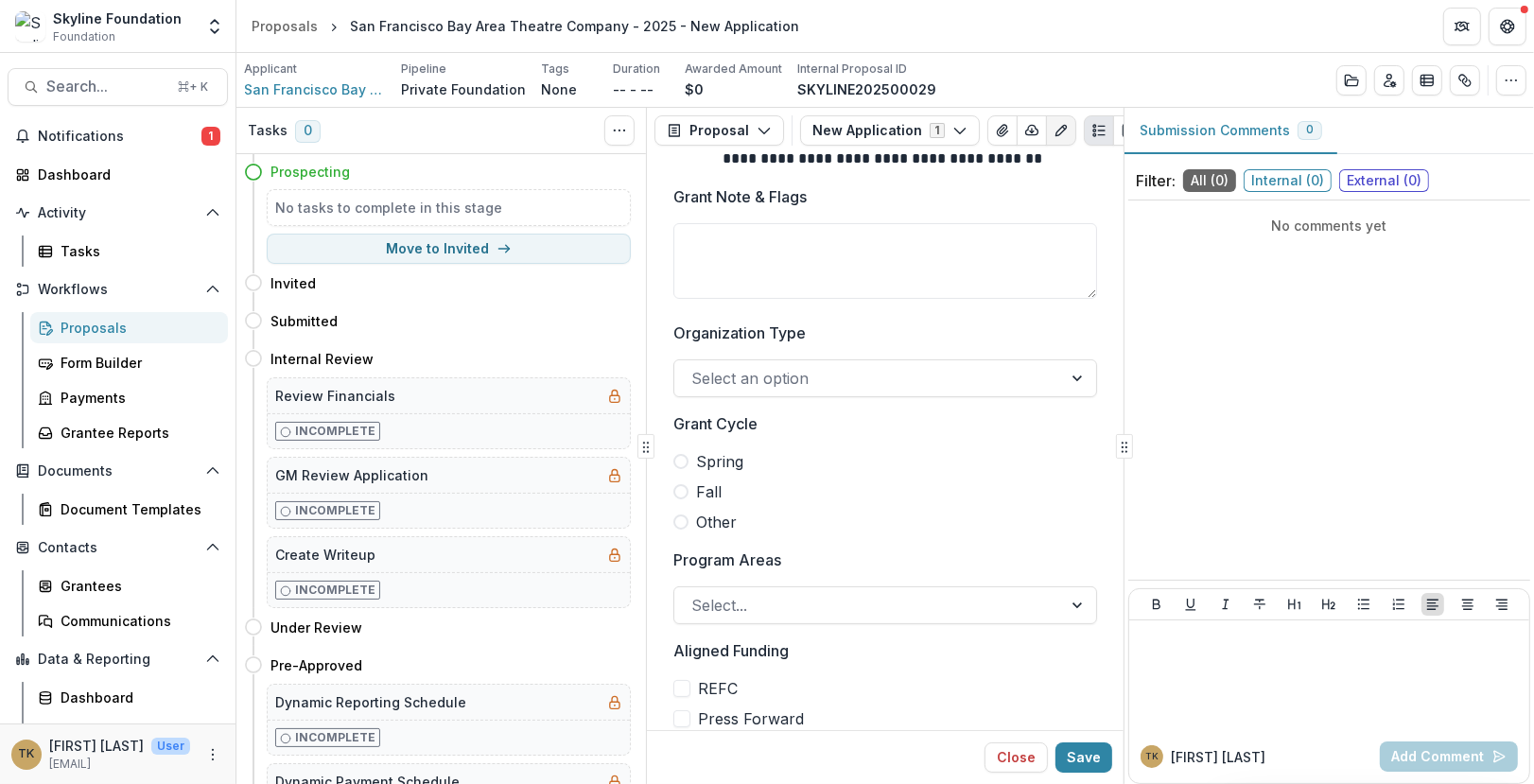 scroll, scrollTop: 98, scrollLeft: 0, axis: vertical 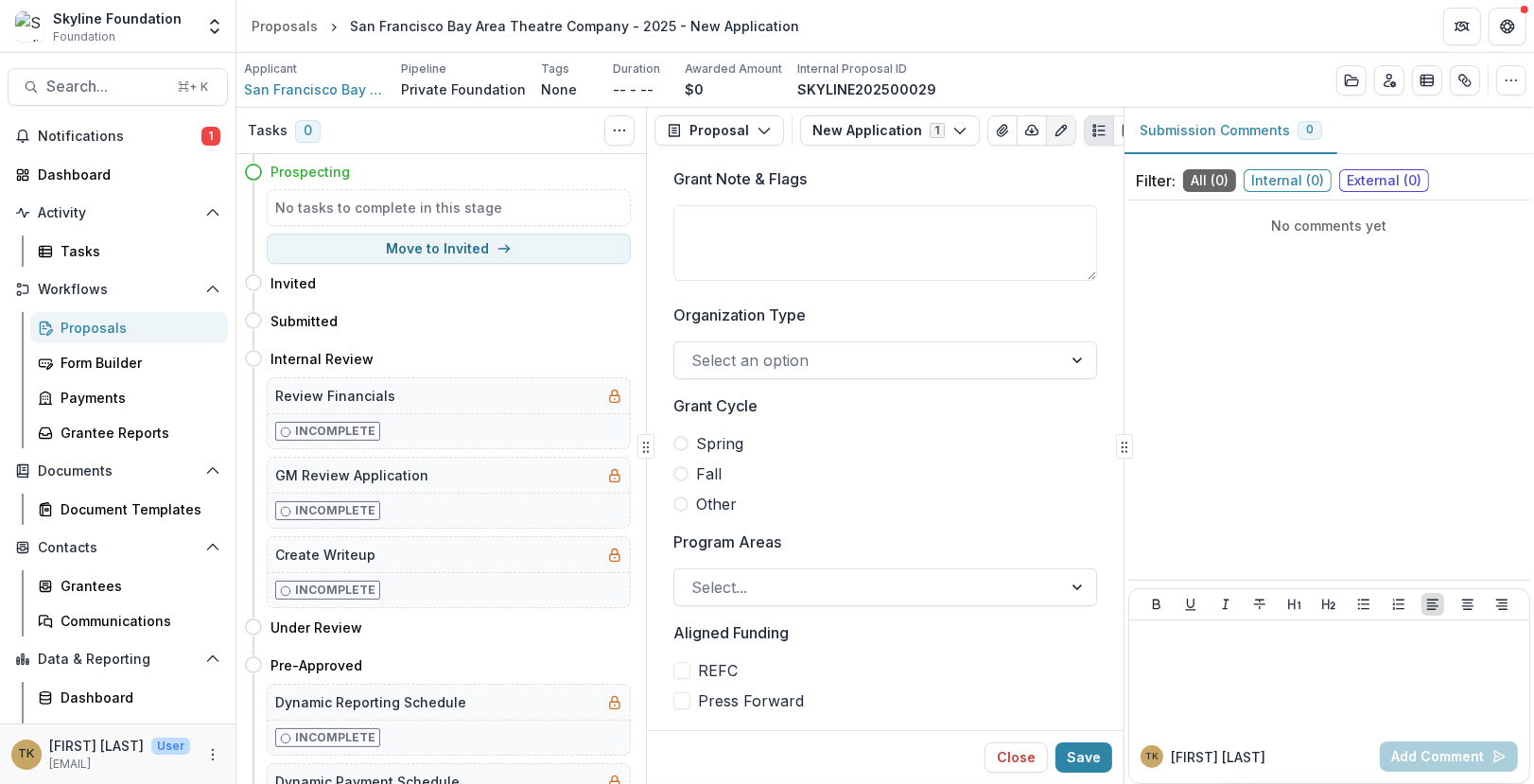 click on "Fall" at bounding box center [885, 474] 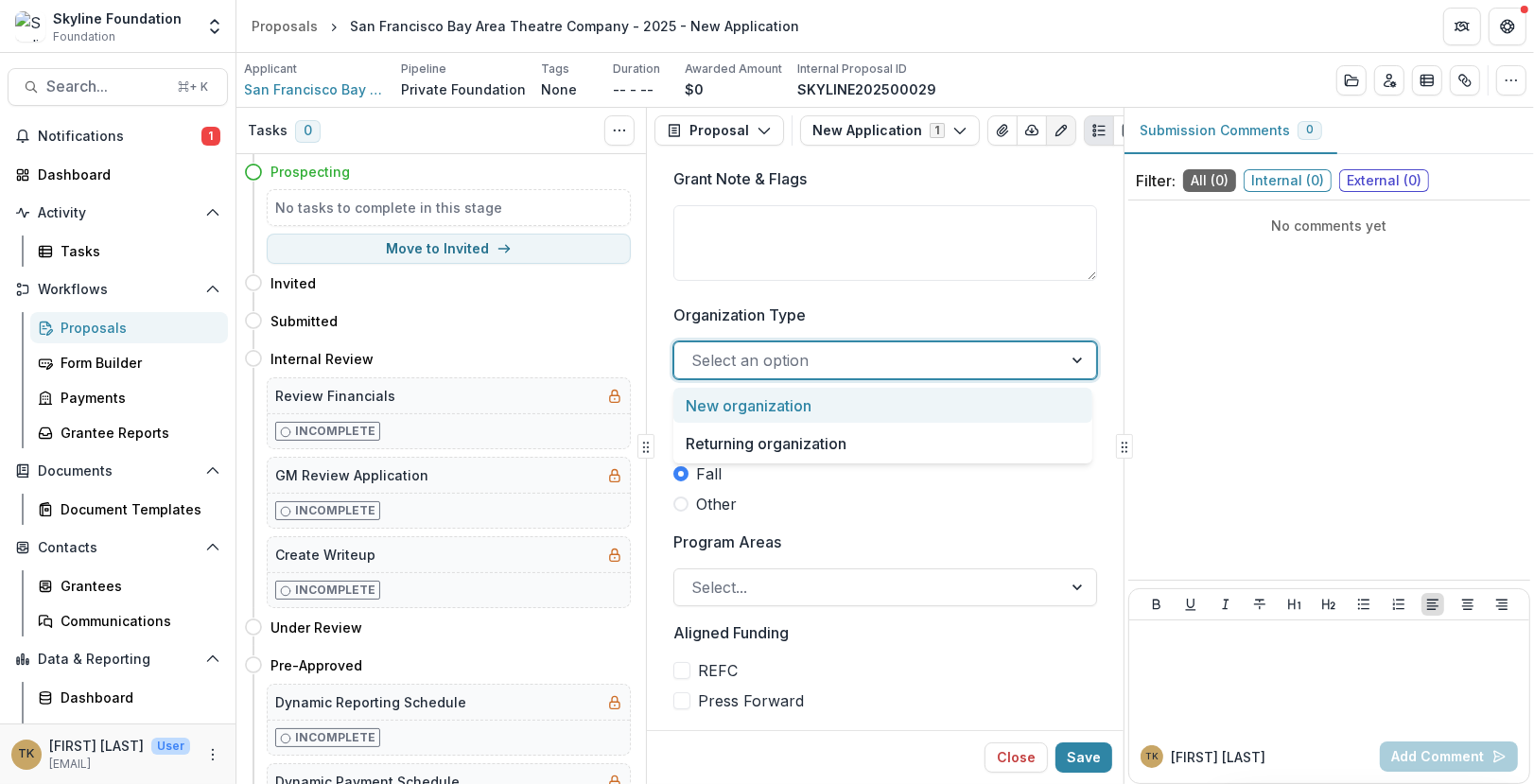 click at bounding box center (868, 360) 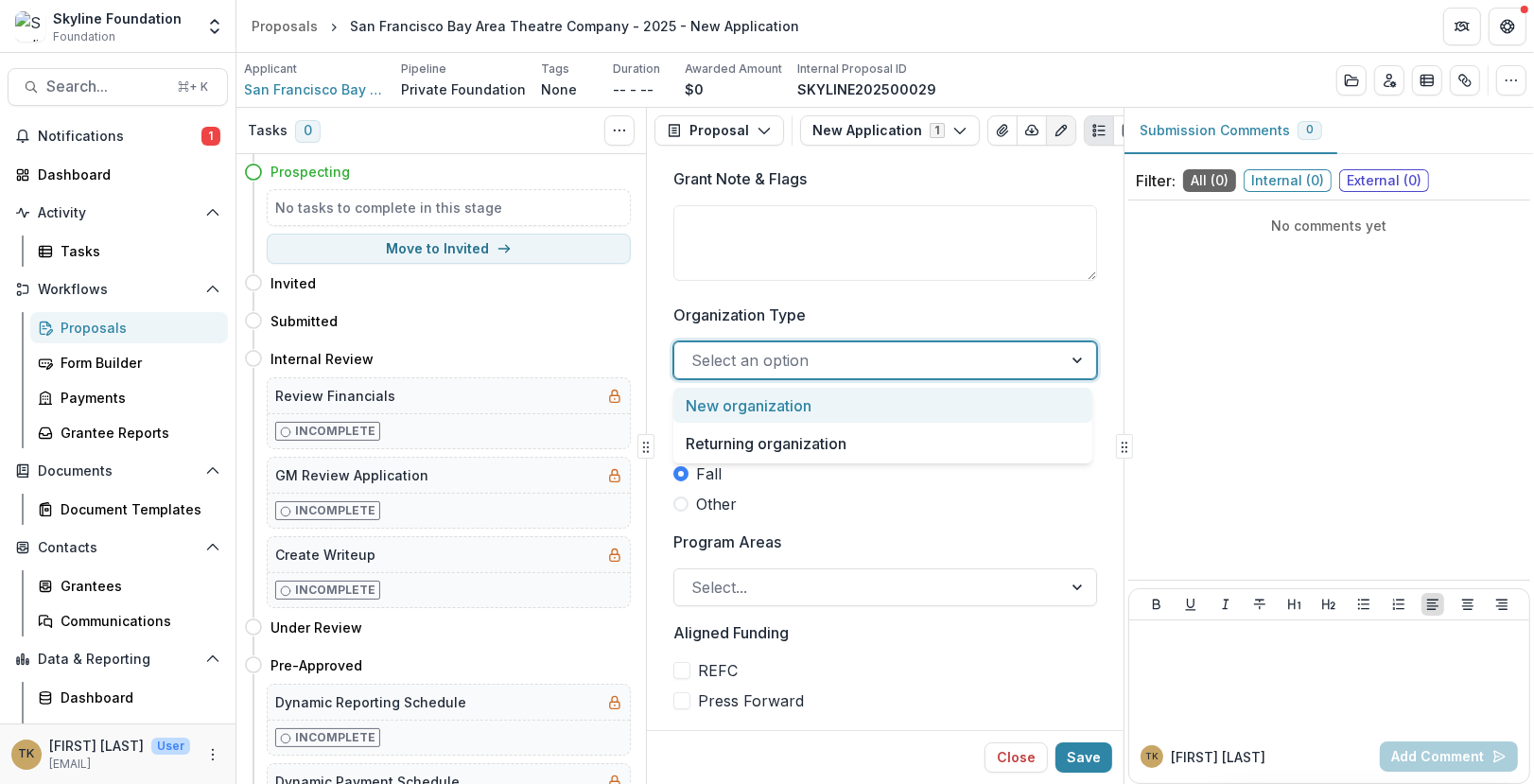 click on "New organization" at bounding box center (882, 405) 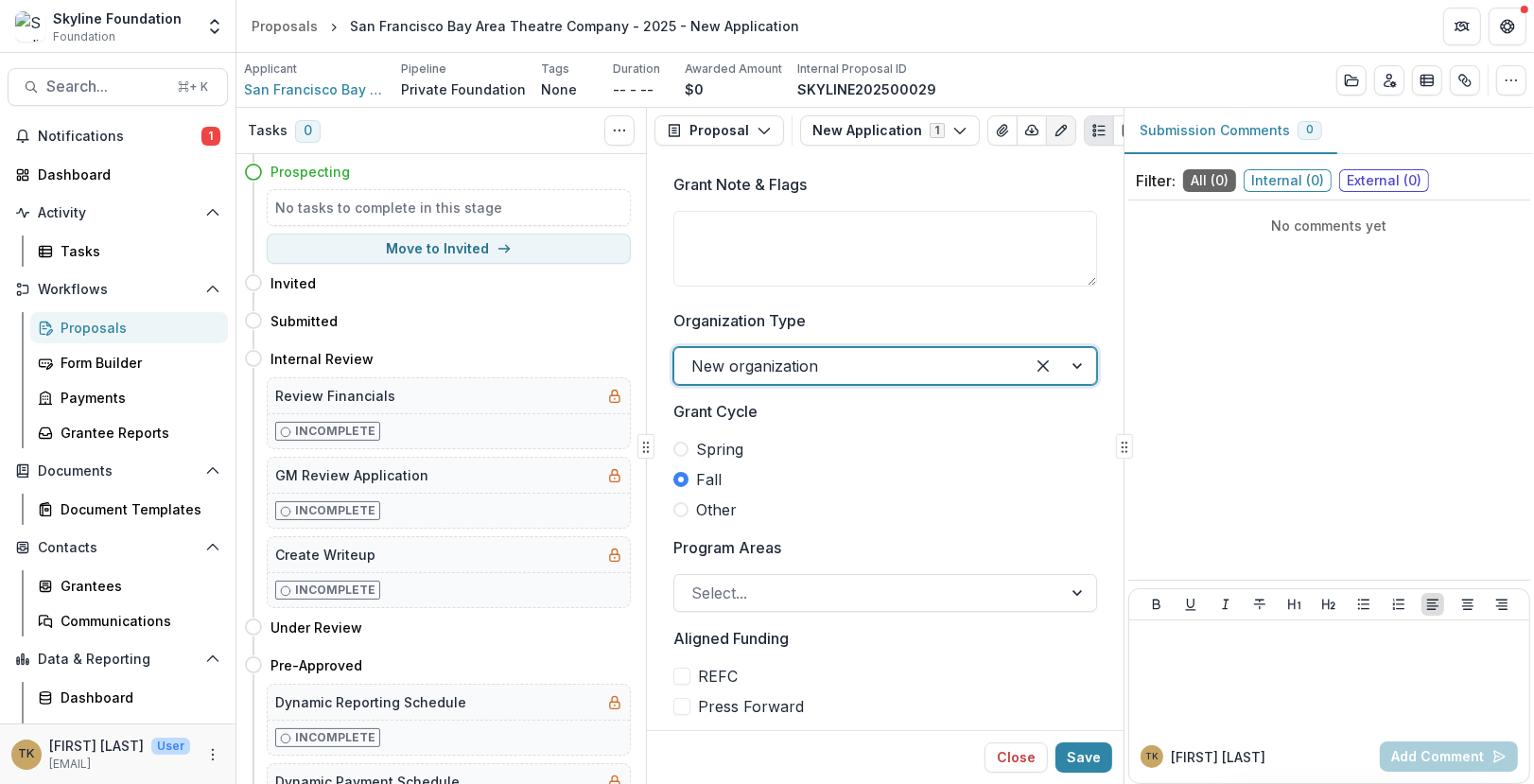 scroll, scrollTop: 153, scrollLeft: 0, axis: vertical 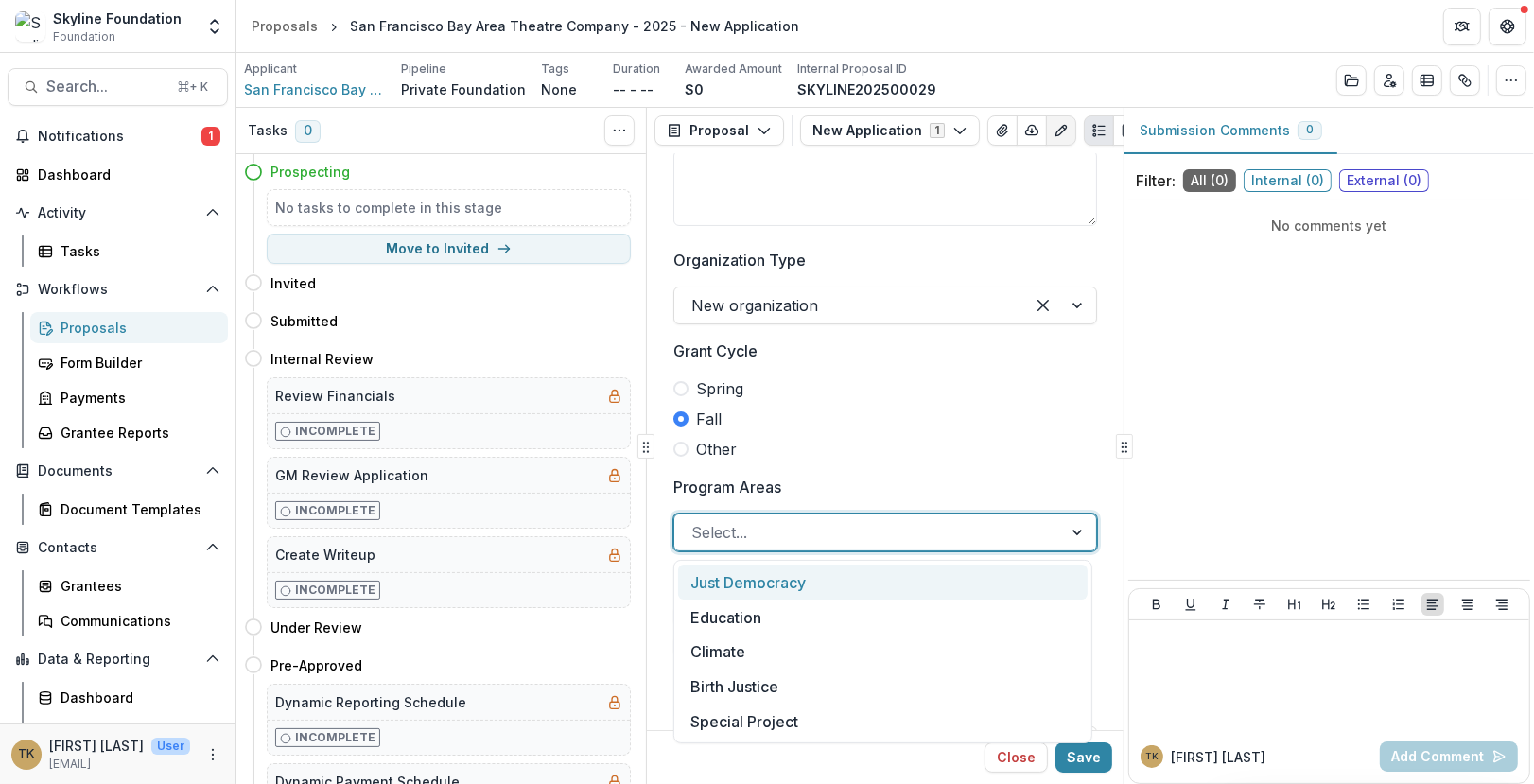 click at bounding box center [868, 532] 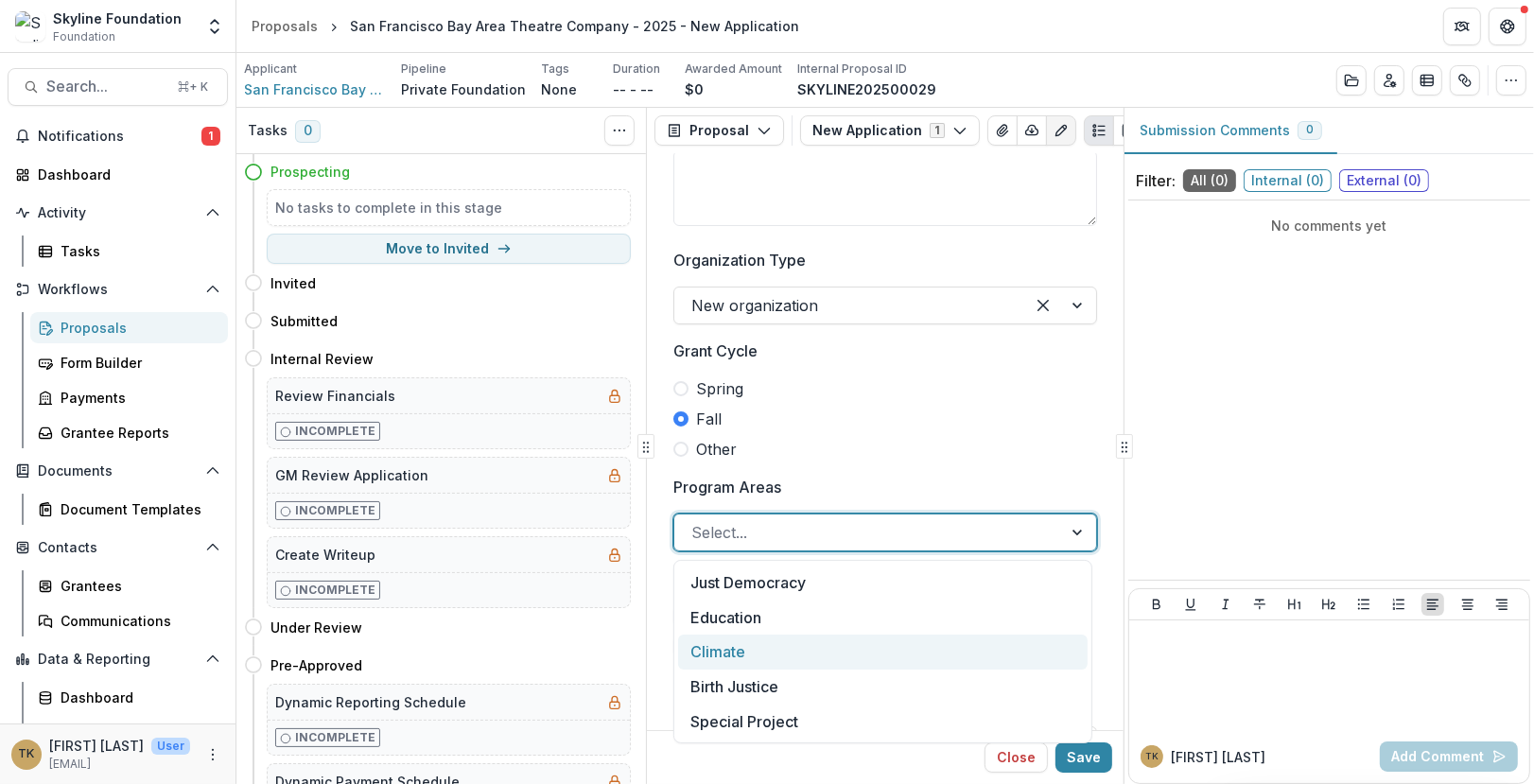click on "Climate" at bounding box center [882, 652] 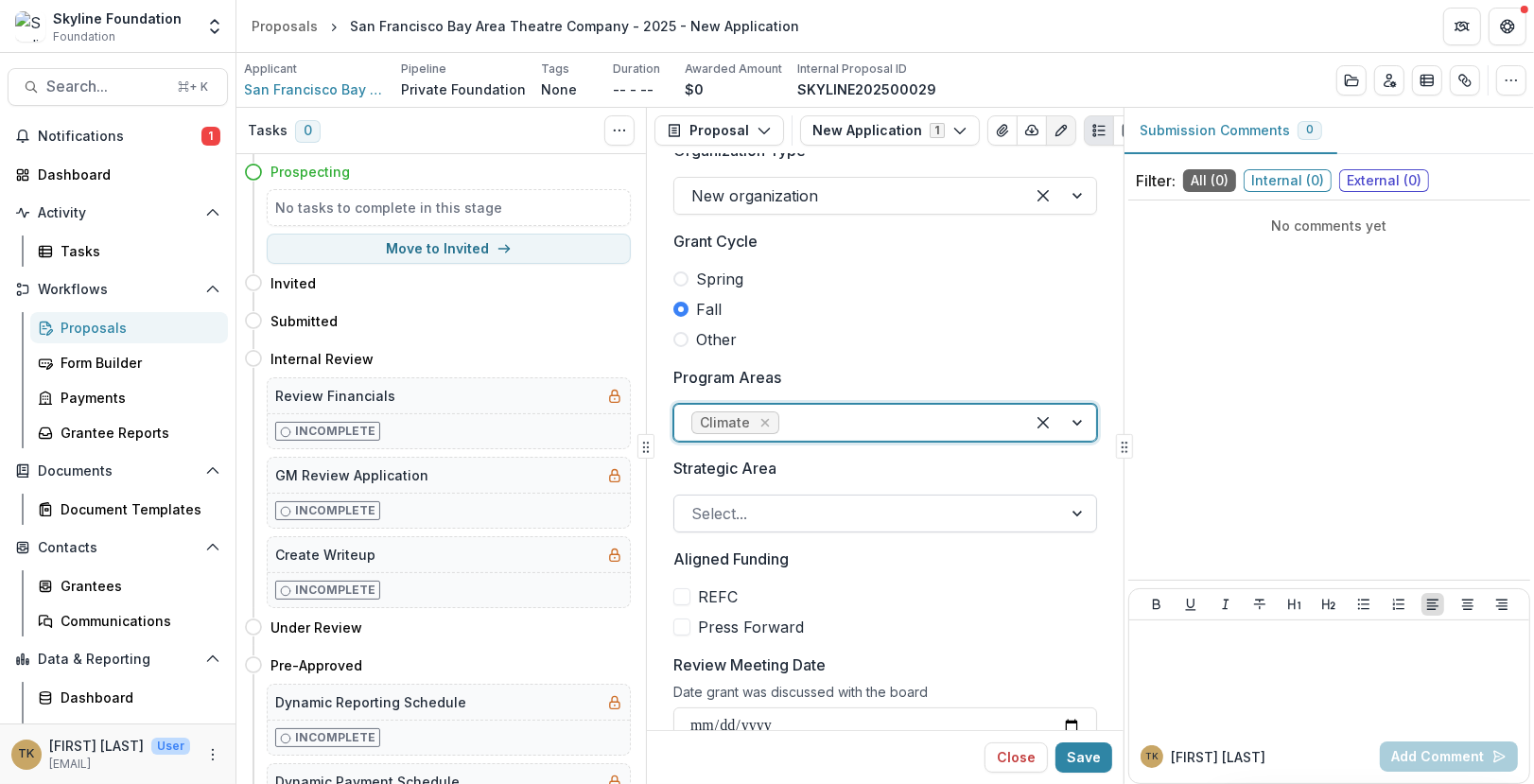 scroll, scrollTop: 295, scrollLeft: 0, axis: vertical 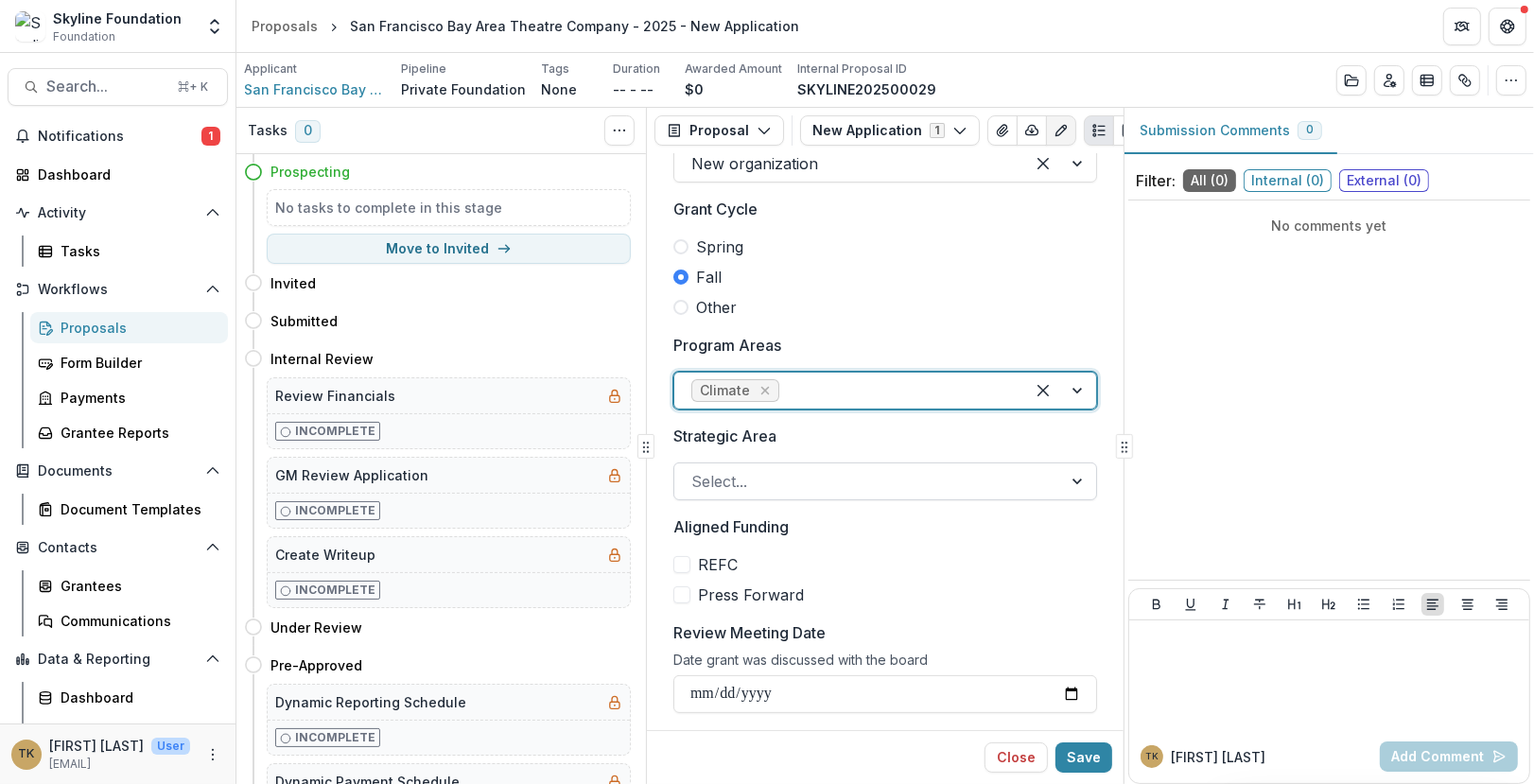 click at bounding box center [868, 481] 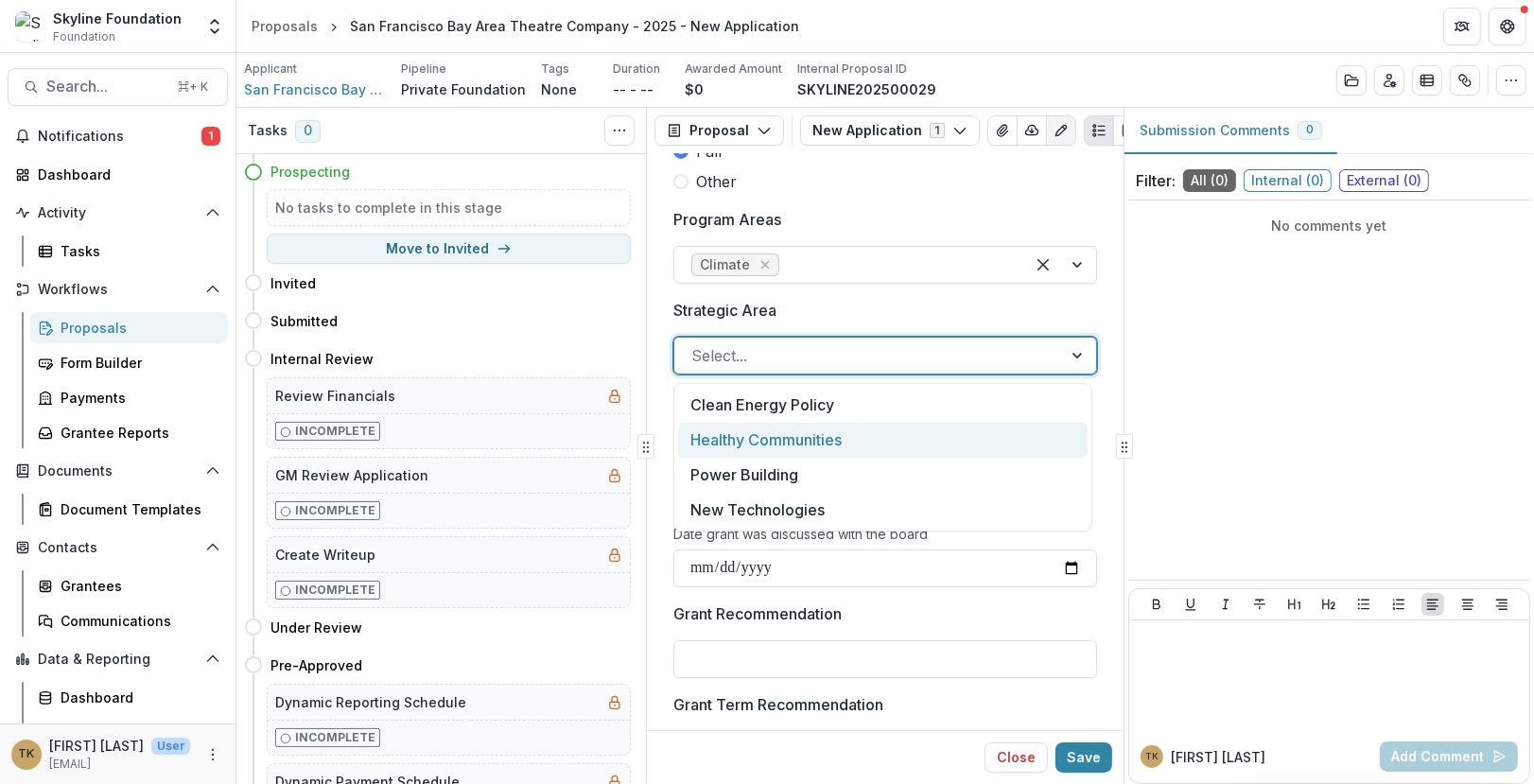scroll, scrollTop: 429, scrollLeft: 0, axis: vertical 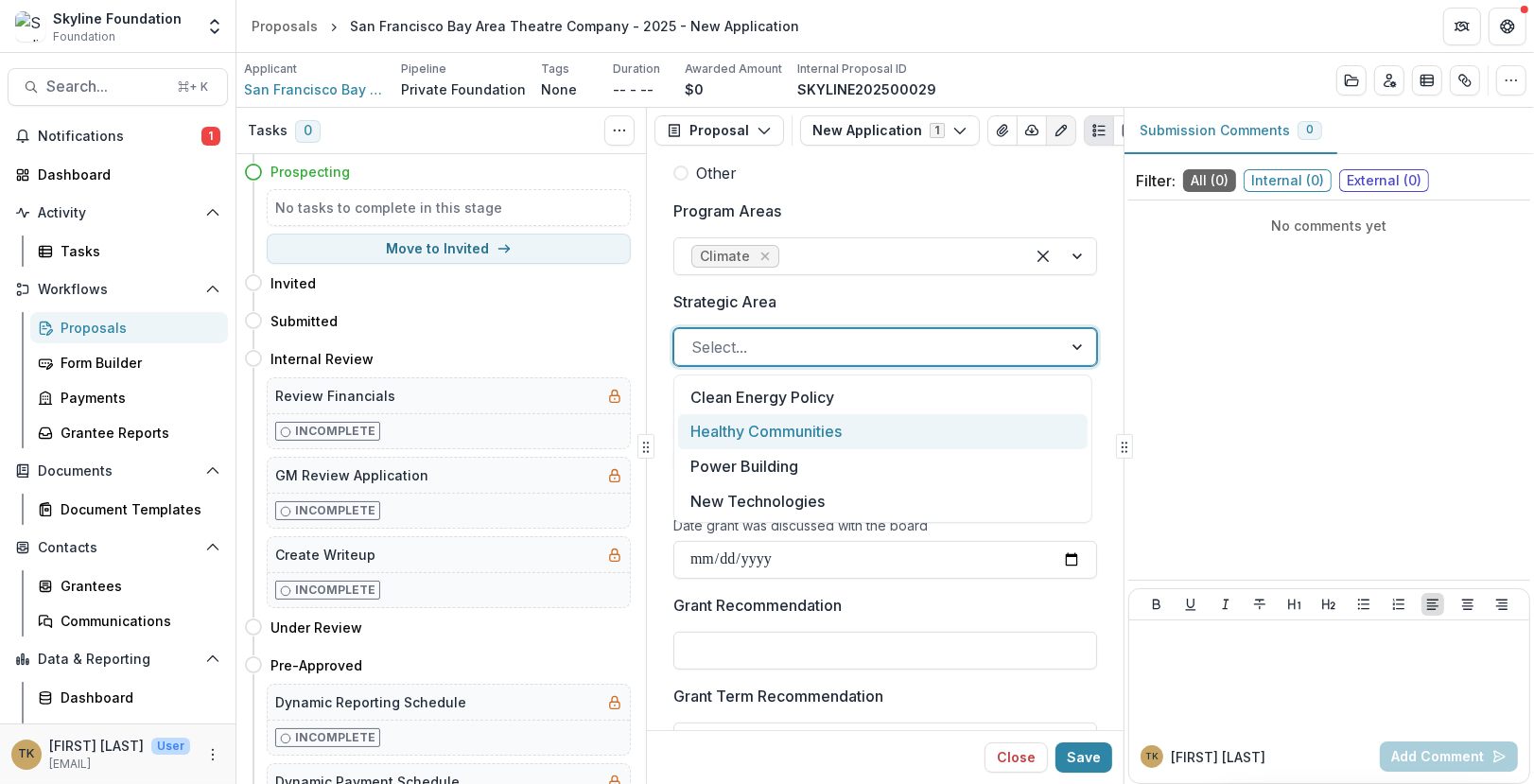 click on "Healthy Communities" at bounding box center [882, 431] 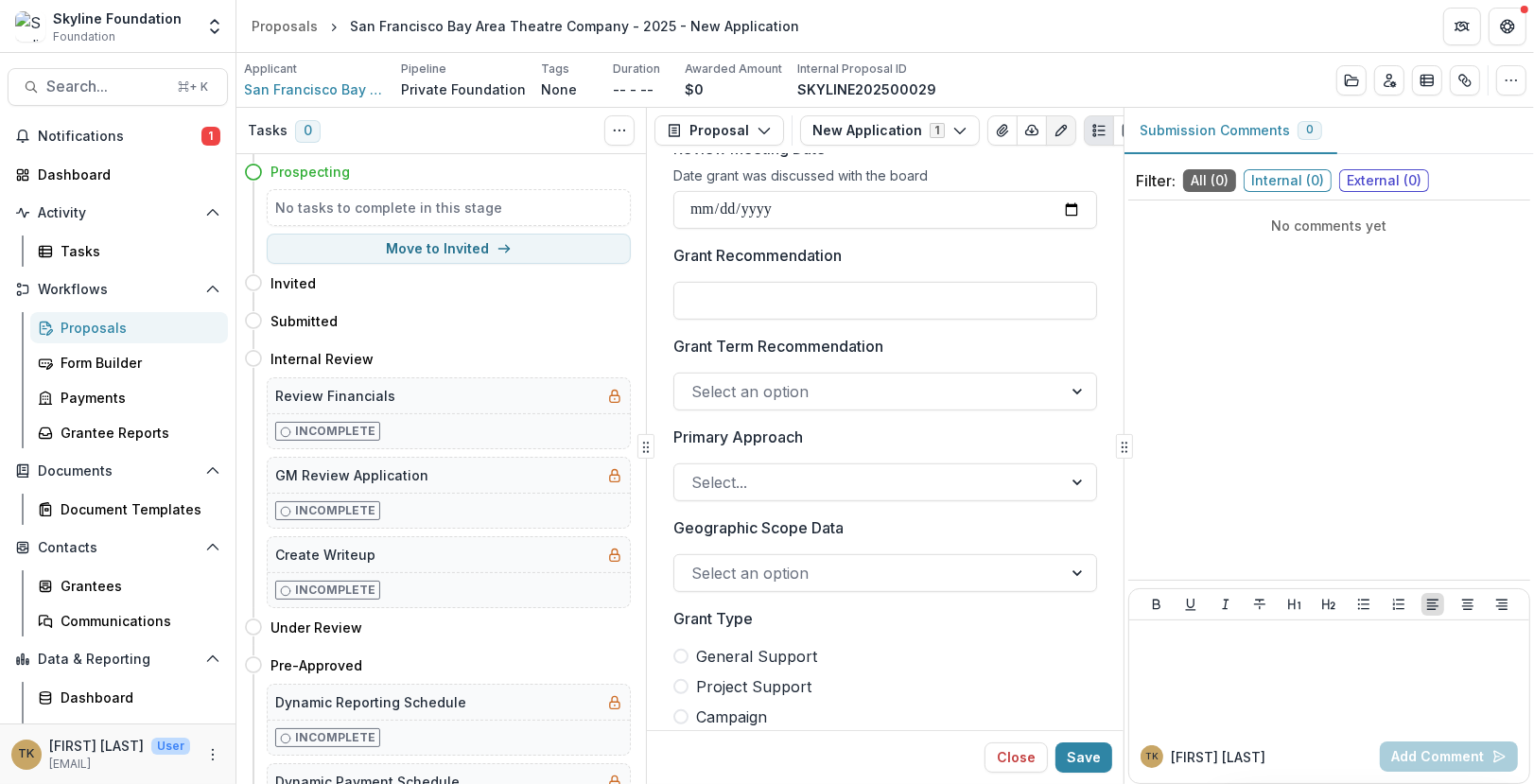 scroll, scrollTop: 780, scrollLeft: 0, axis: vertical 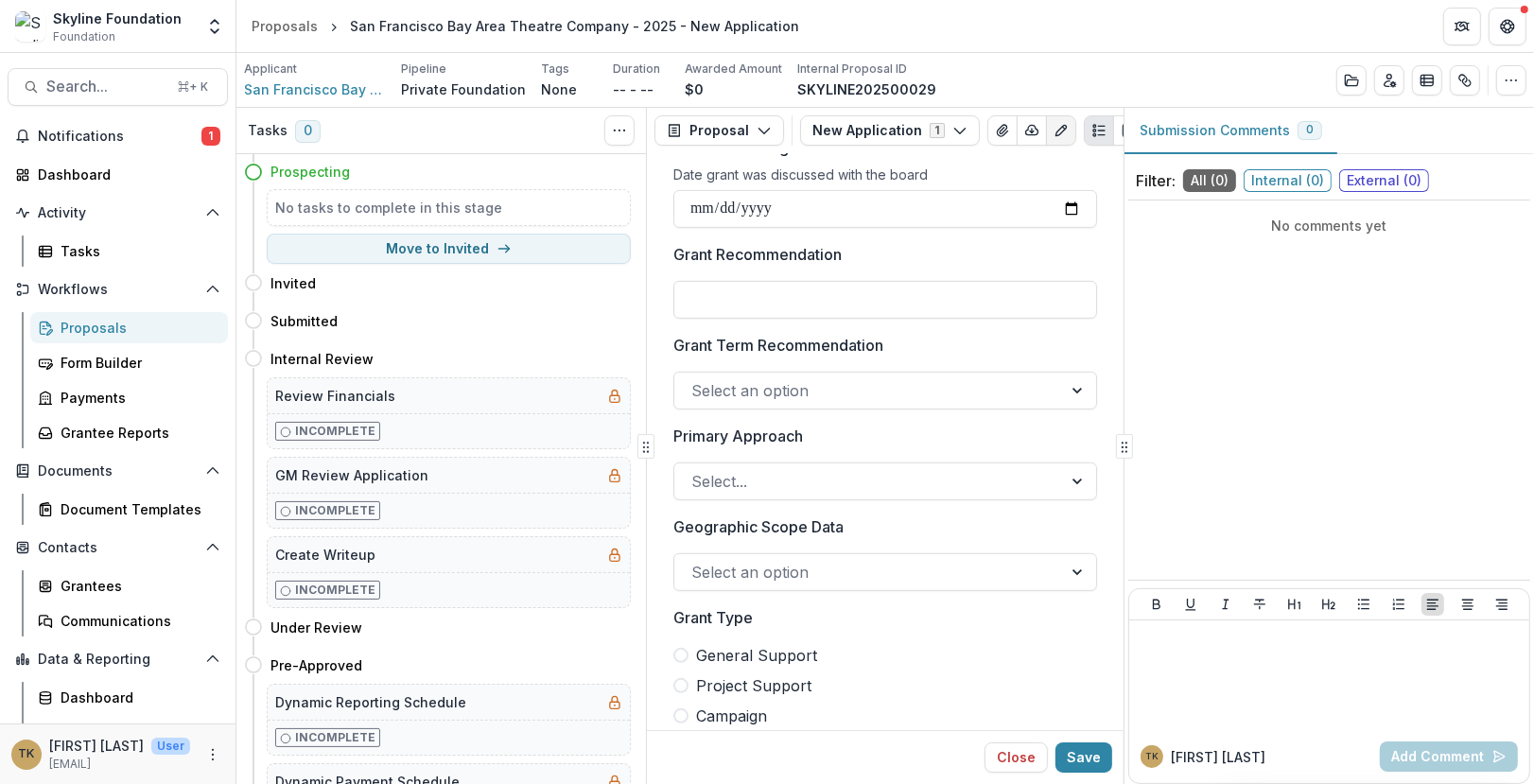 click on "**********" at bounding box center (885, 2723) 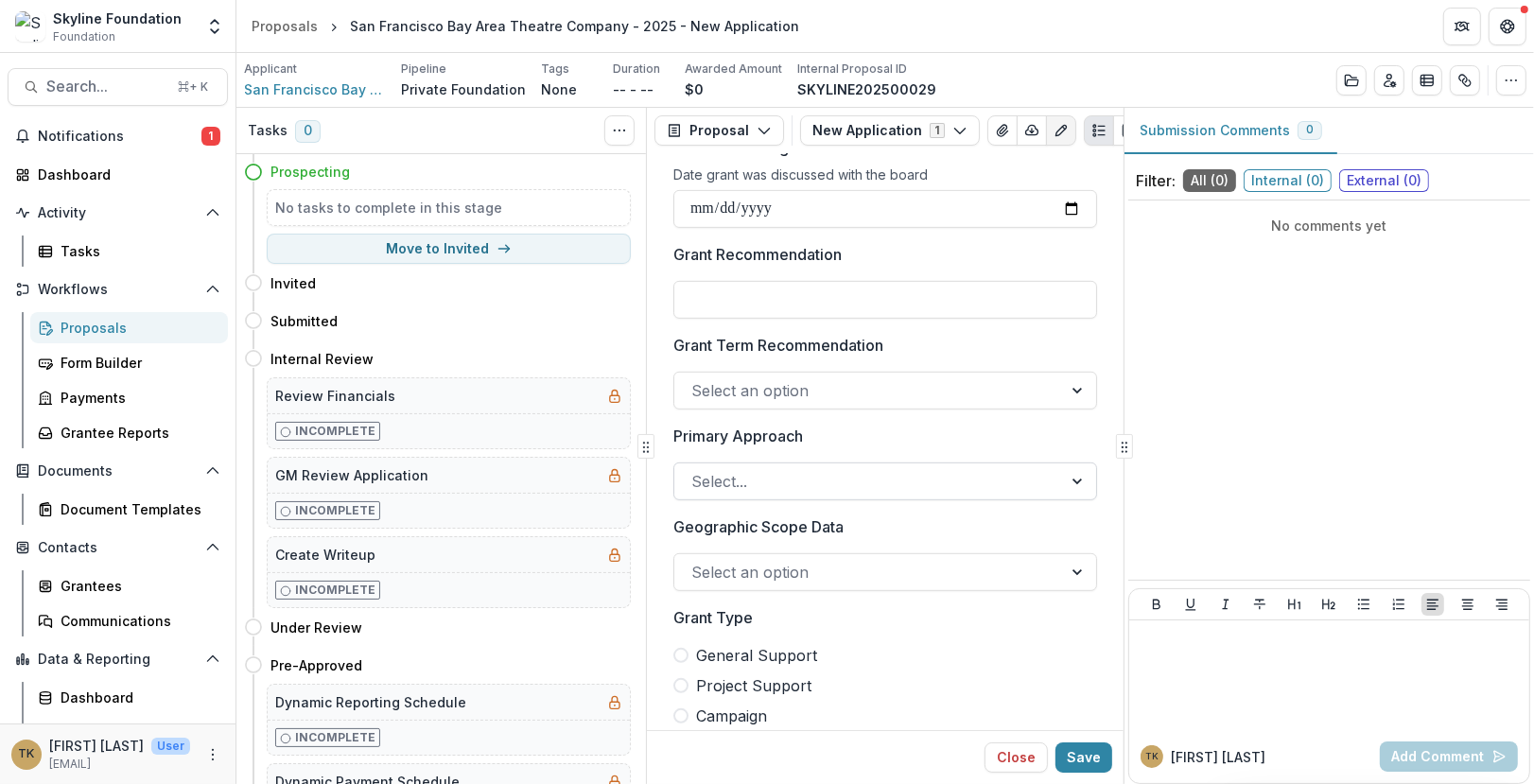 click at bounding box center [868, 481] 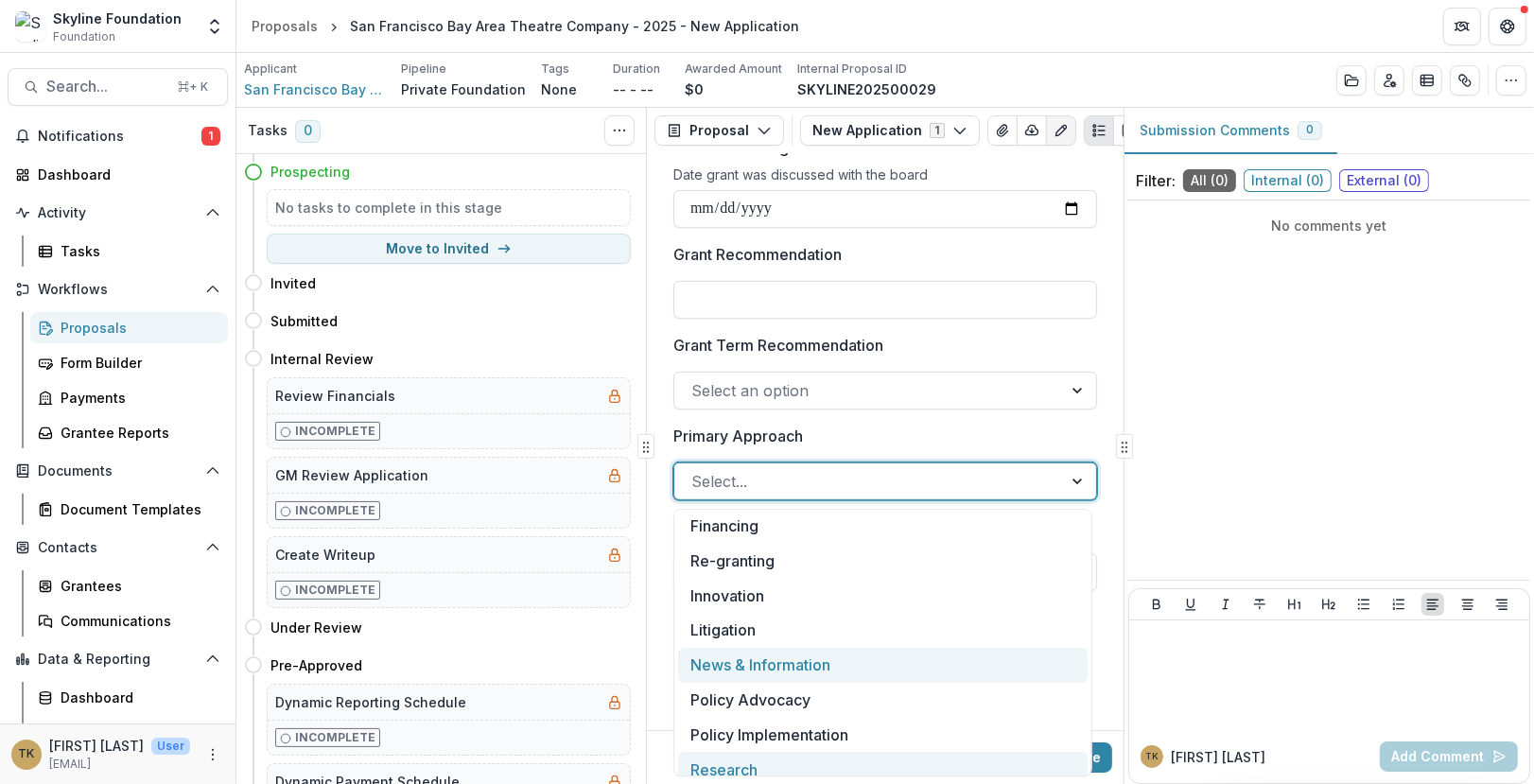 scroll, scrollTop: 0, scrollLeft: 0, axis: both 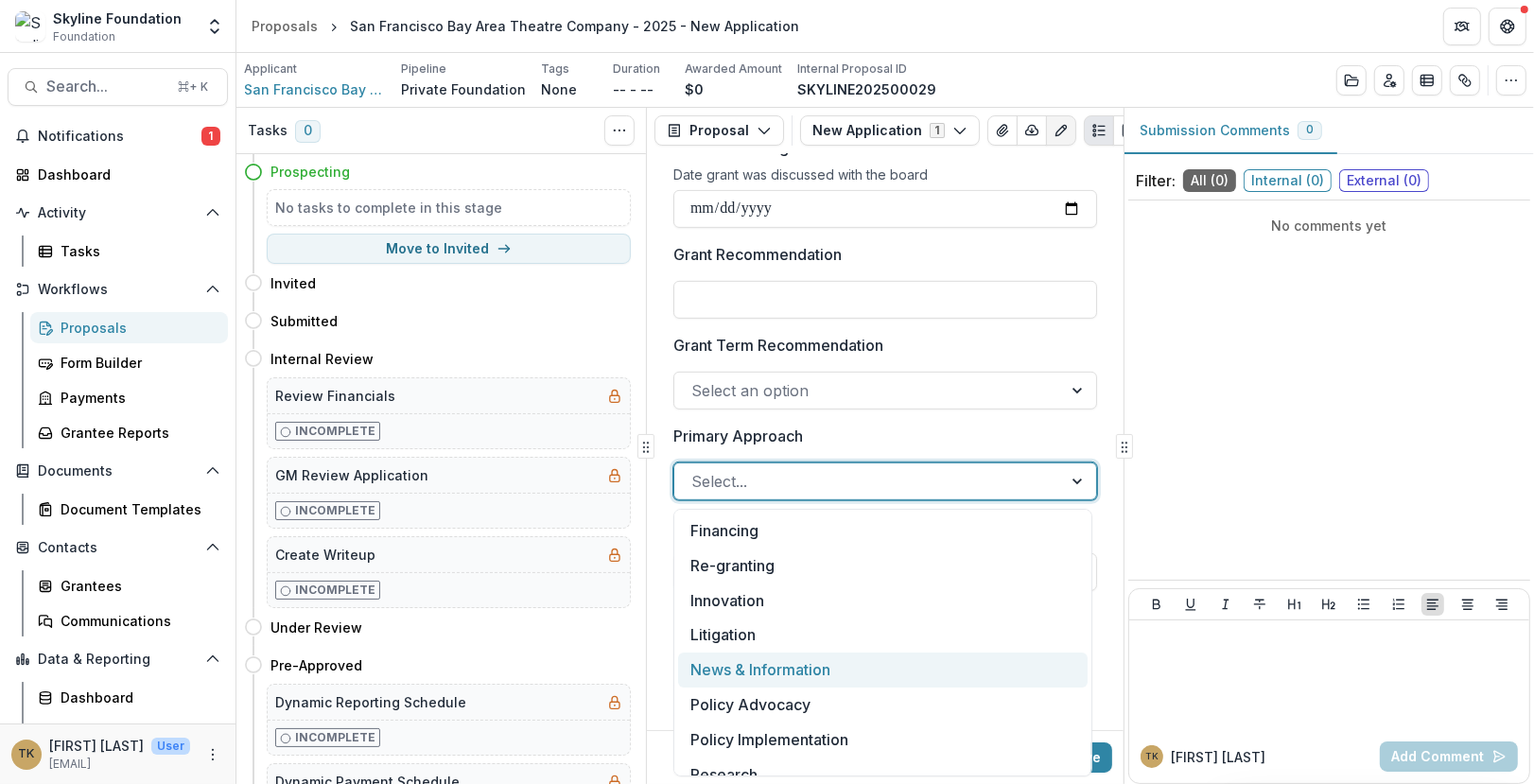 click on "News & Information" at bounding box center [882, 670] 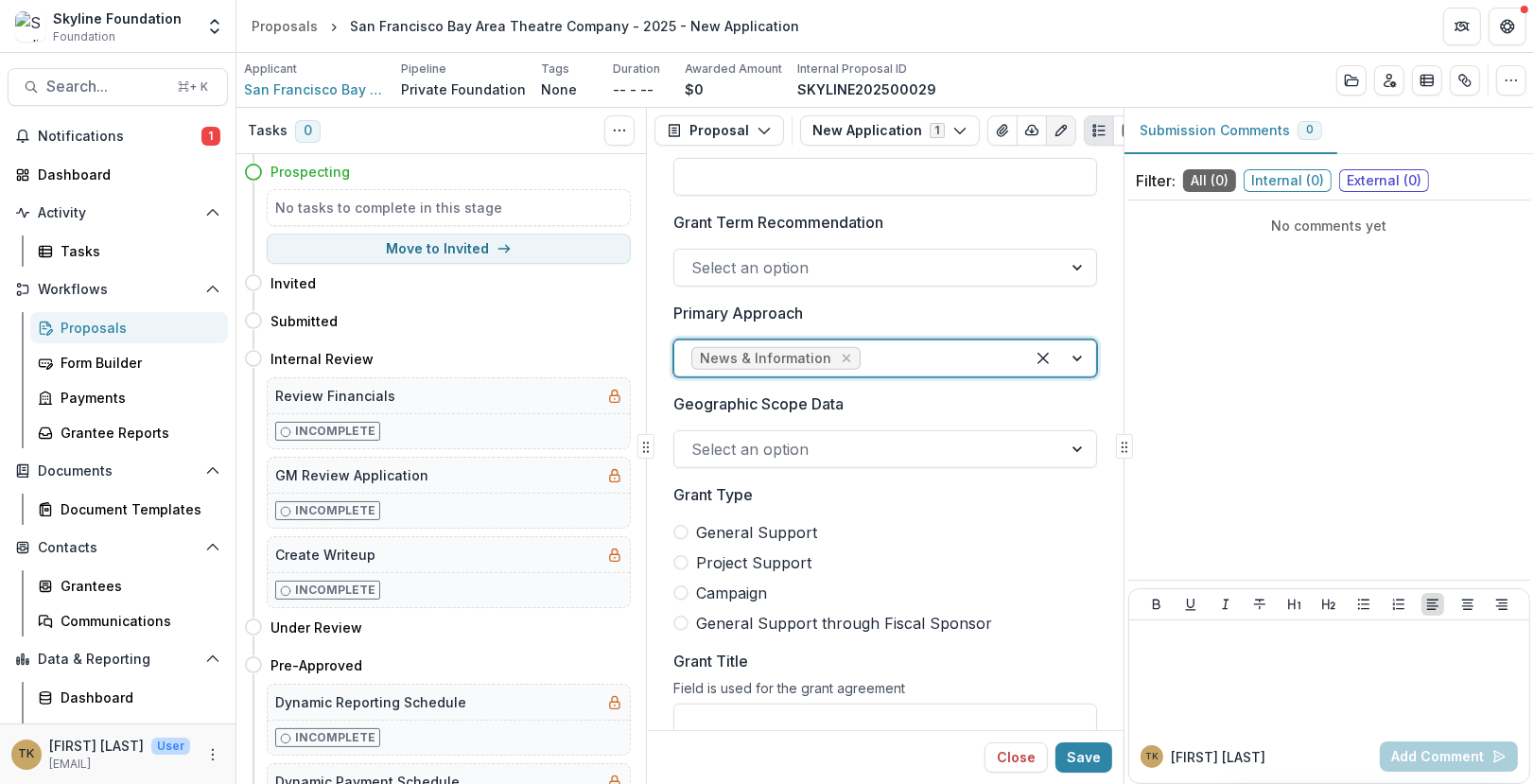 scroll, scrollTop: 952, scrollLeft: 0, axis: vertical 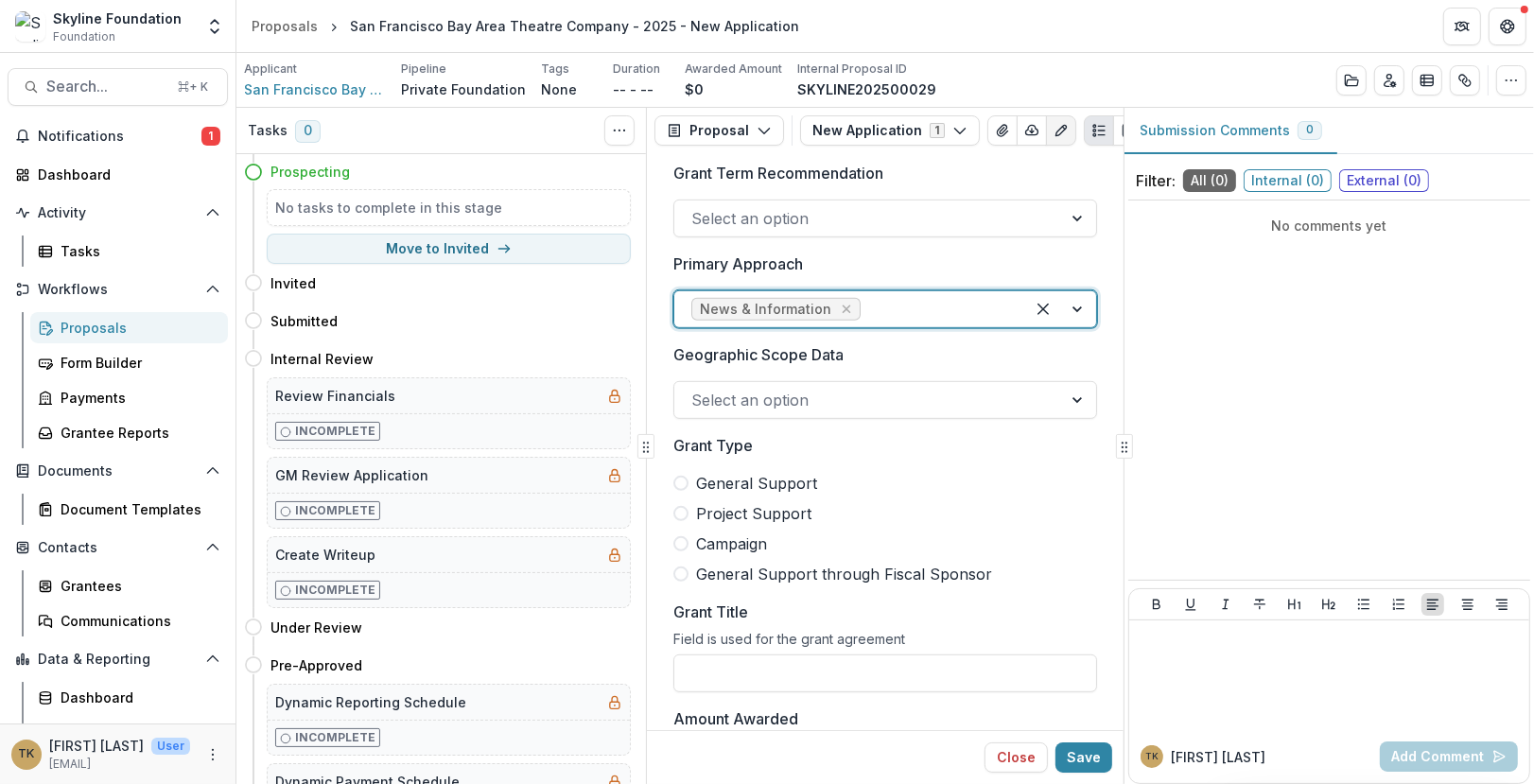 click at bounding box center (868, 400) 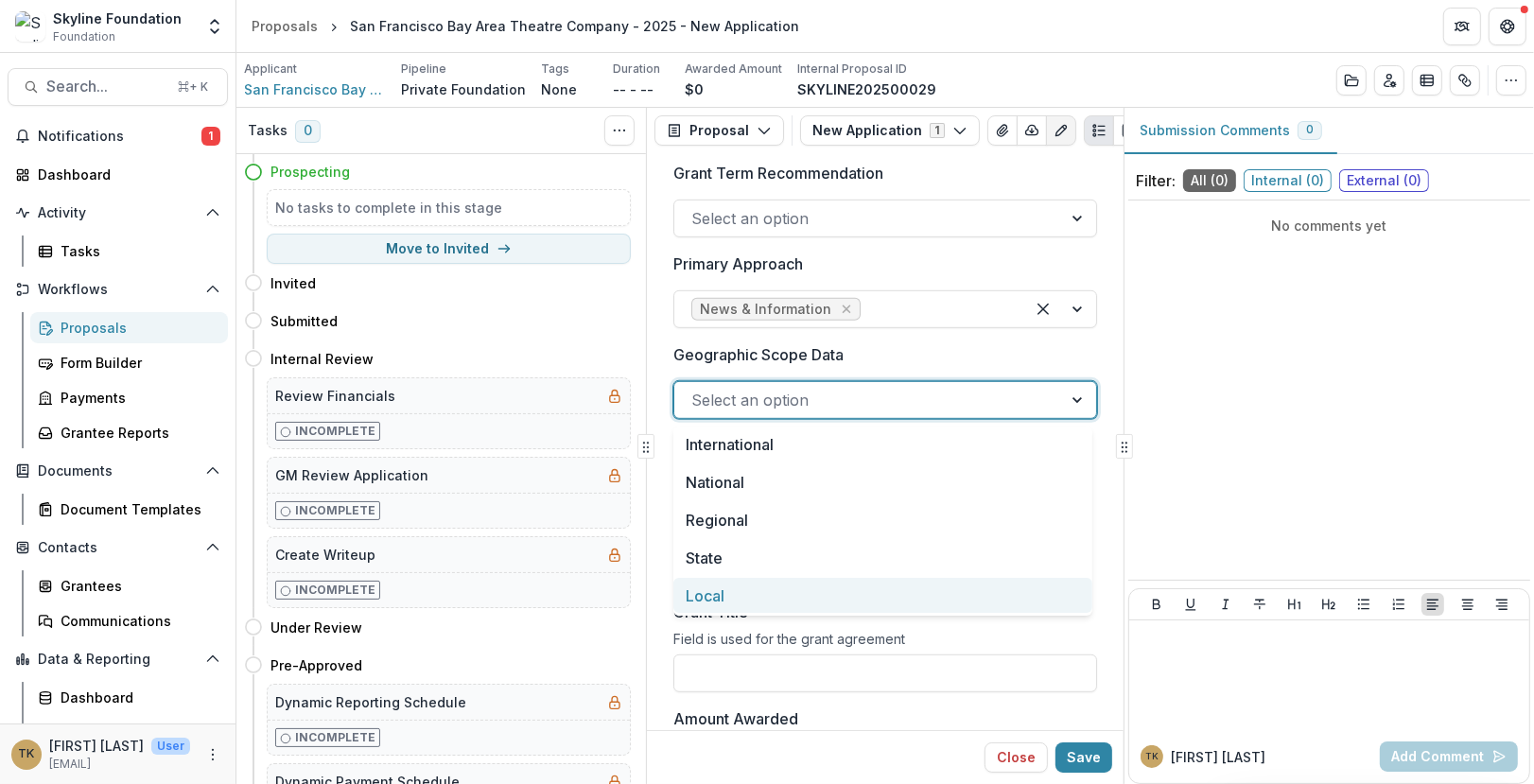 click on "Local" at bounding box center (882, 595) 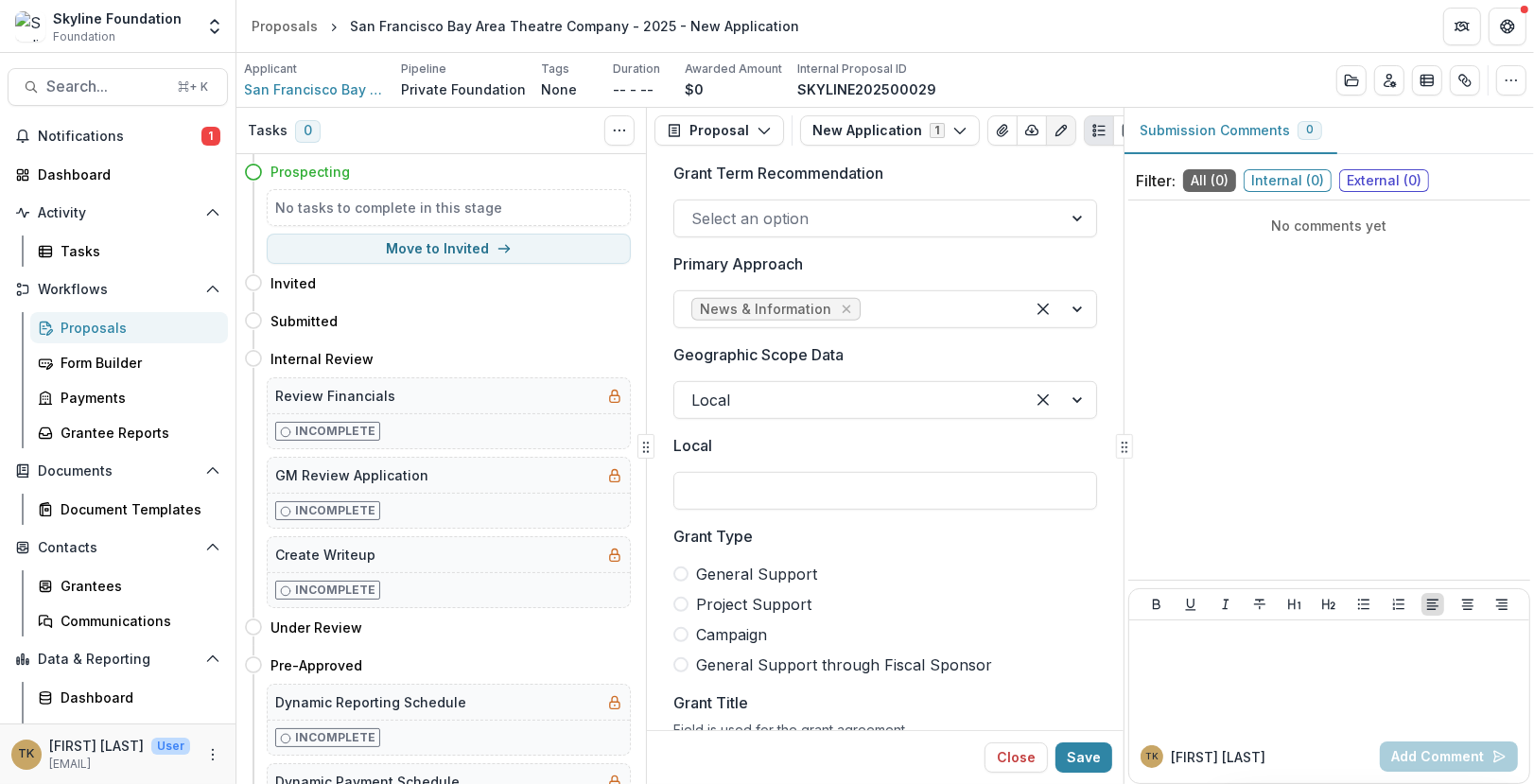 click on "**********" at bounding box center [885, 2596] 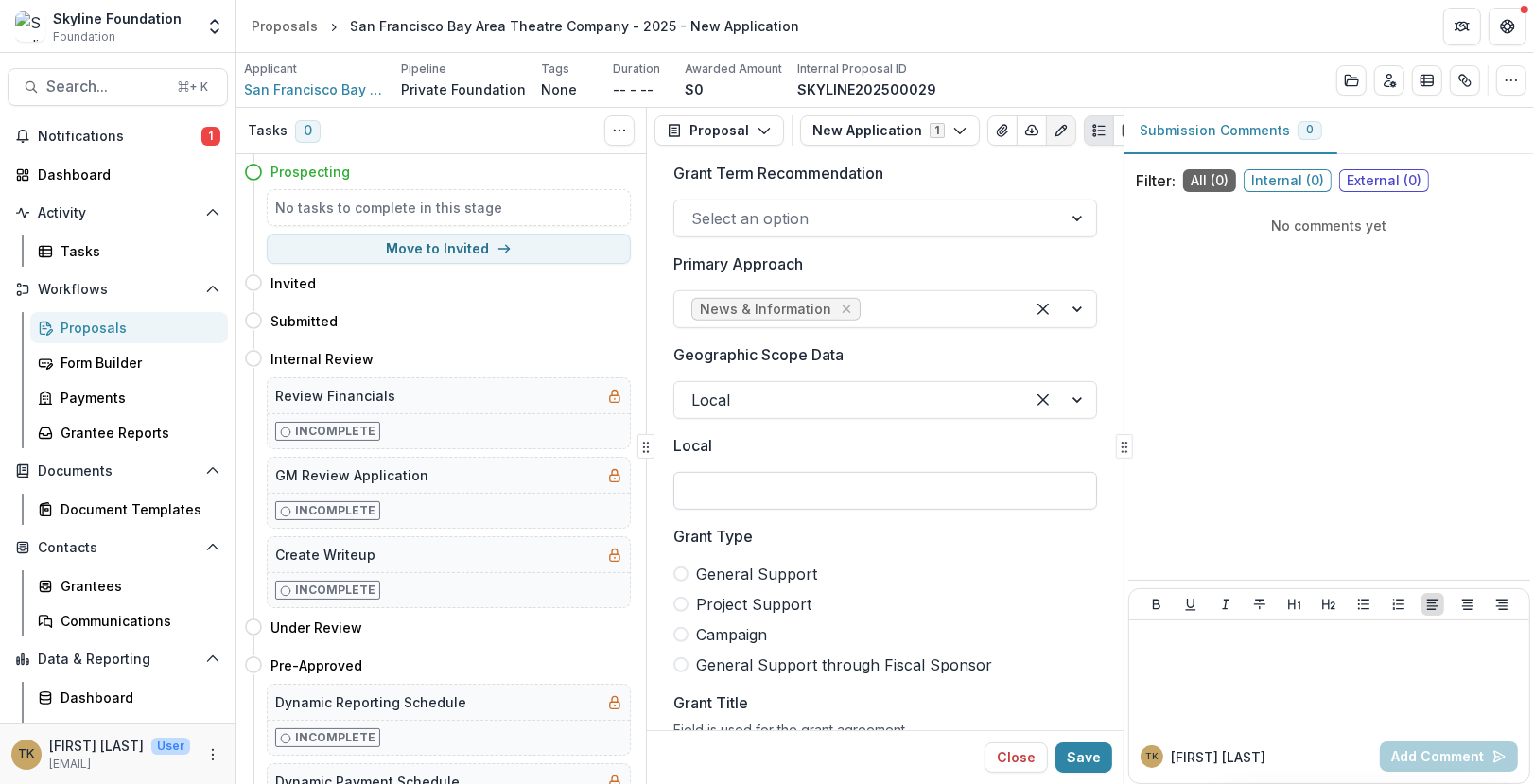 click on "Local" at bounding box center [885, 491] 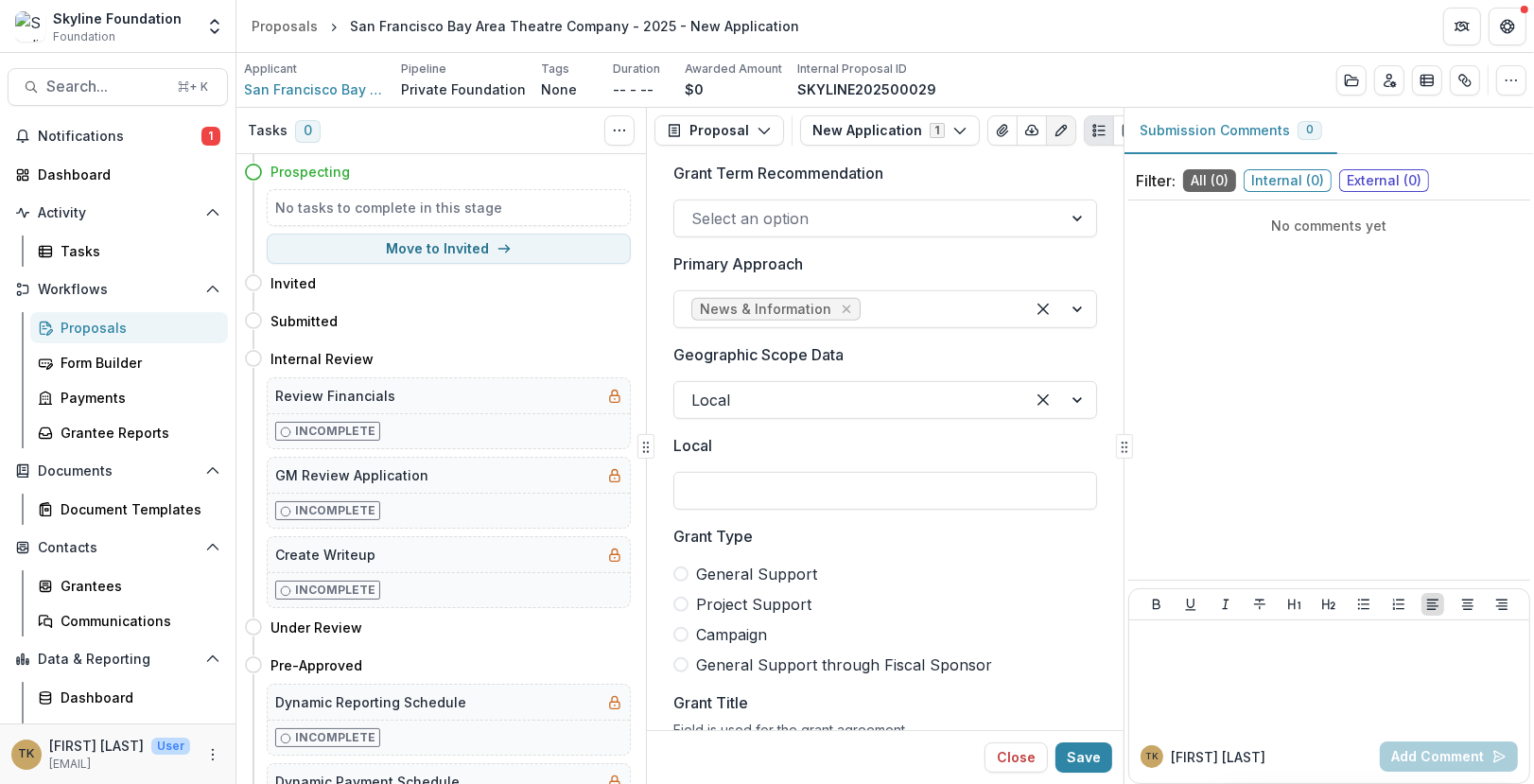 click at bounding box center [849, 400] 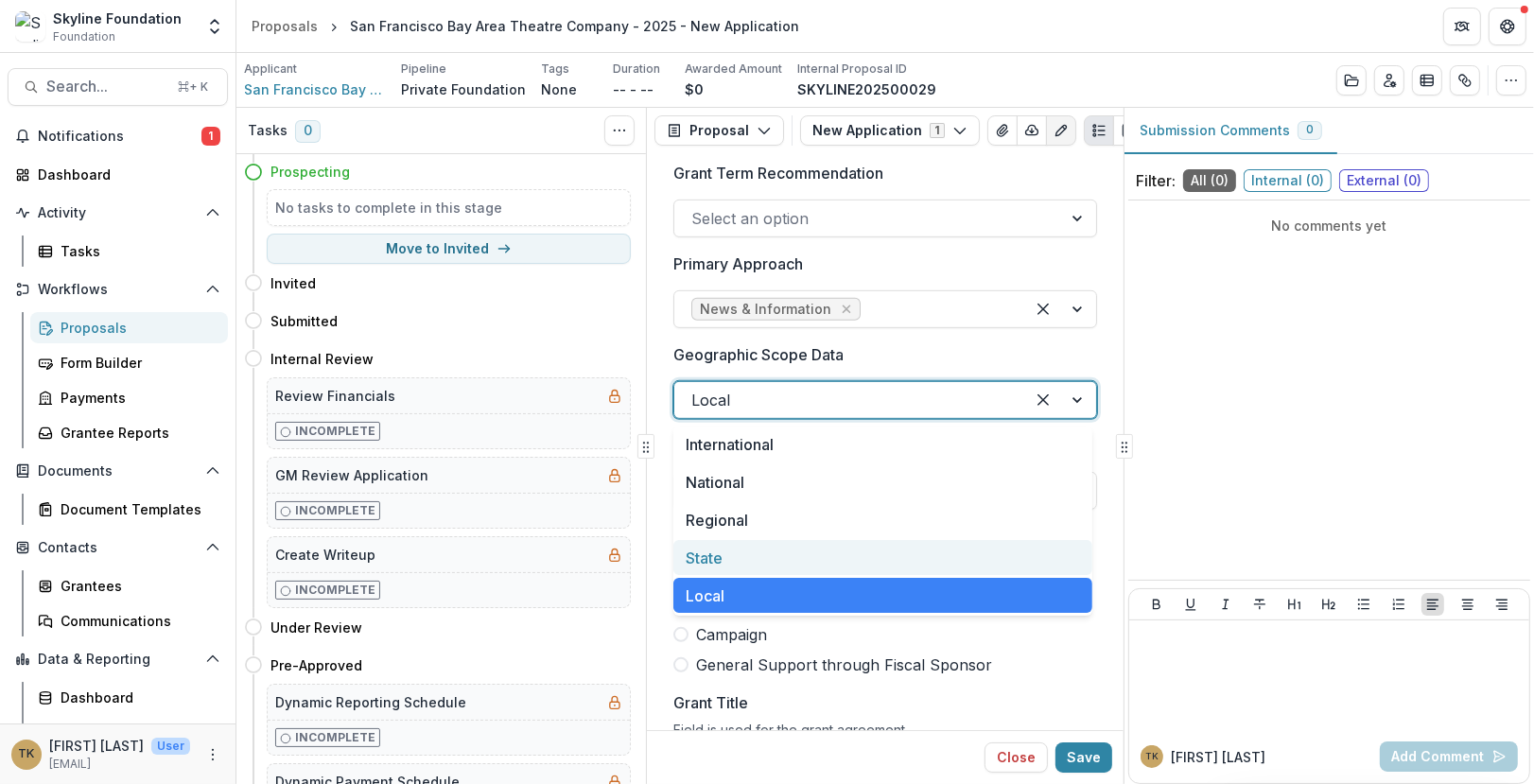 click on "State" at bounding box center [882, 557] 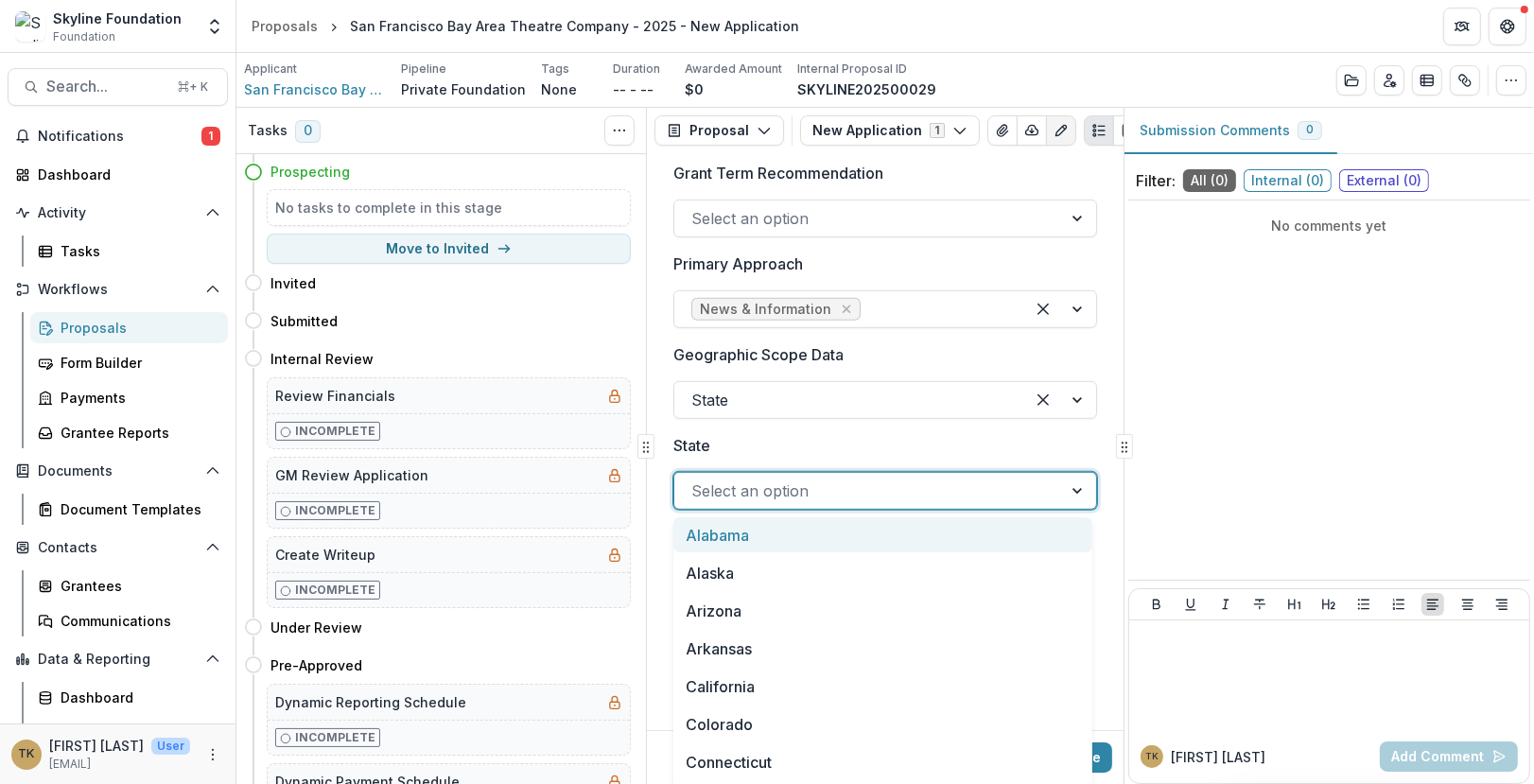 click at bounding box center [868, 491] 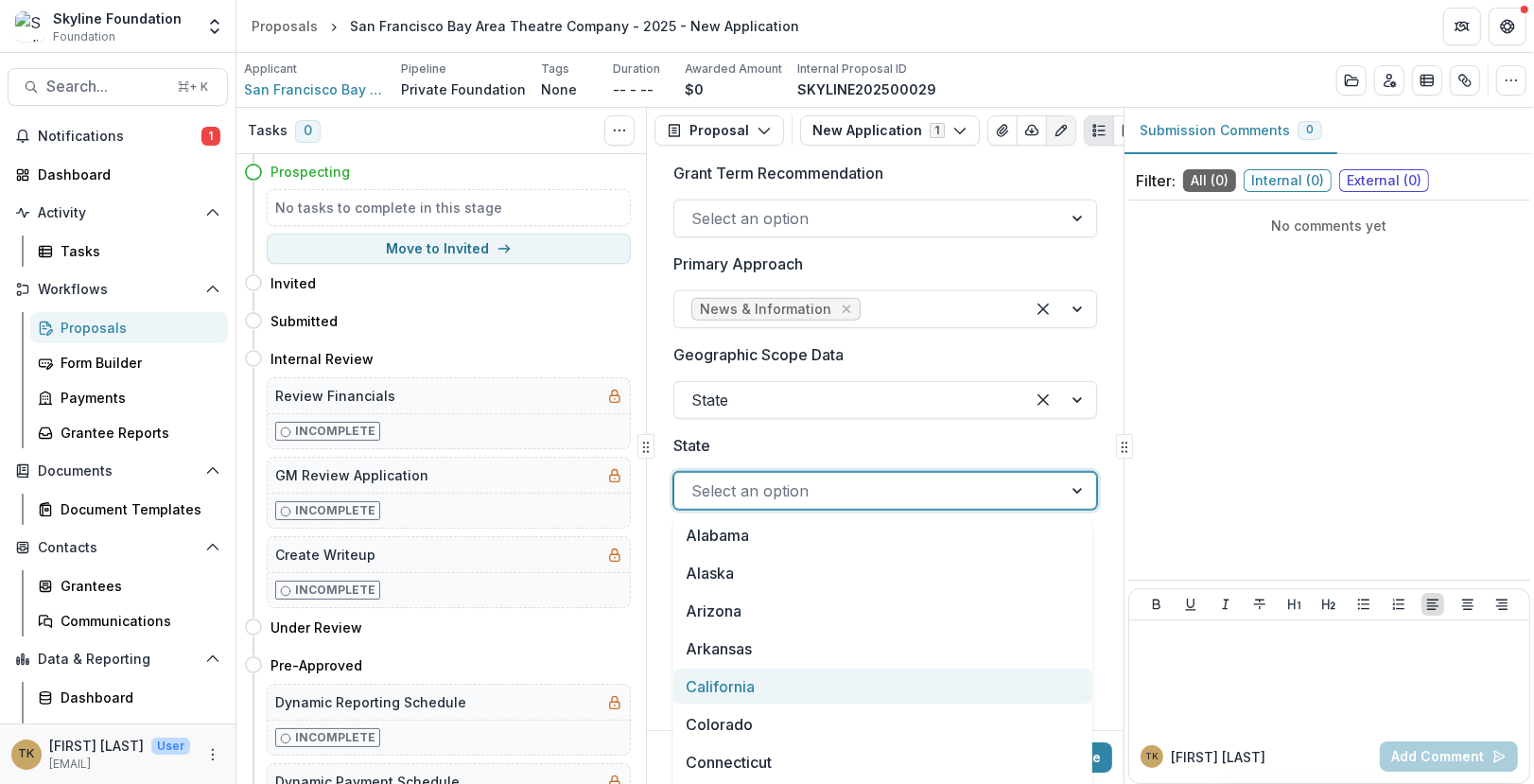 click on "California" at bounding box center (882, 686) 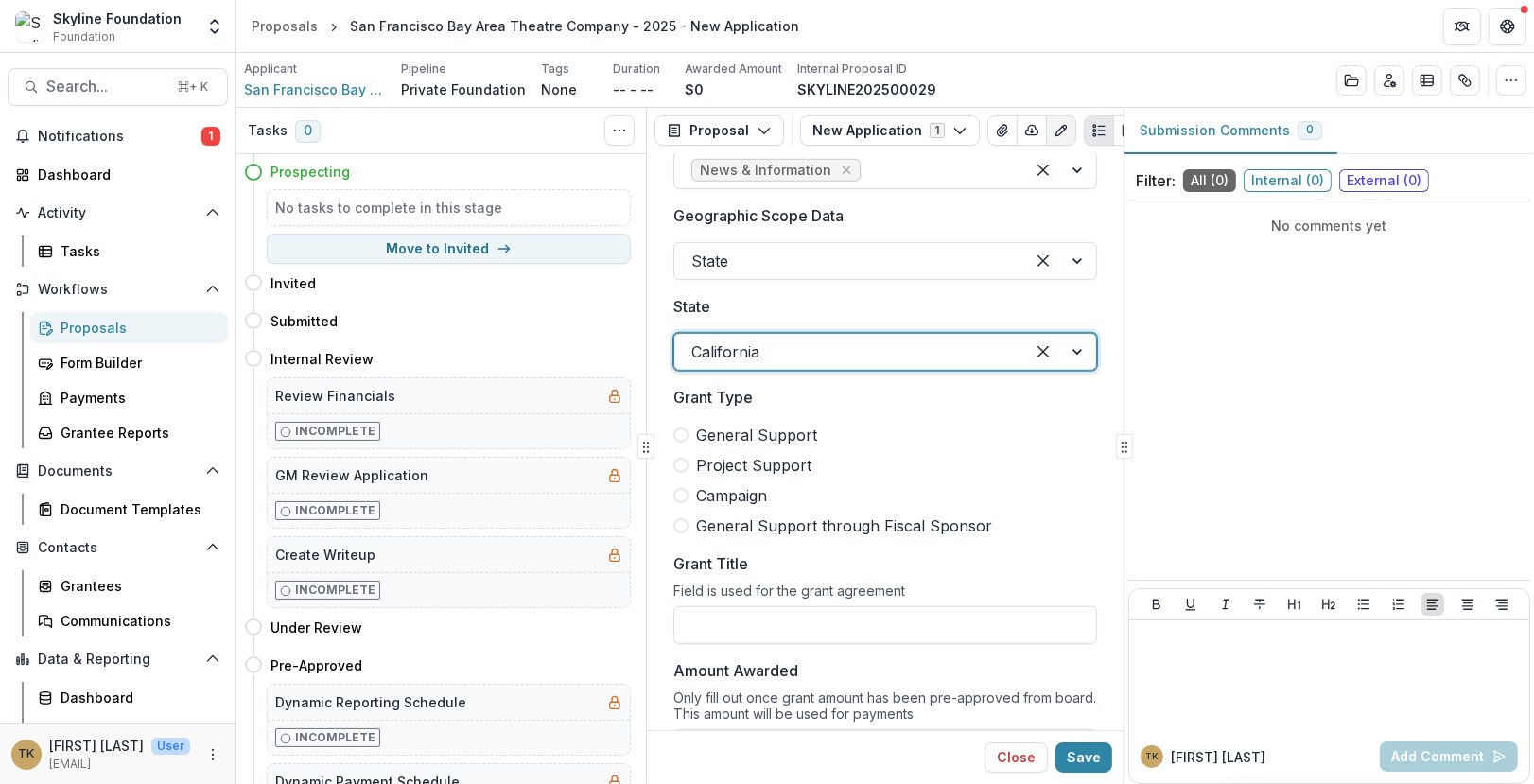 scroll, scrollTop: 1092, scrollLeft: 0, axis: vertical 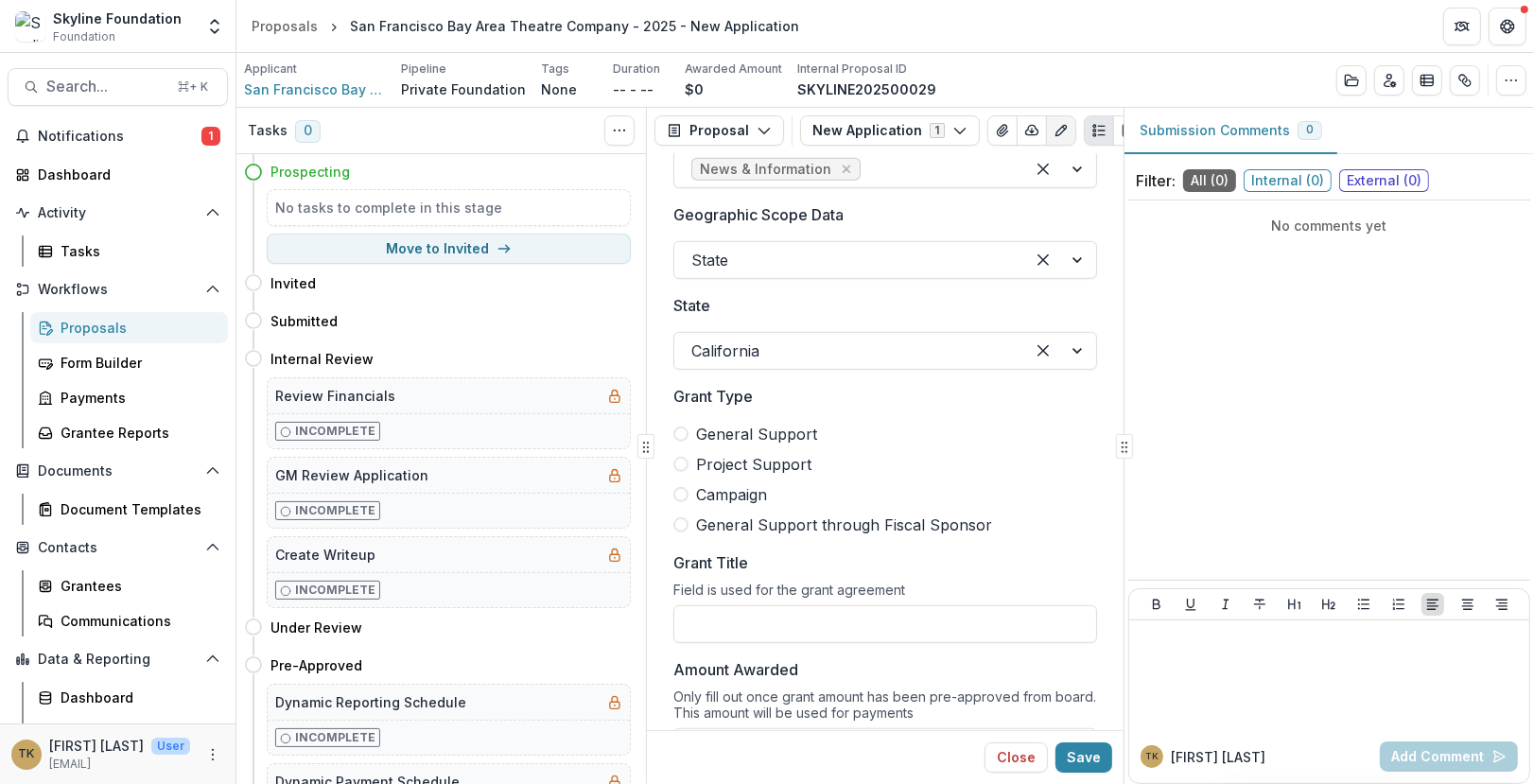 click on "General Support" at bounding box center [885, 434] 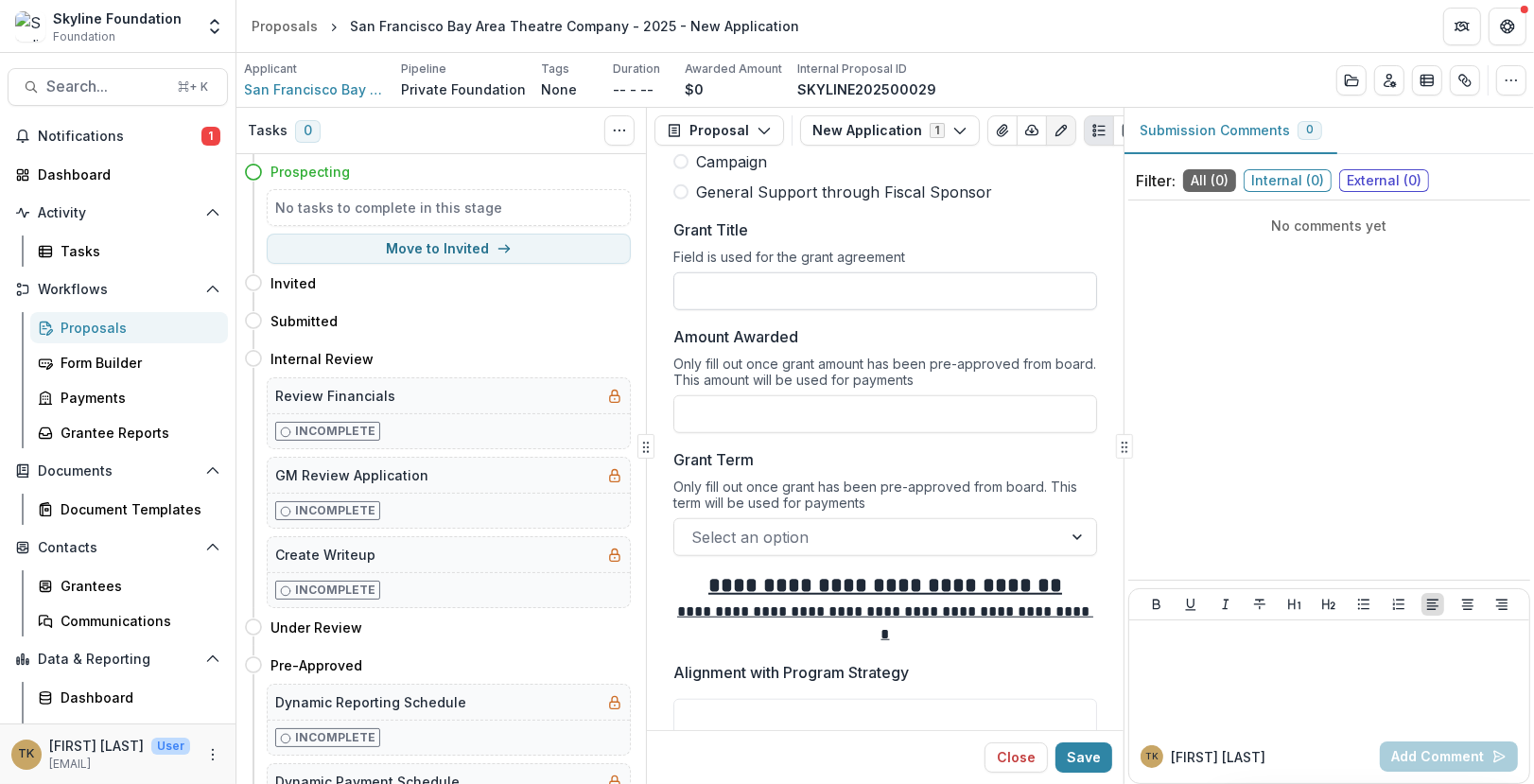 scroll, scrollTop: 1441, scrollLeft: 0, axis: vertical 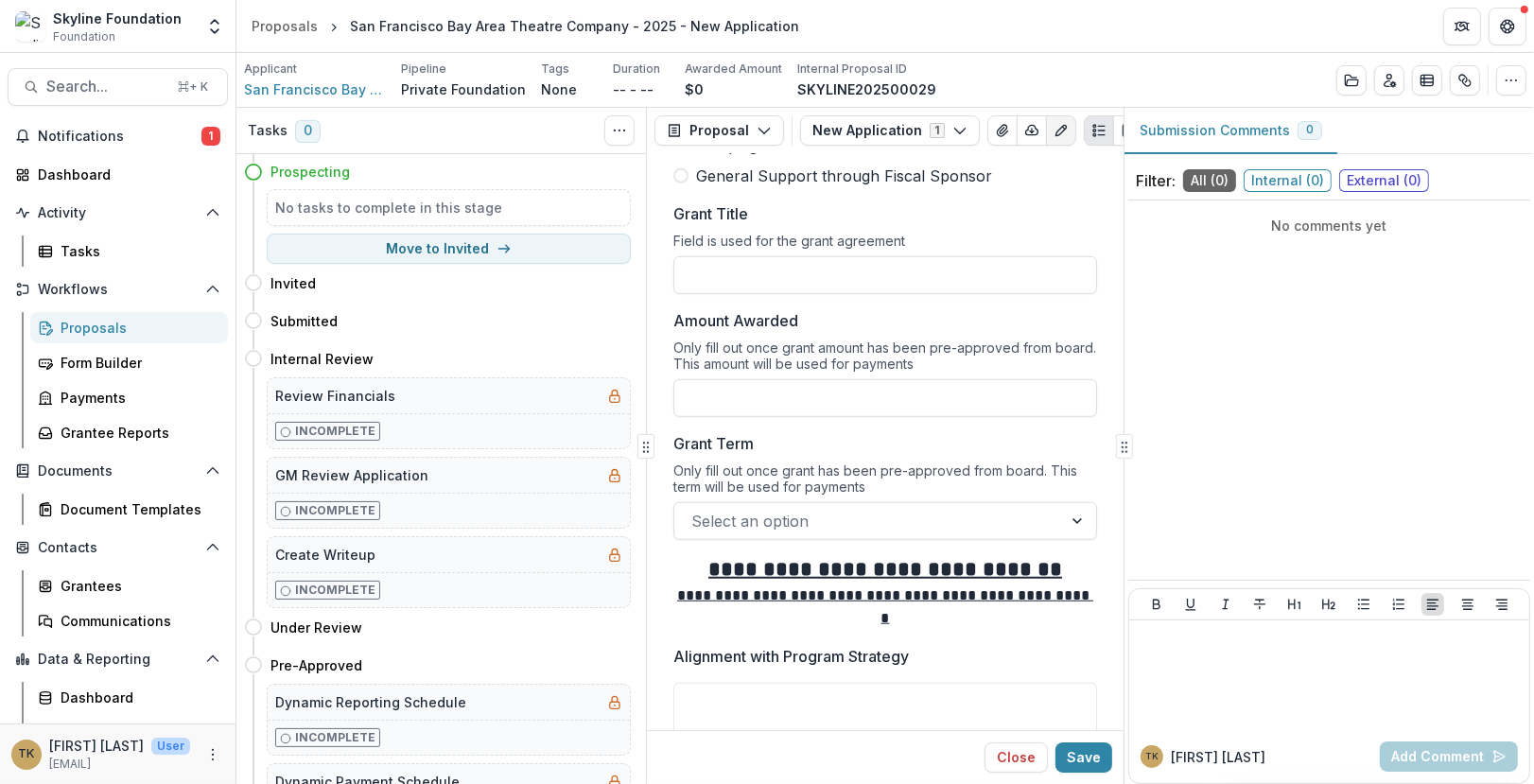 click at bounding box center [868, 521] 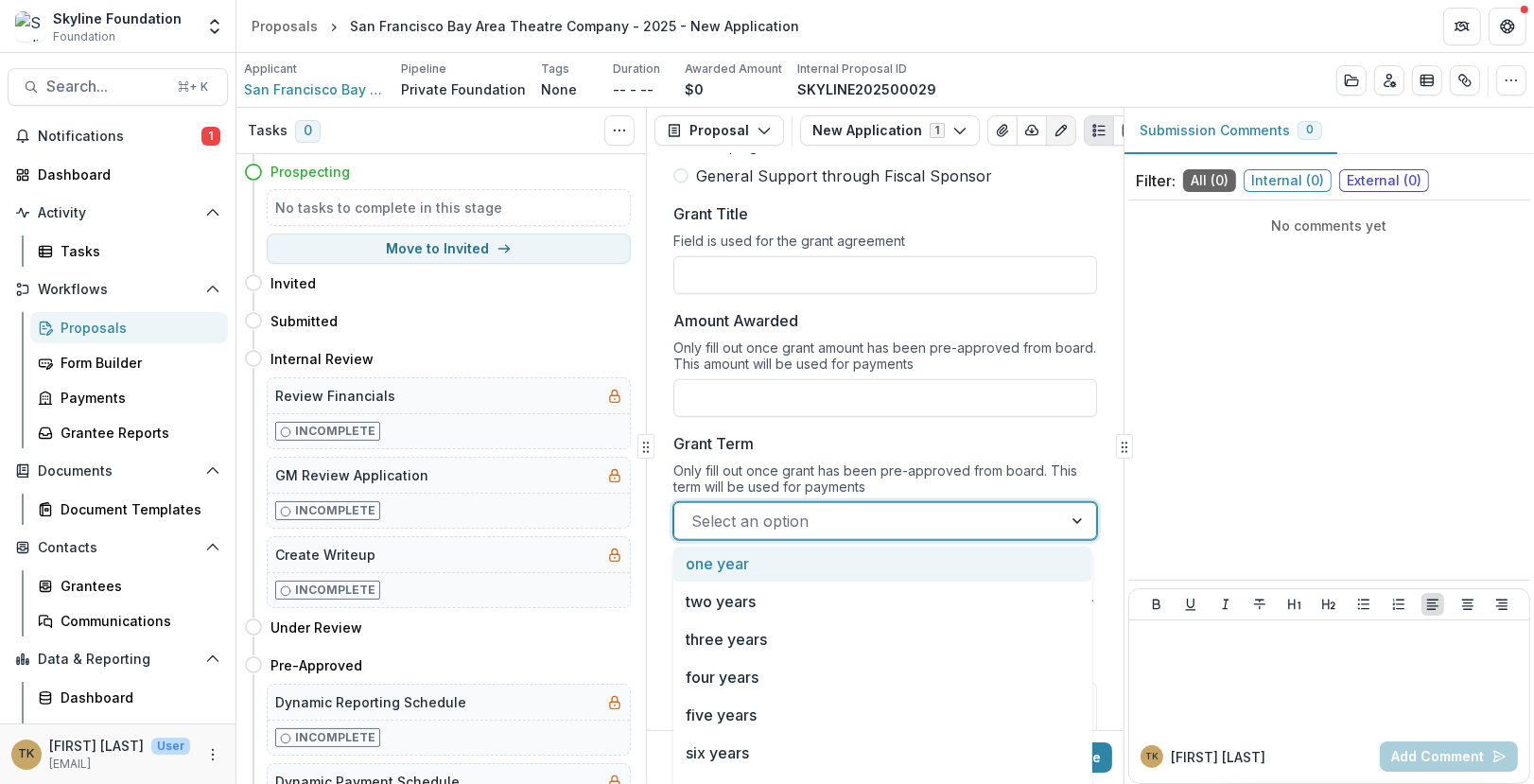 click at bounding box center (868, 521) 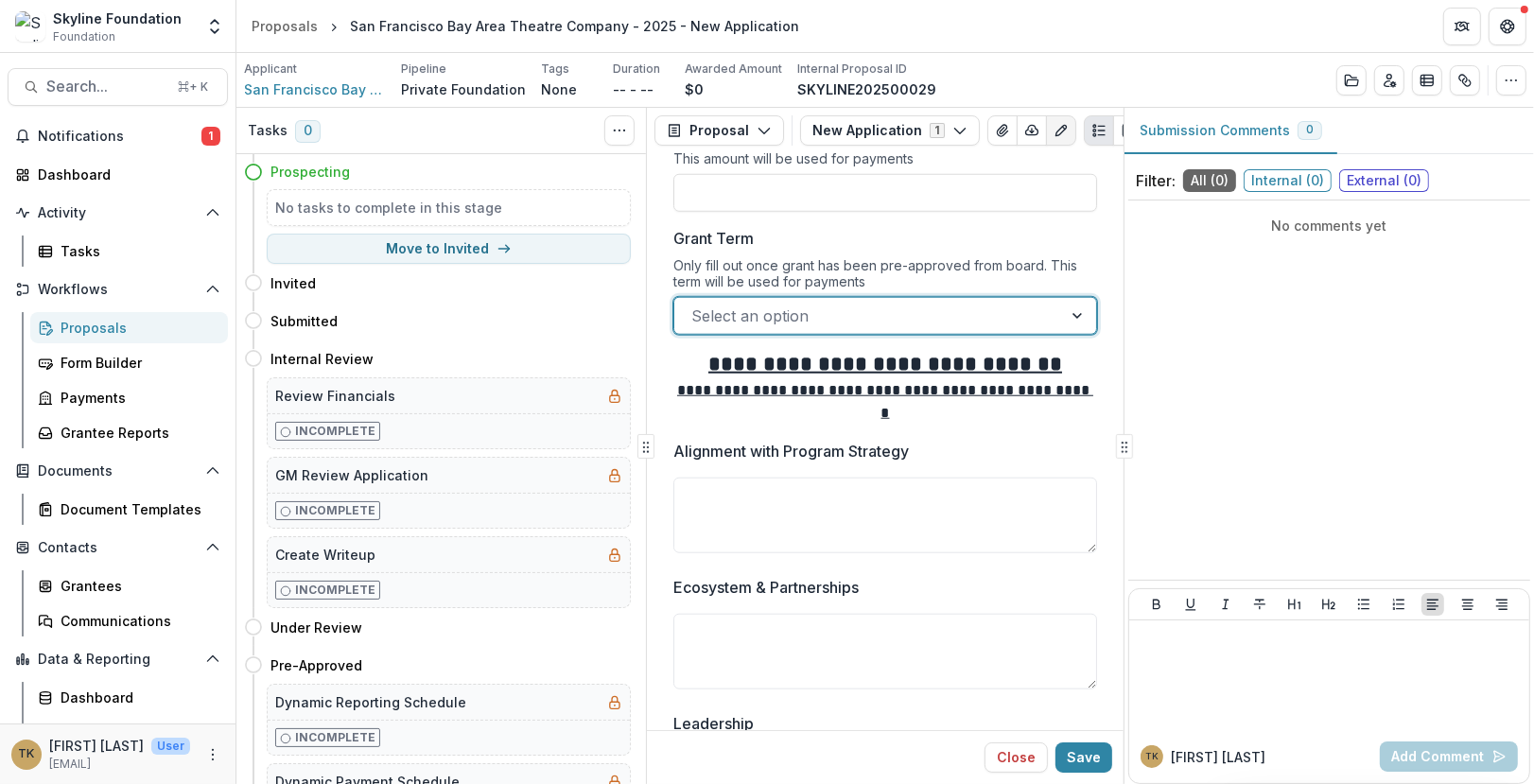scroll, scrollTop: 0, scrollLeft: 0, axis: both 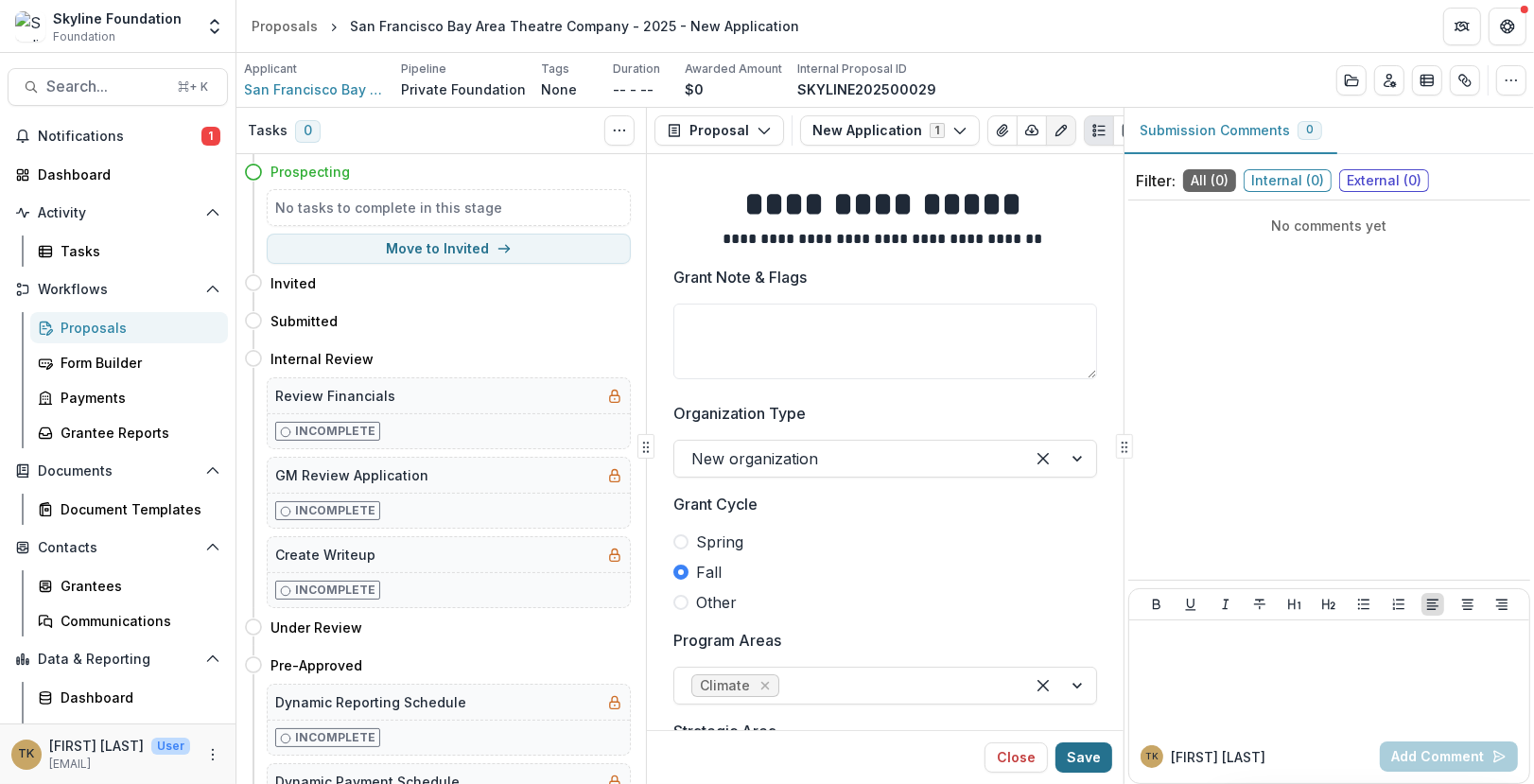 click on "Save" at bounding box center (1084, 758) 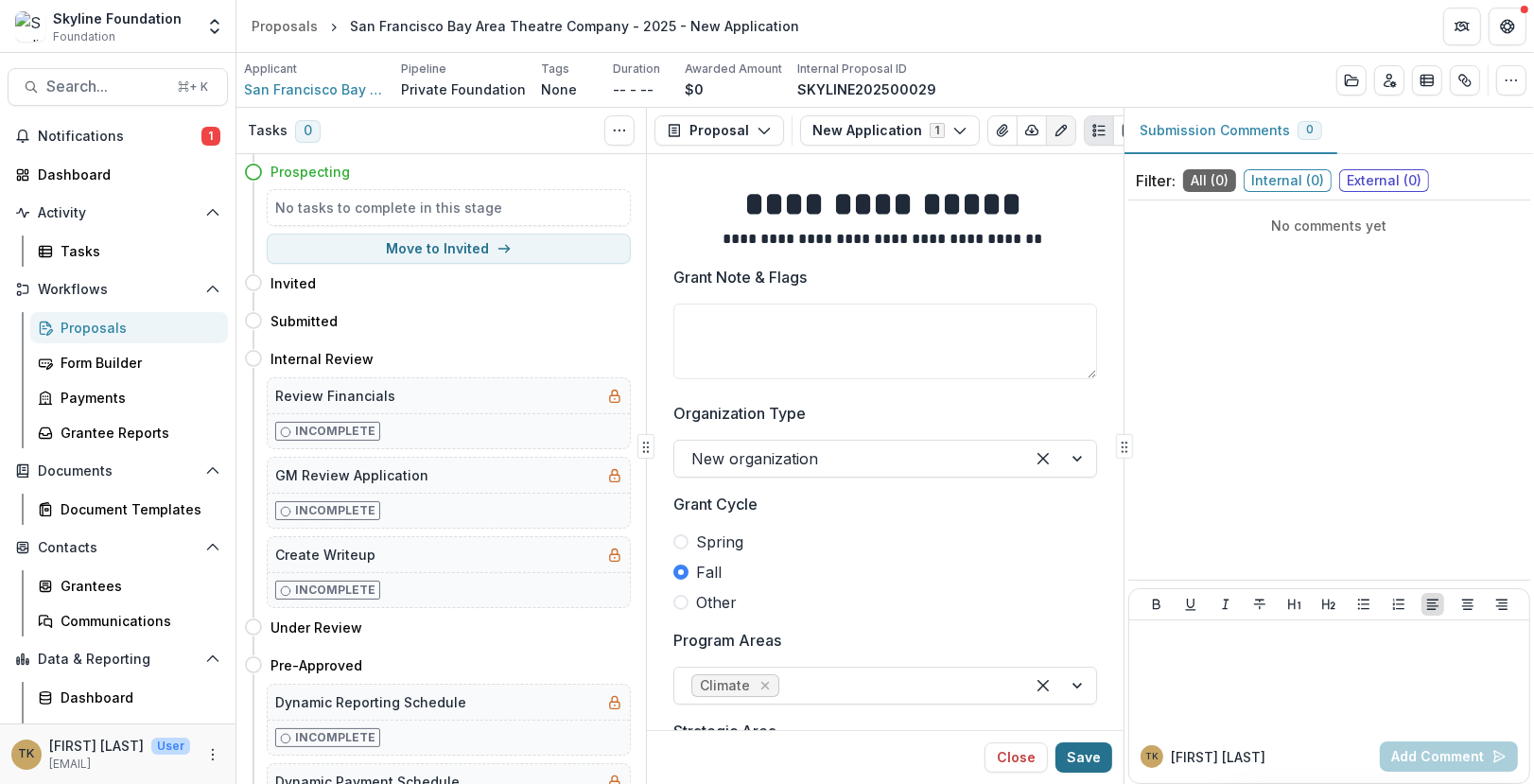 click on "Save" at bounding box center (1084, 758) 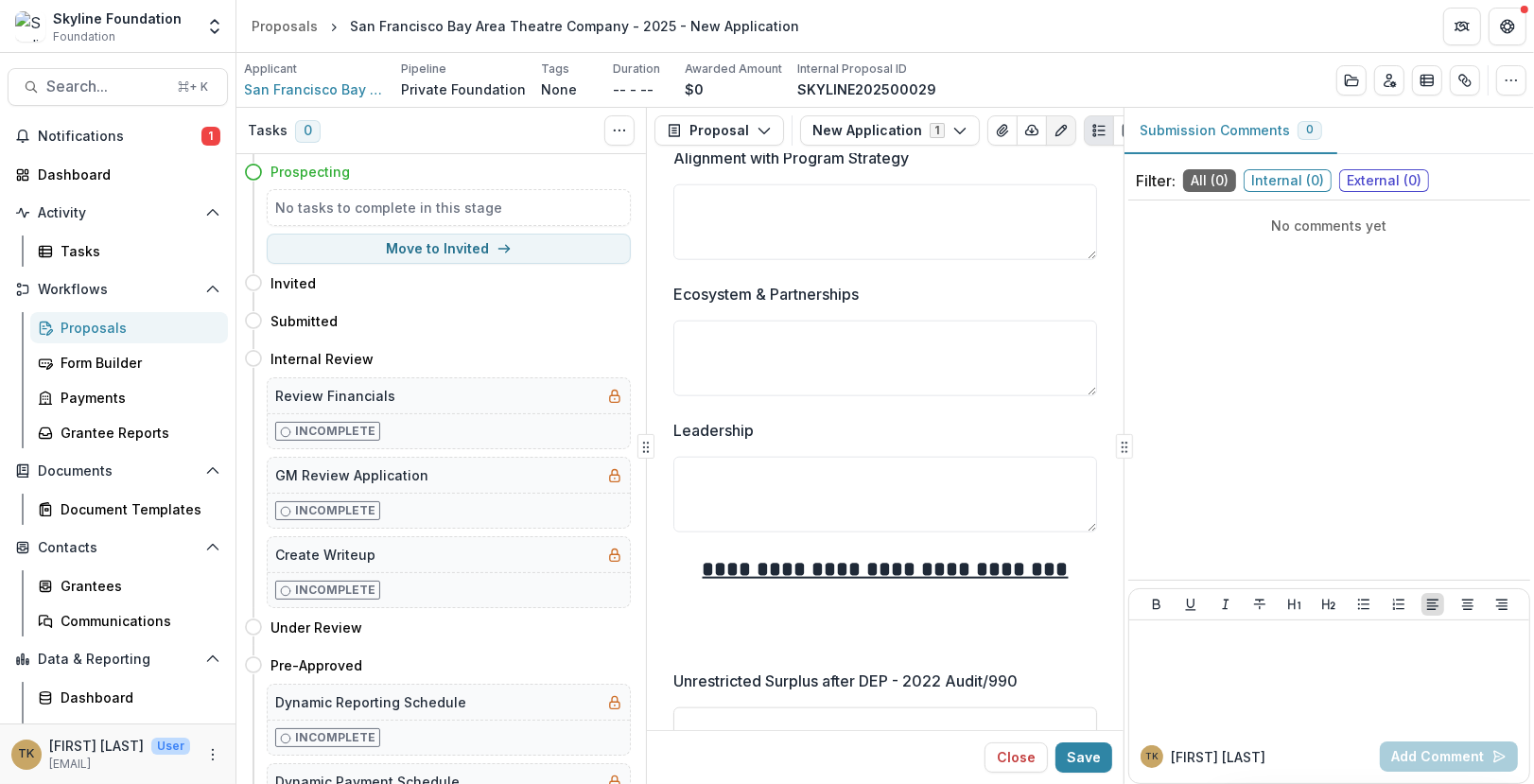scroll, scrollTop: 1945, scrollLeft: 0, axis: vertical 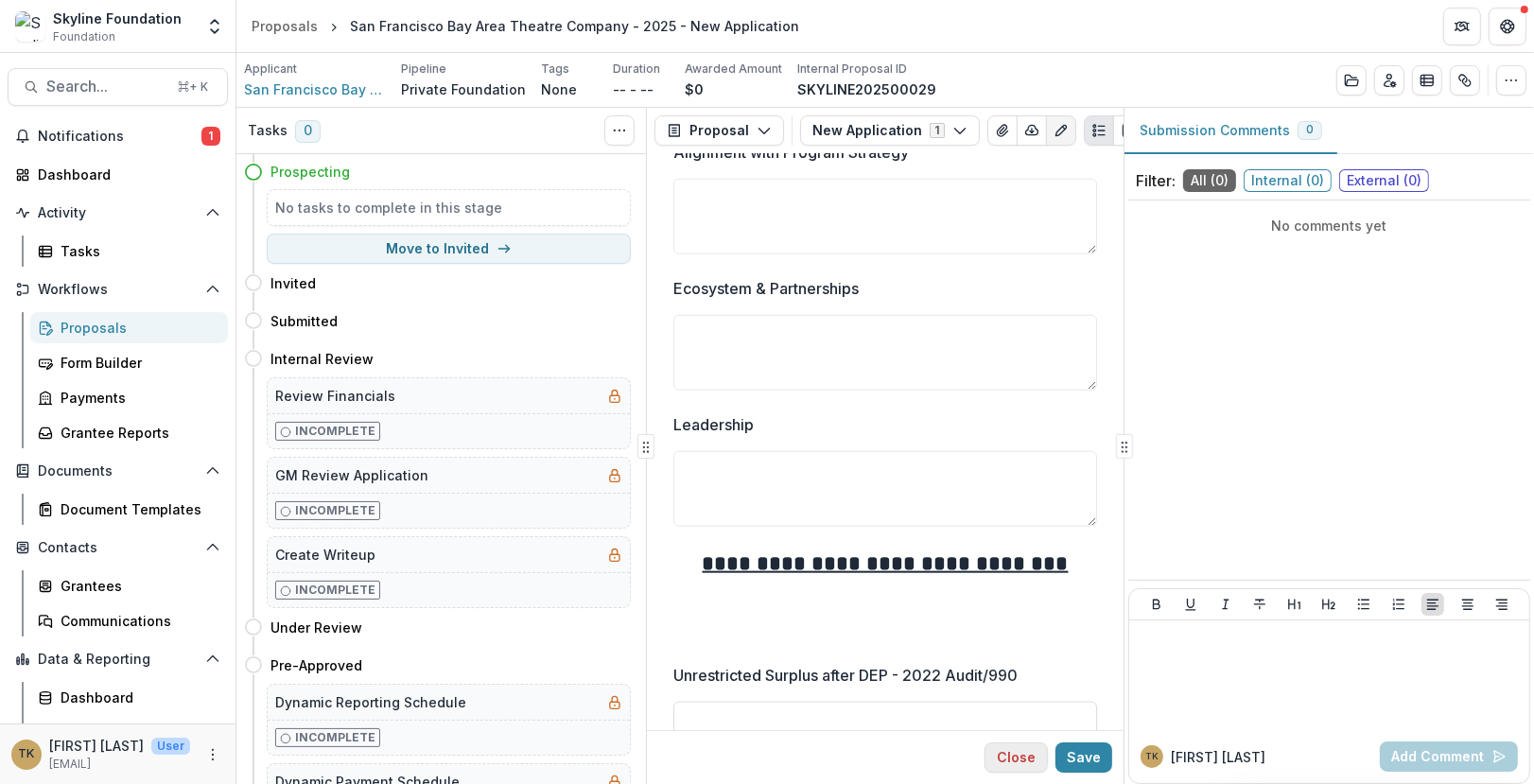 click on "Close" at bounding box center [1016, 758] 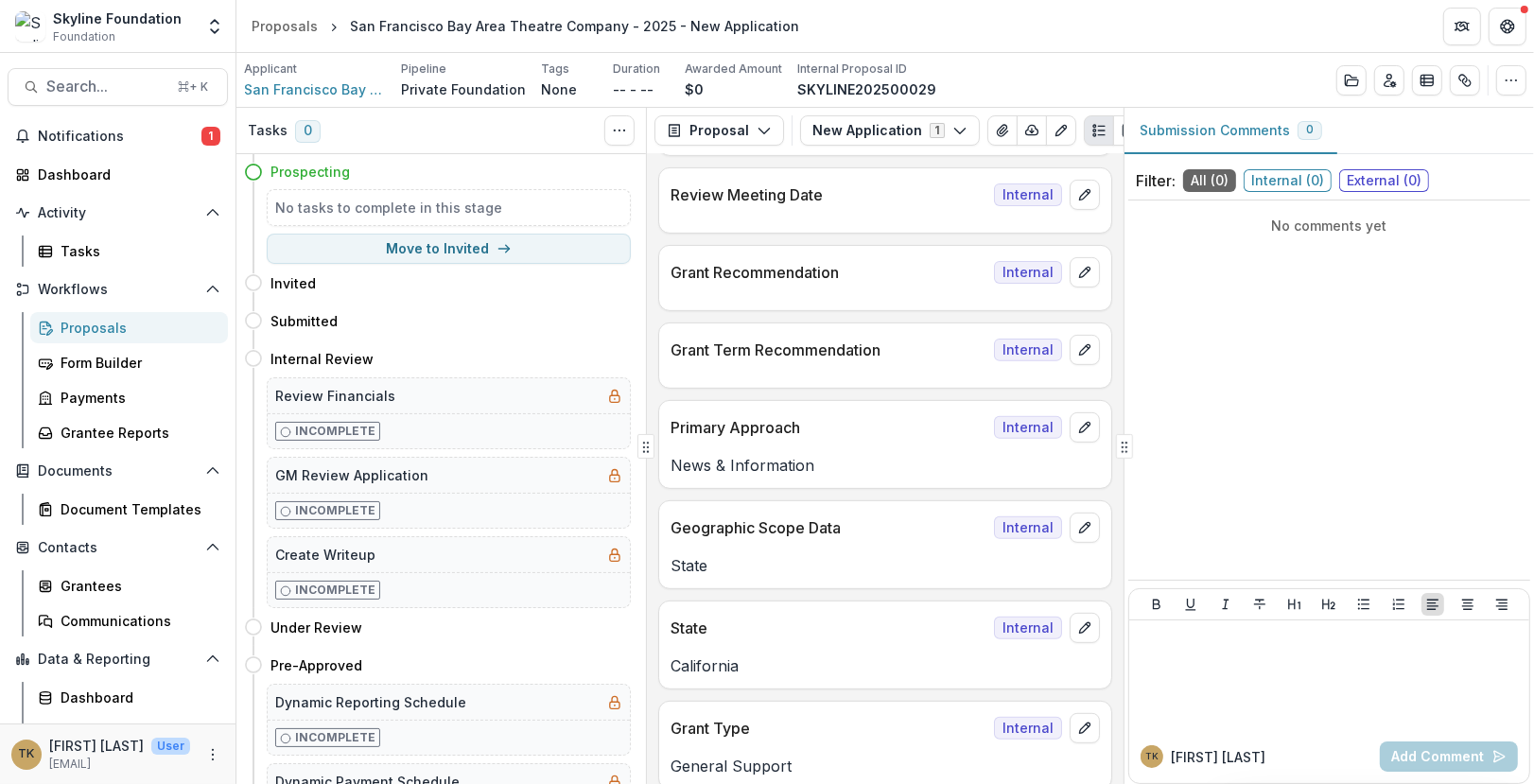 scroll, scrollTop: 0, scrollLeft: 0, axis: both 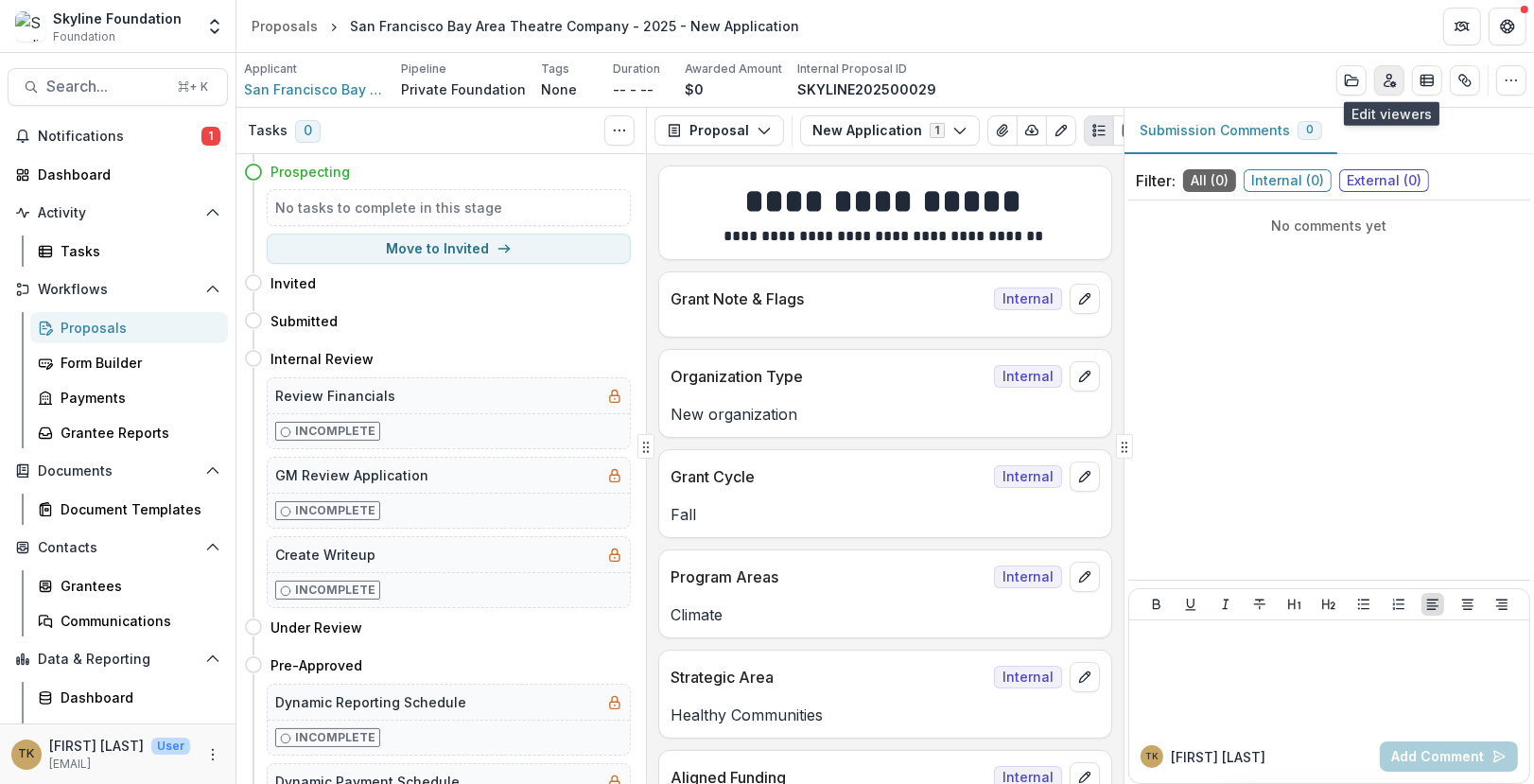 click at bounding box center [1389, 80] 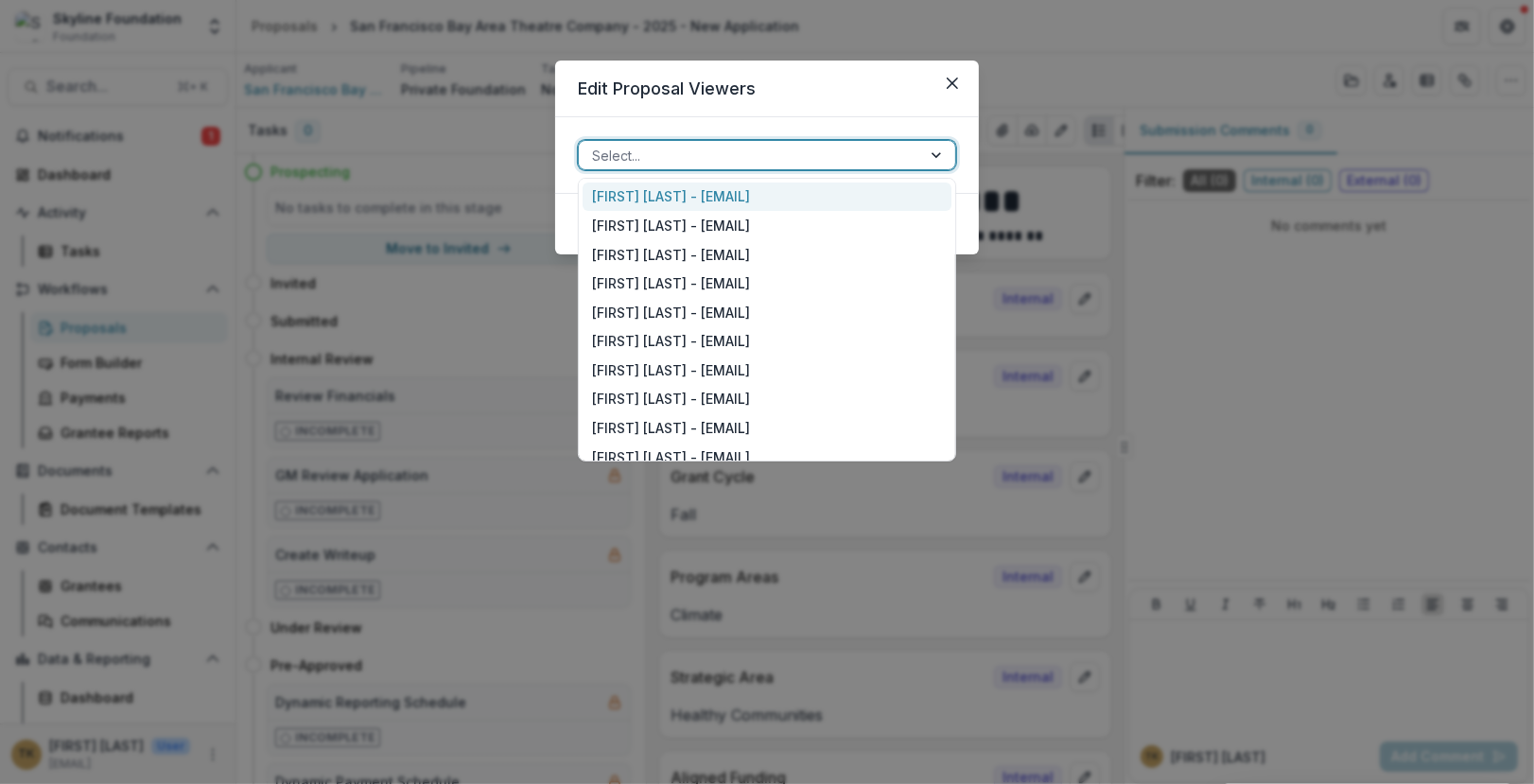 click on "Select..." at bounding box center (750, 155) 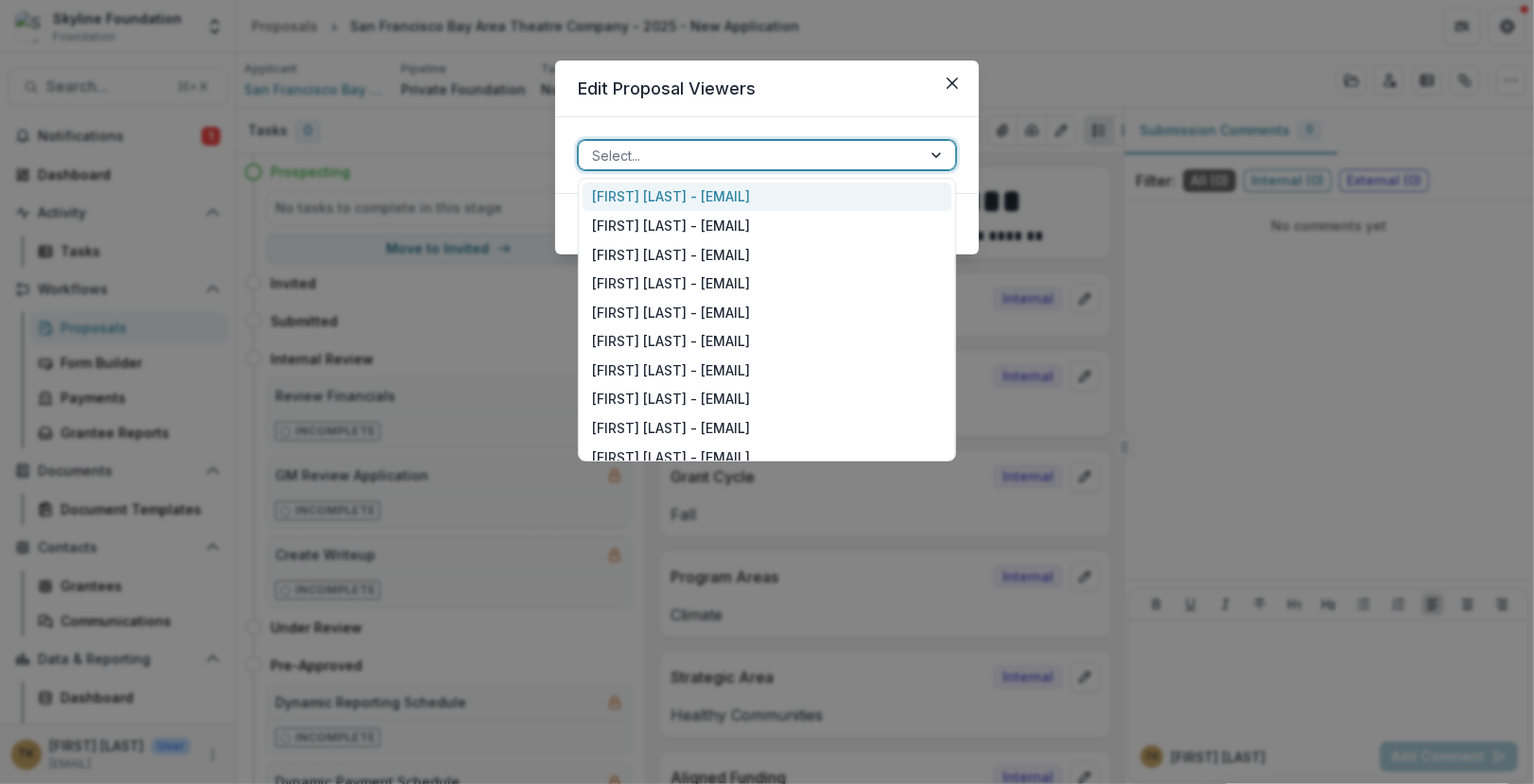 click at bounding box center (750, 155) 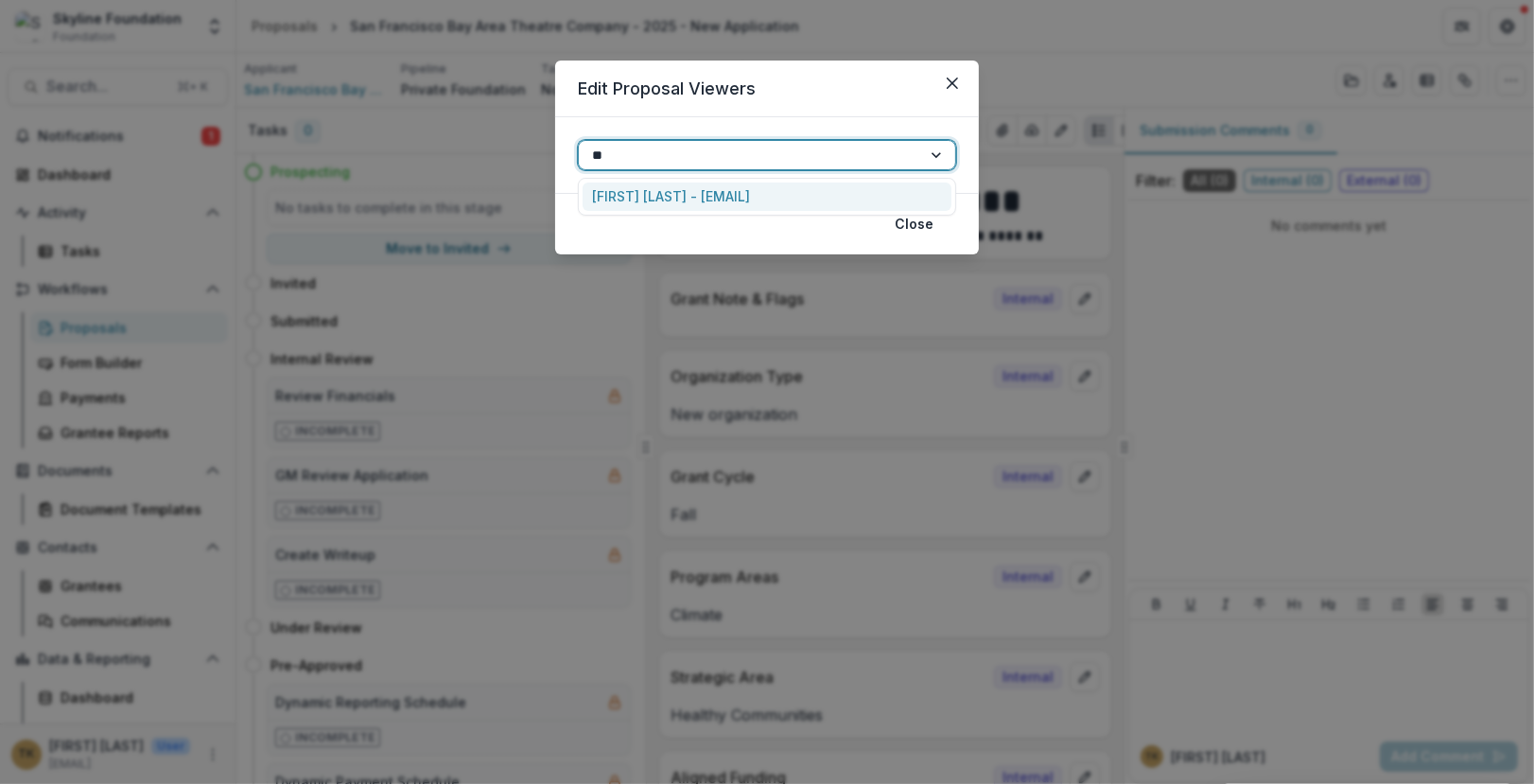 type on "***" 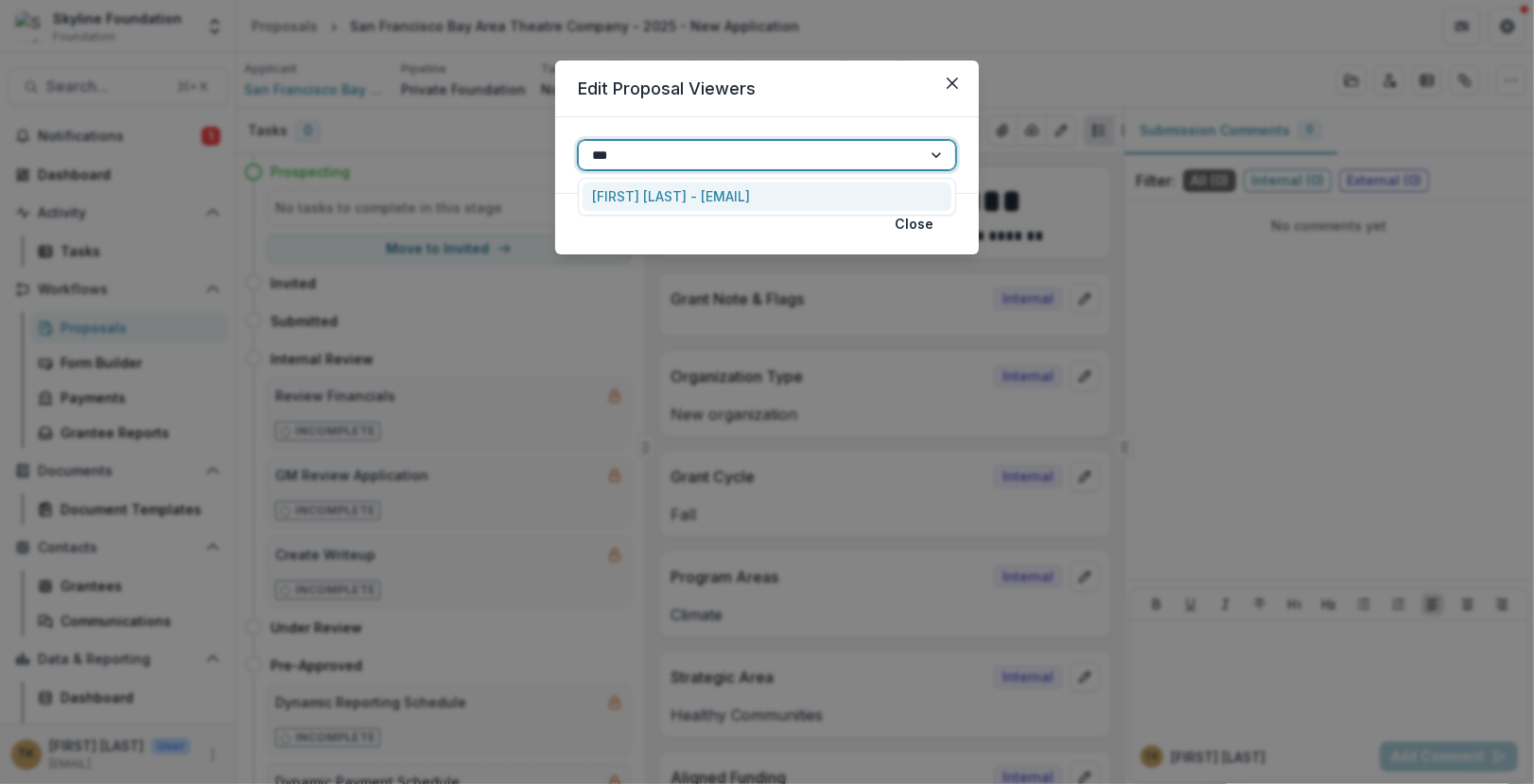 click on "Bettina Chang - bettina@skylinefoundation.org" at bounding box center [767, 197] 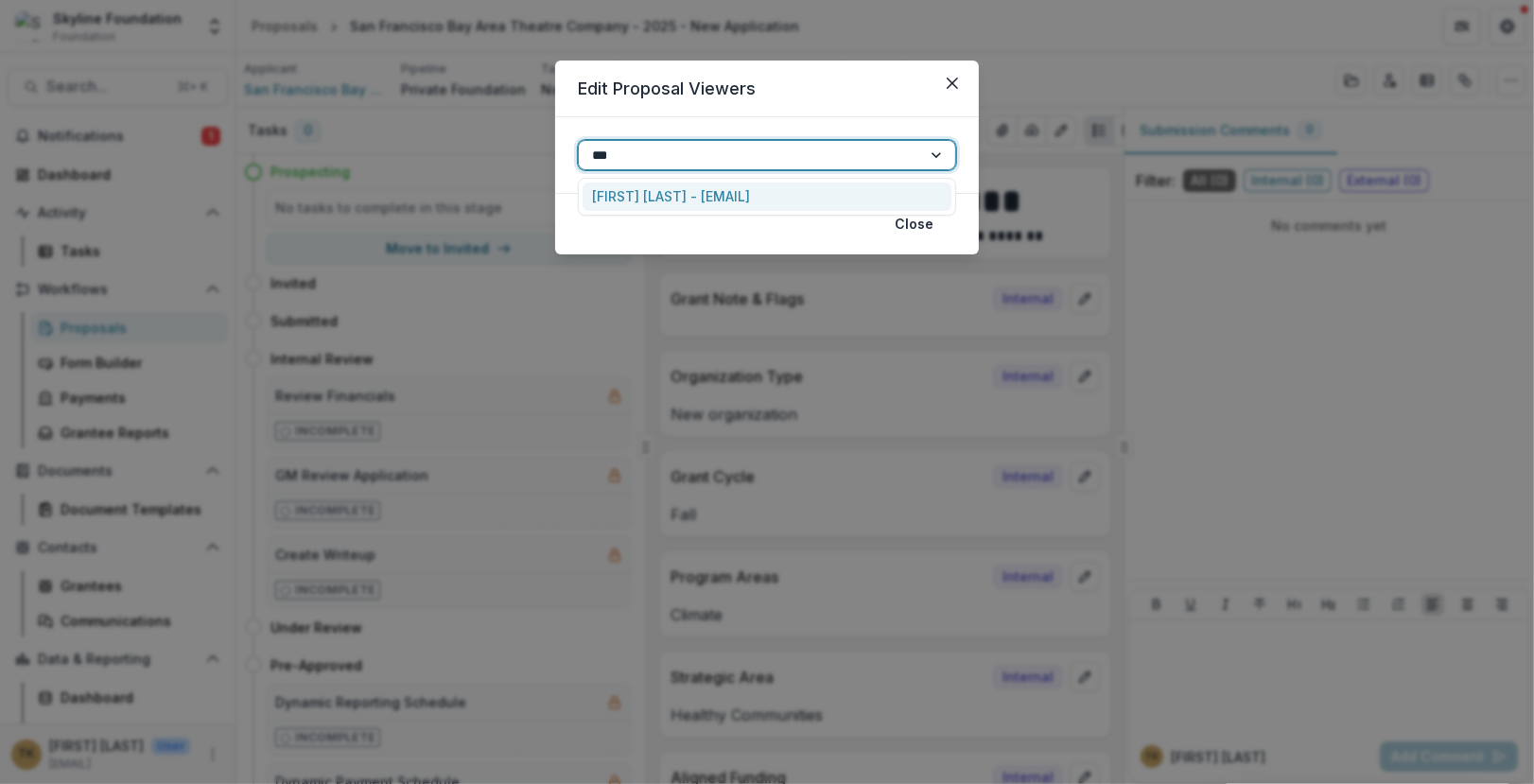 type 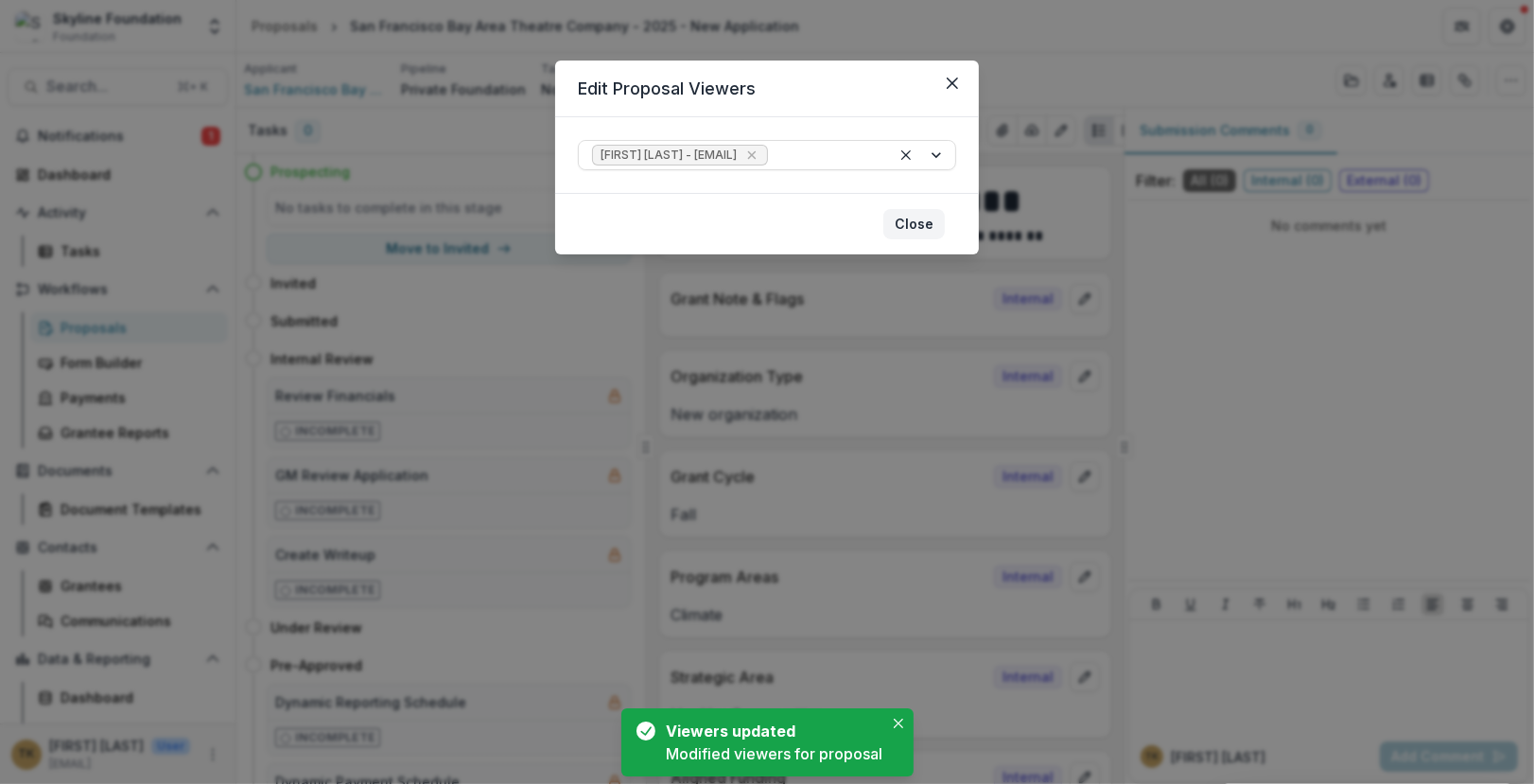click on "Close" at bounding box center [914, 224] 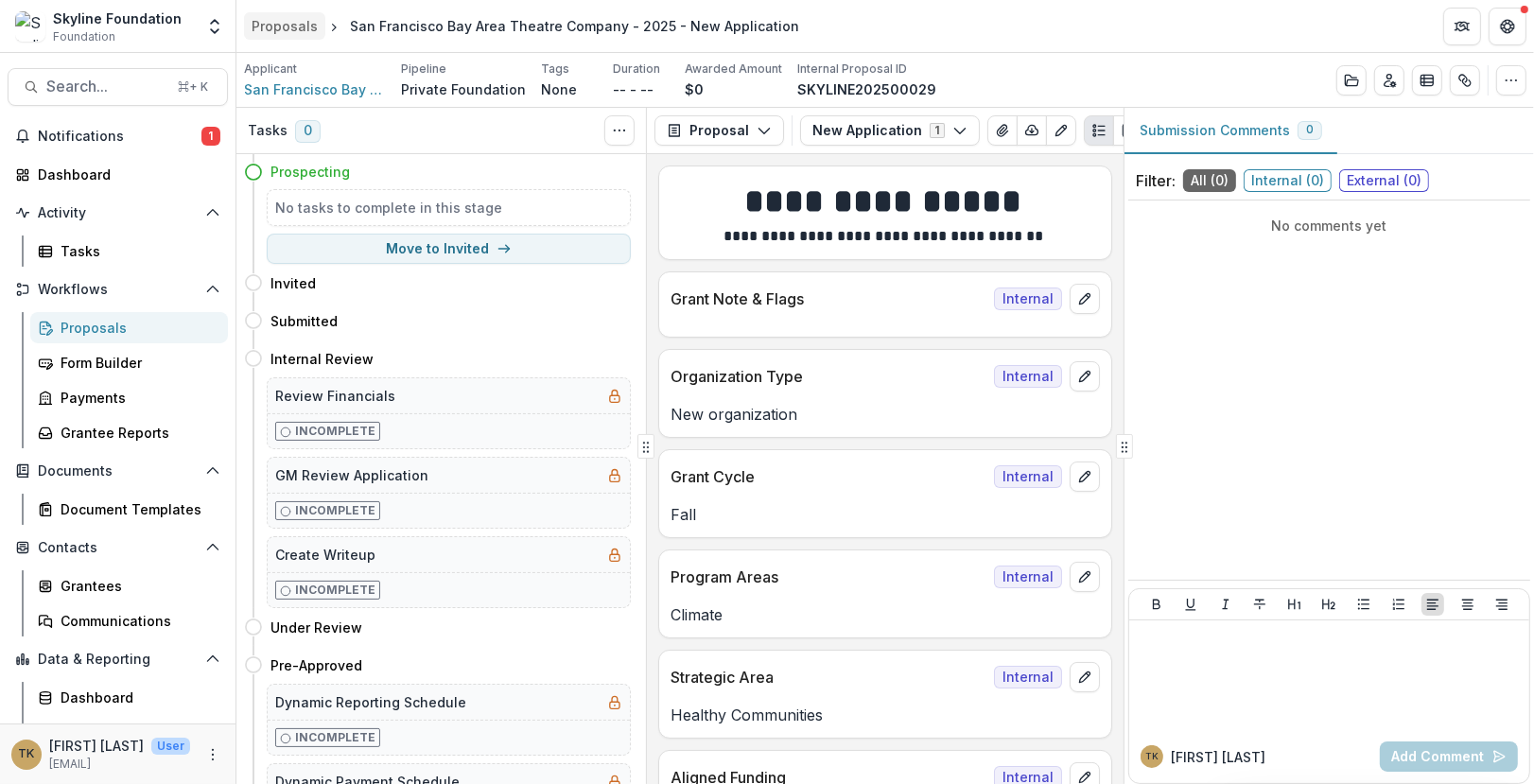 click on "Proposals" at bounding box center [285, 26] 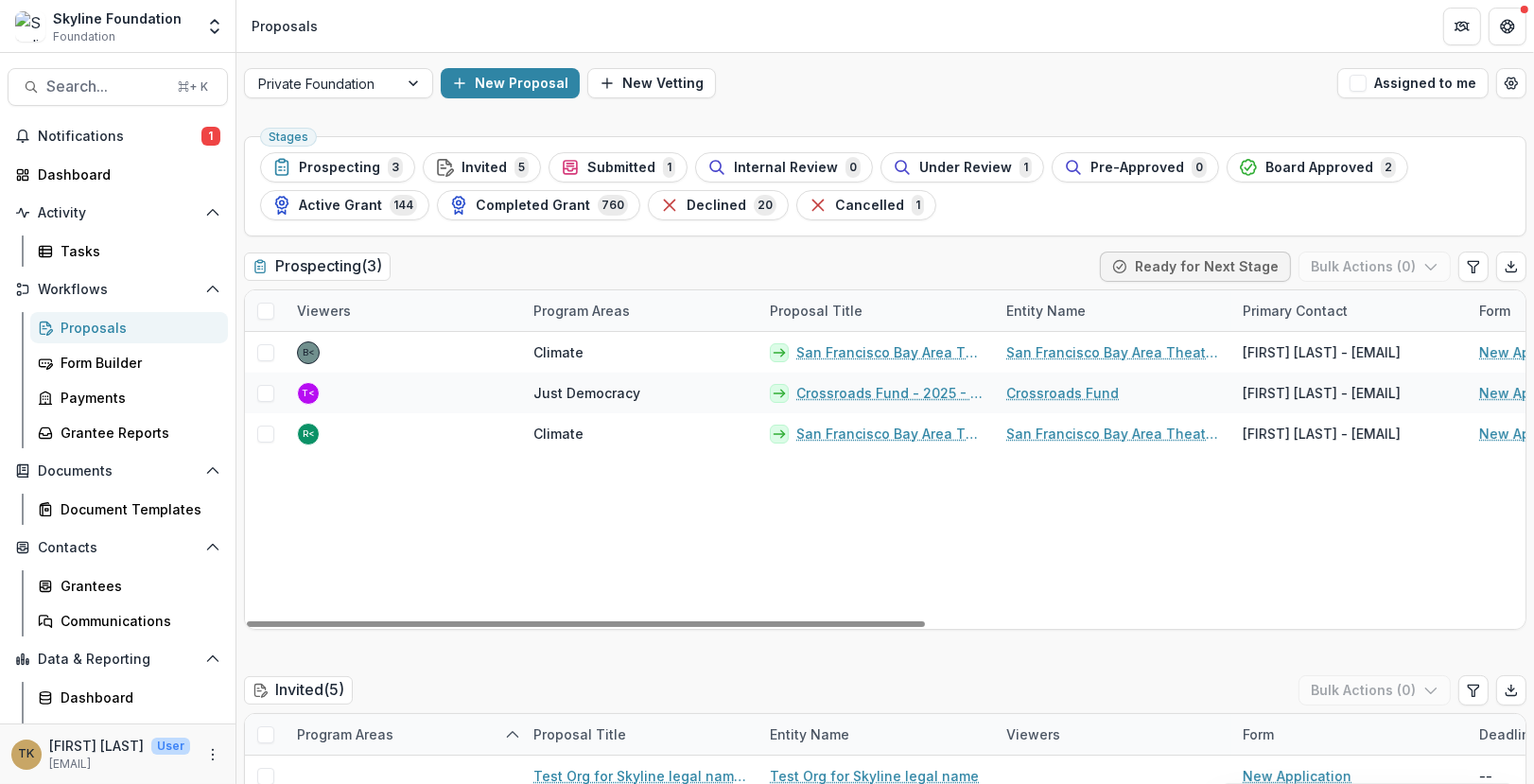 scroll, scrollTop: 135, scrollLeft: 0, axis: vertical 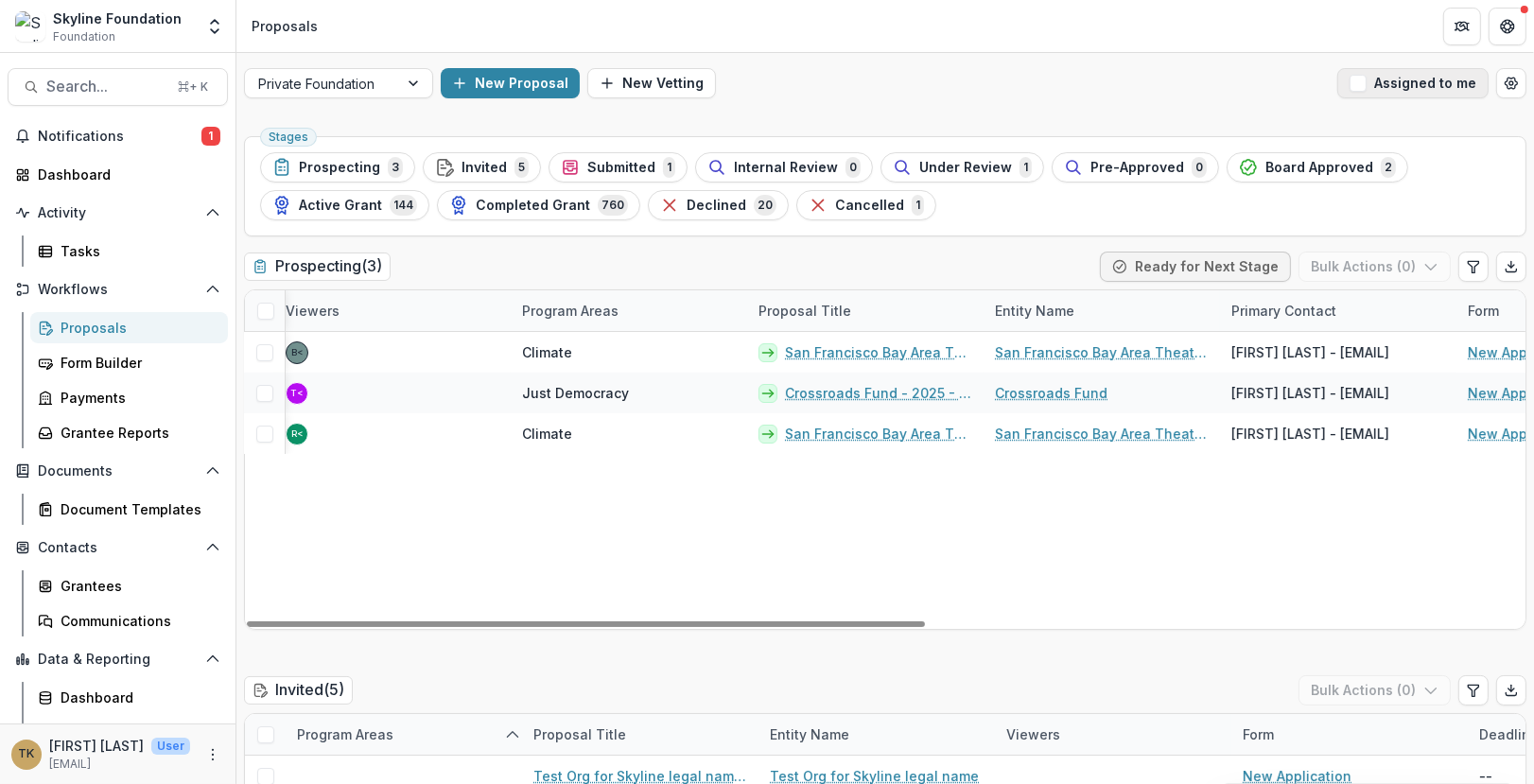 click at bounding box center (1358, 83) 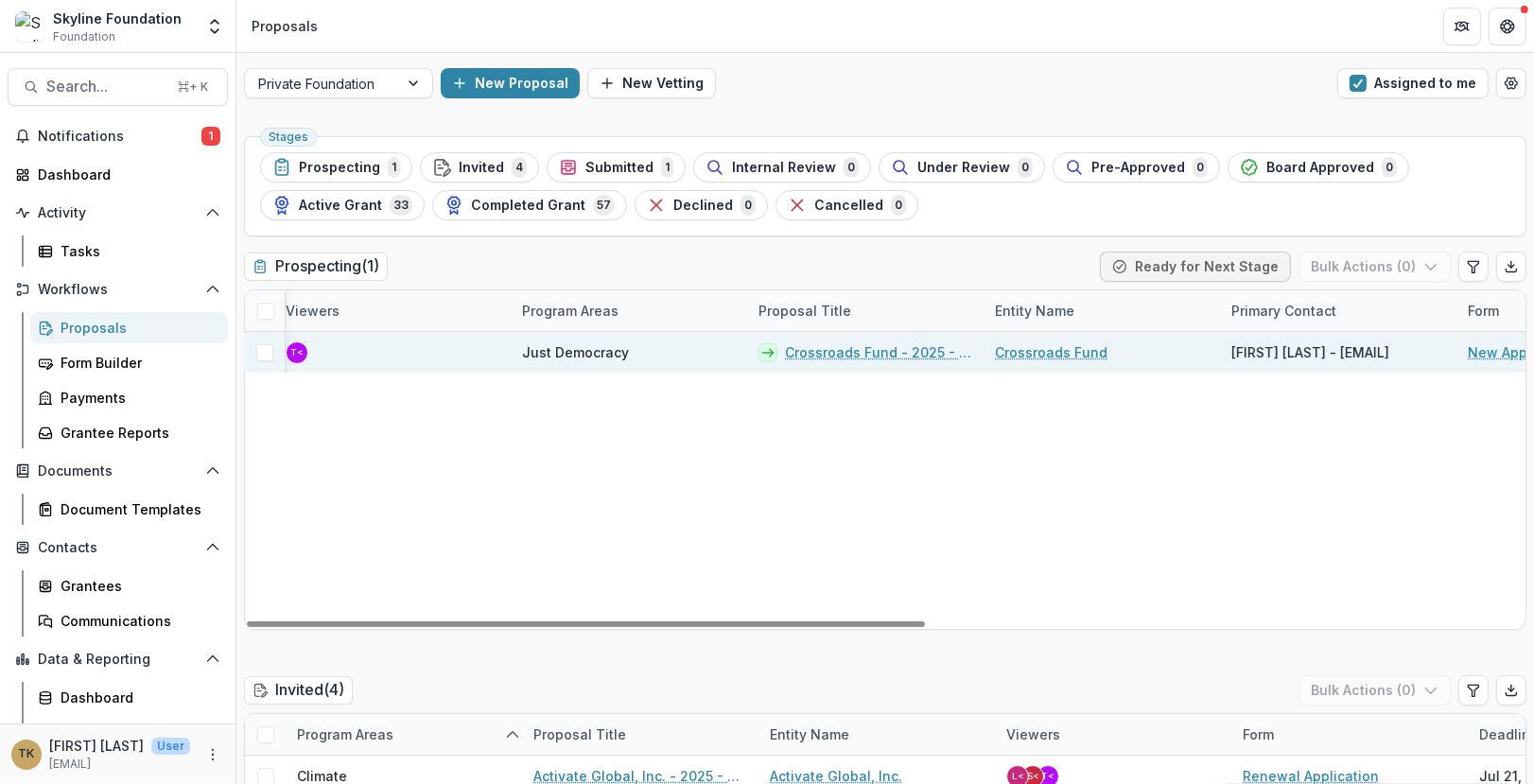 click on "Crossroads Fund - 2025 - New Application" at bounding box center (879, 352) 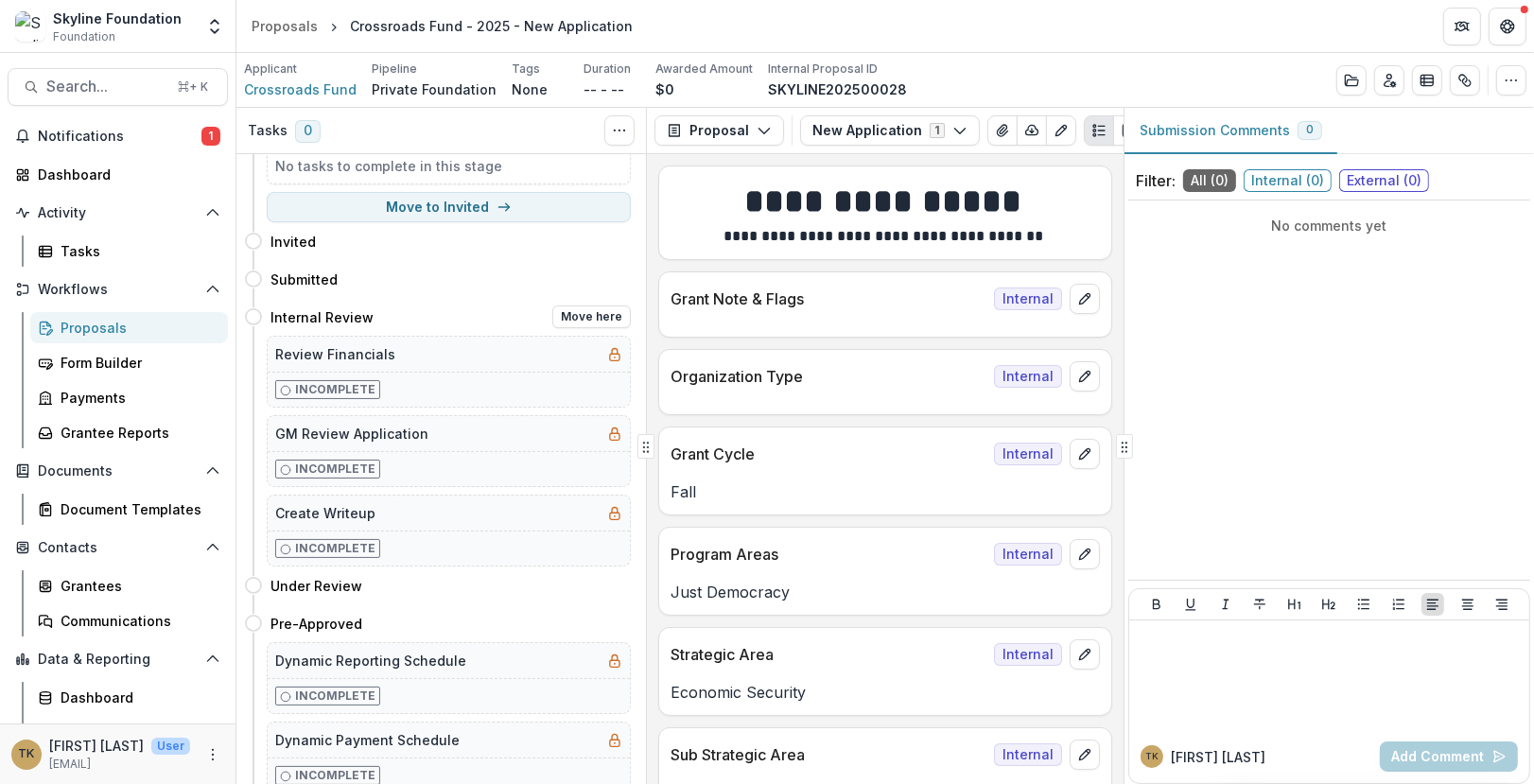 scroll, scrollTop: 35, scrollLeft: 0, axis: vertical 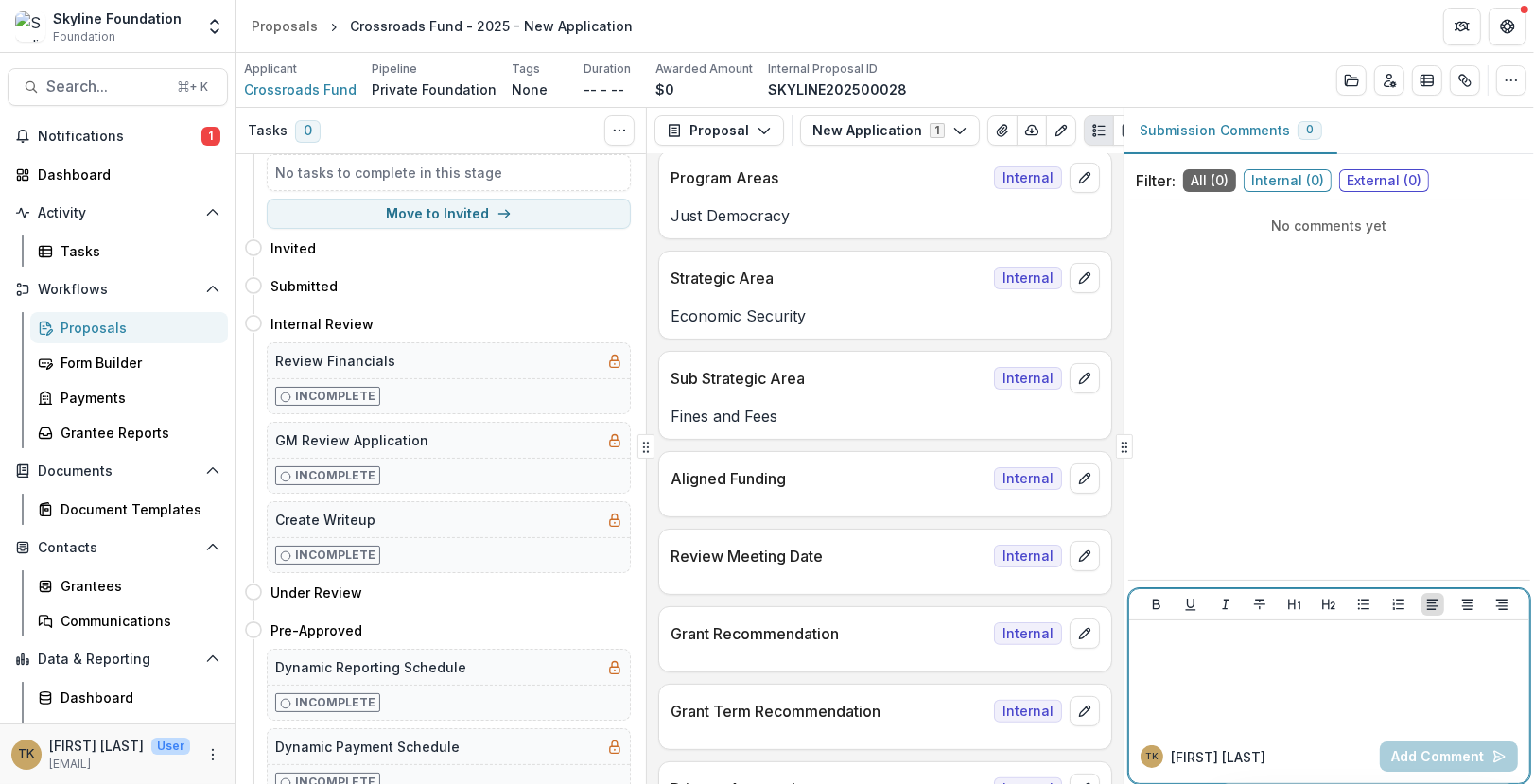 click at bounding box center [1329, 675] 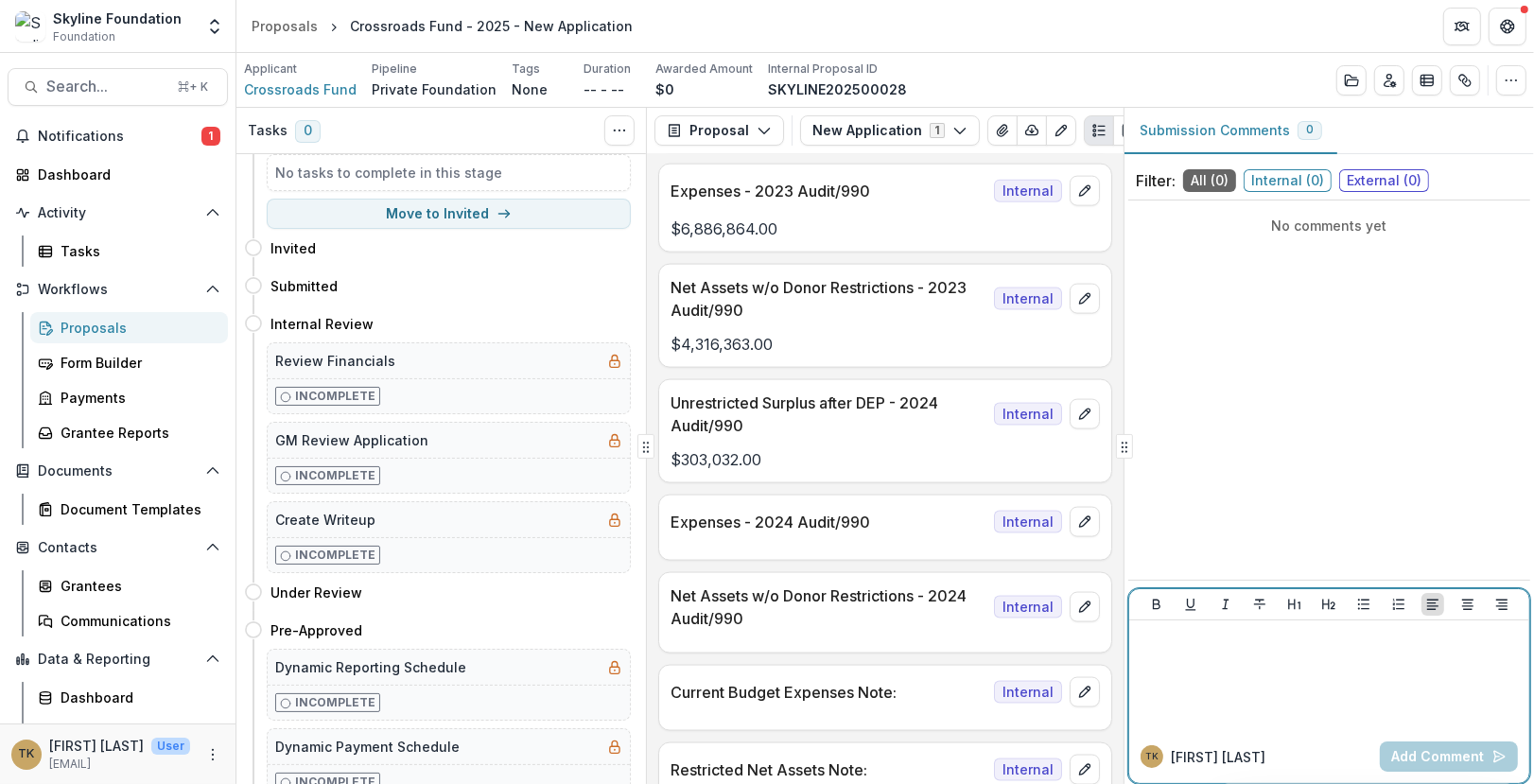 scroll, scrollTop: 2516, scrollLeft: 0, axis: vertical 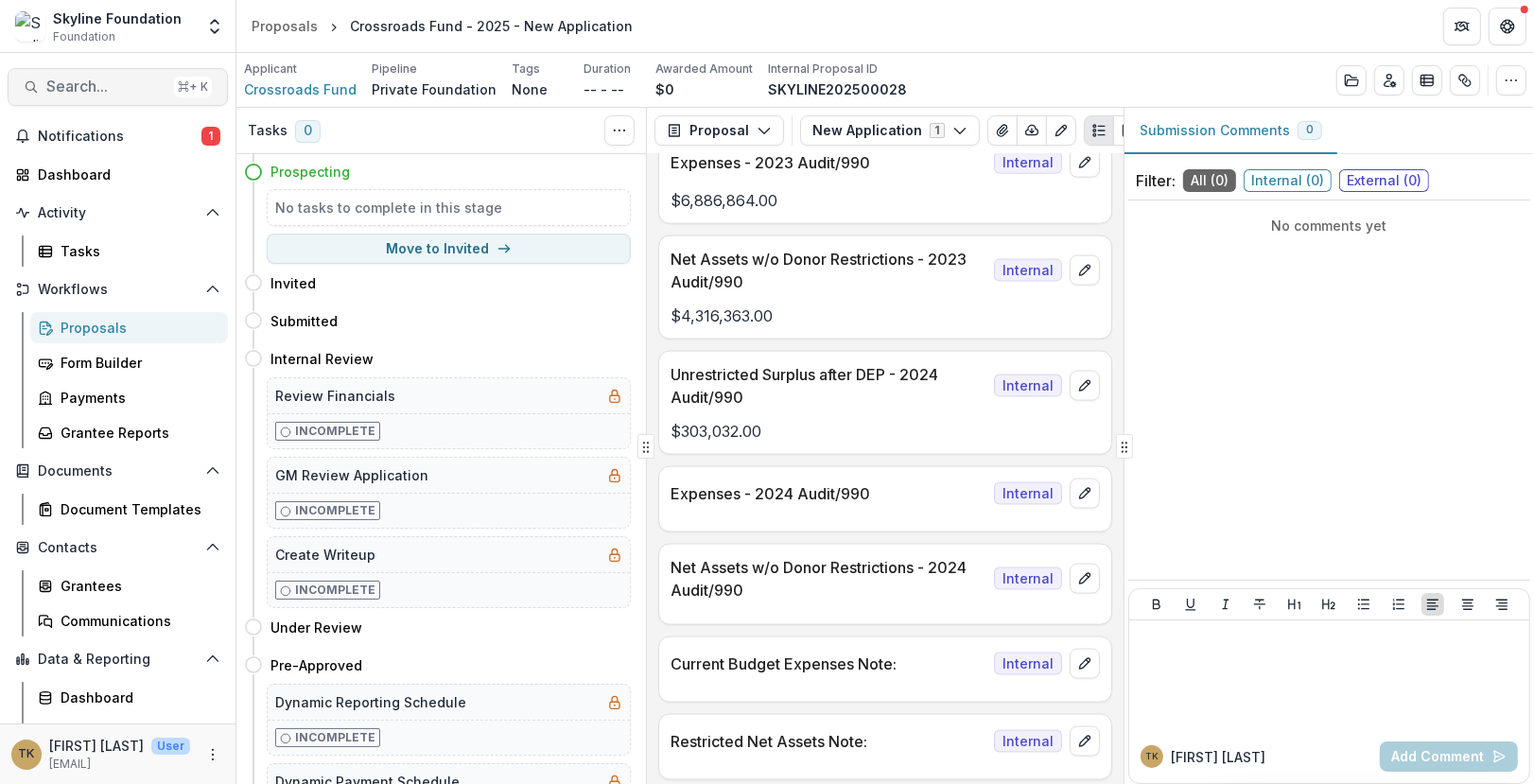 click on "Search..." at bounding box center (106, 86) 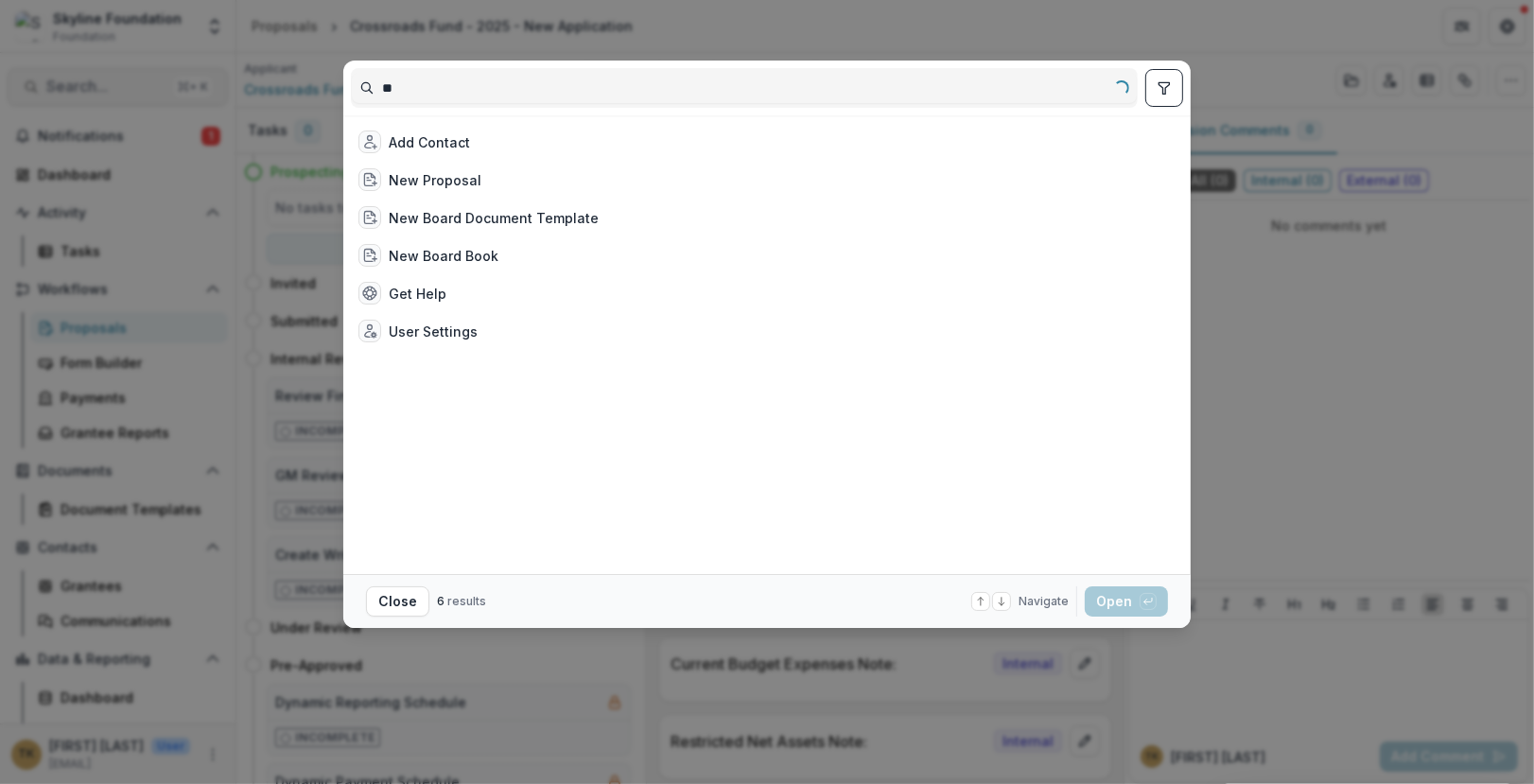 type on "*" 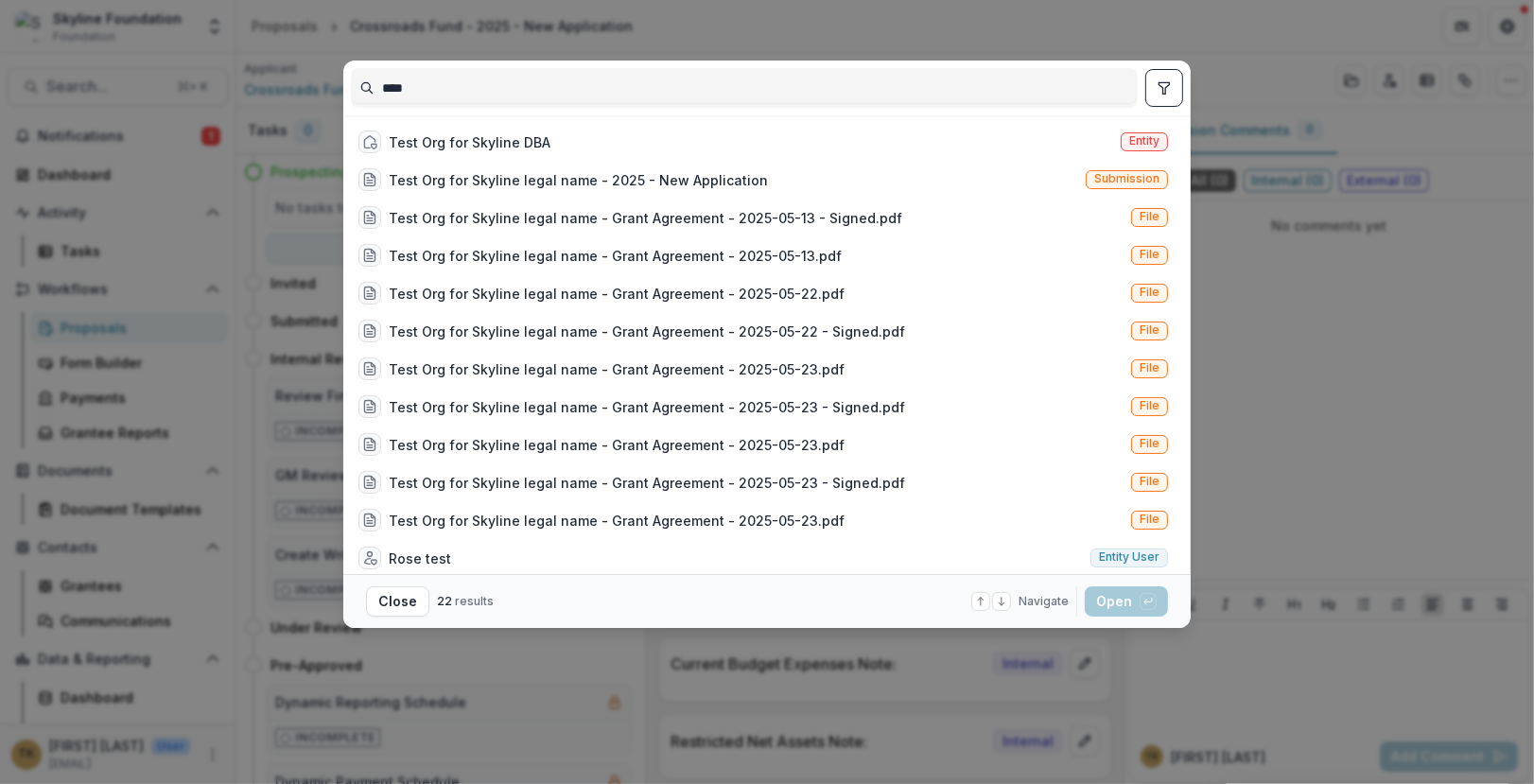 click on "****" at bounding box center [744, 88] 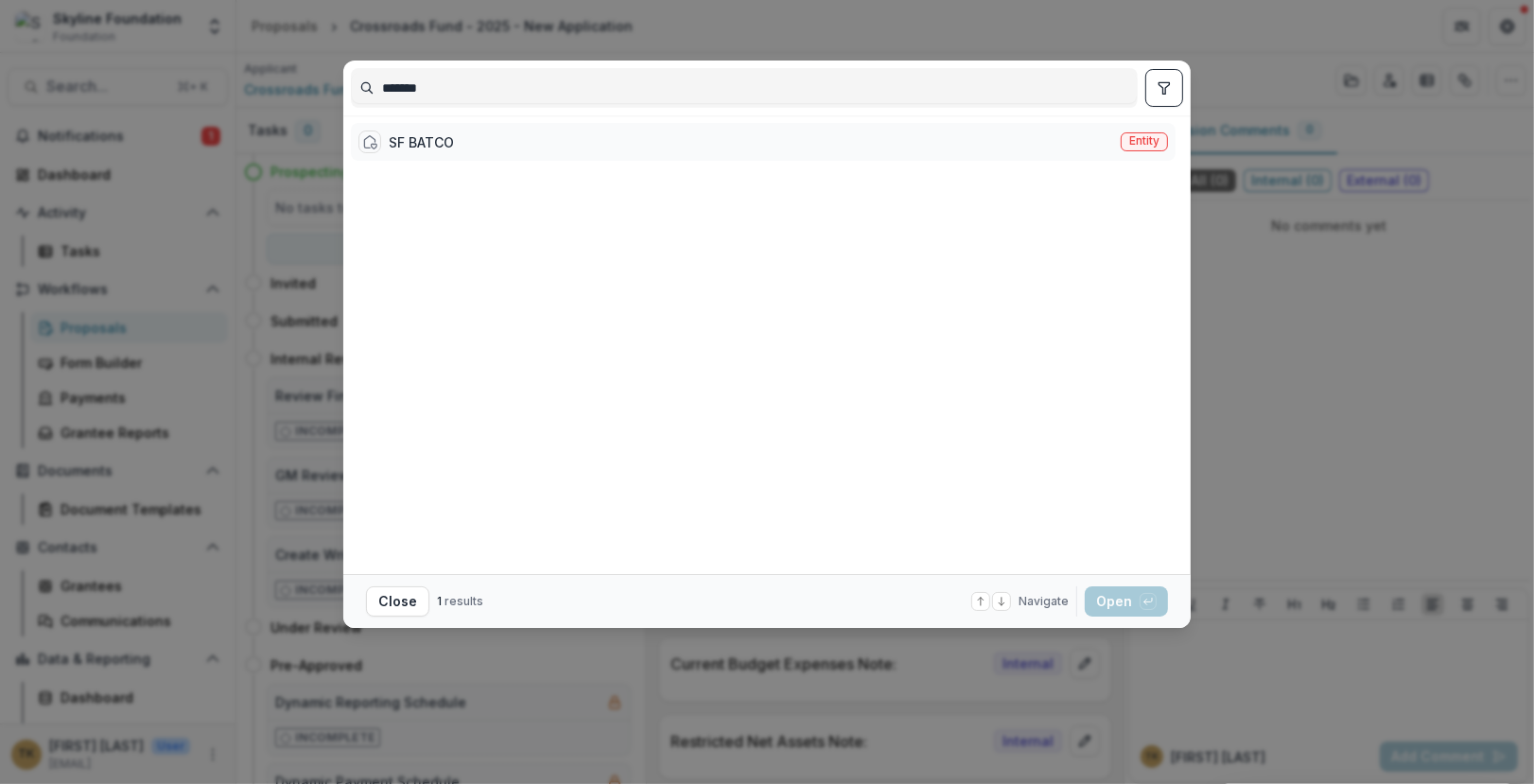 type on "*******" 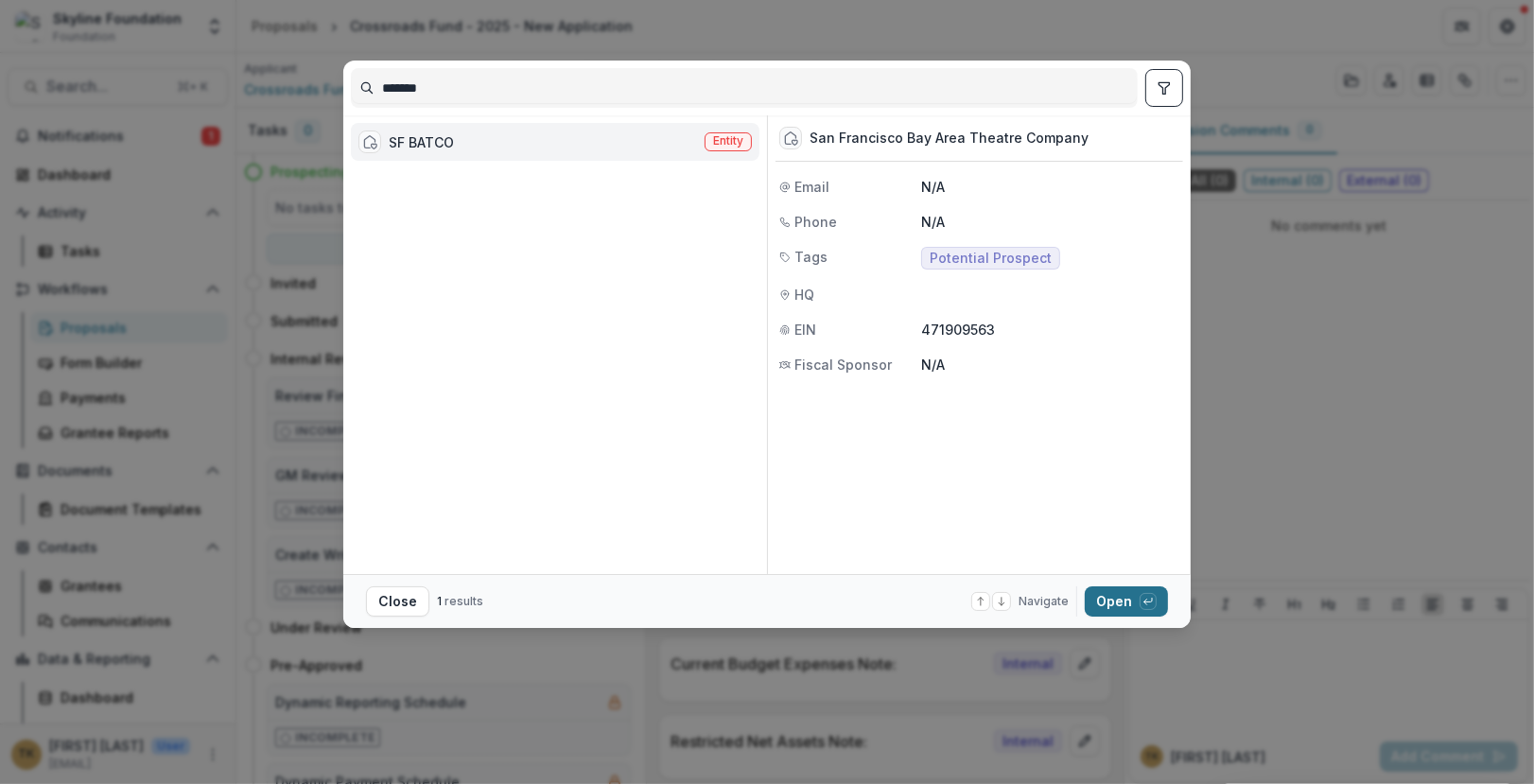 click on "Open with enter key" at bounding box center (1126, 601) 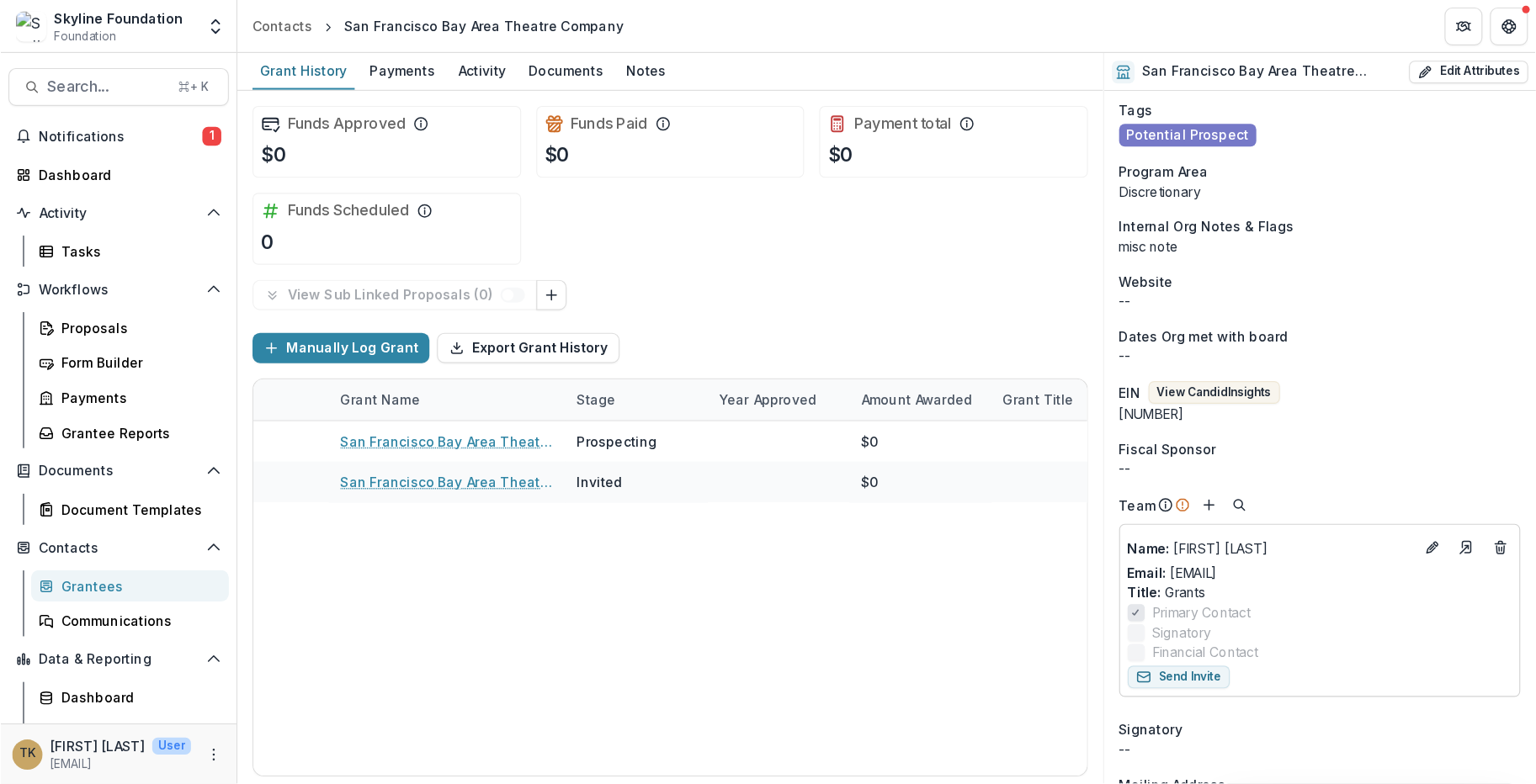 scroll, scrollTop: 171, scrollLeft: 0, axis: vertical 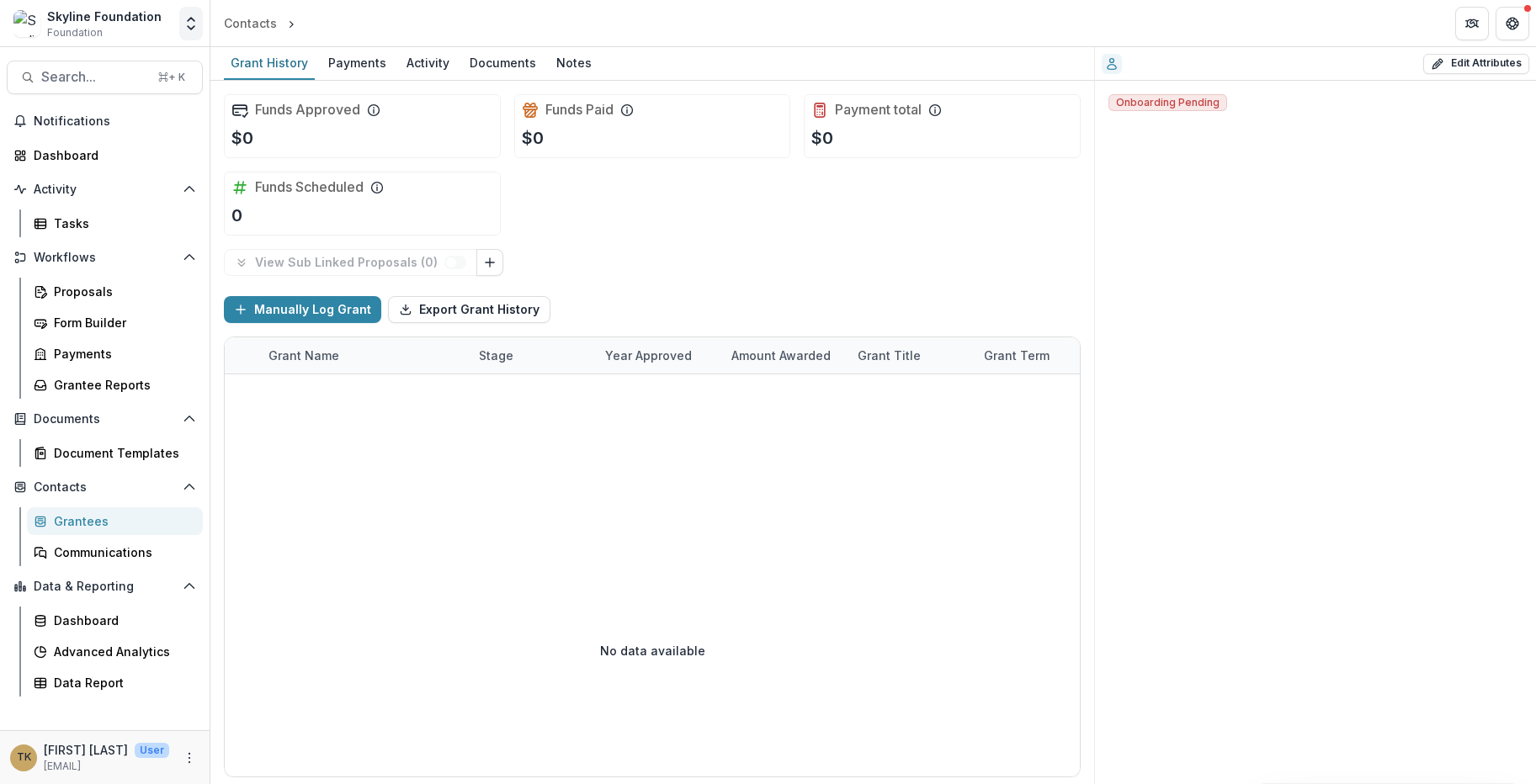 click at bounding box center [191, 24] 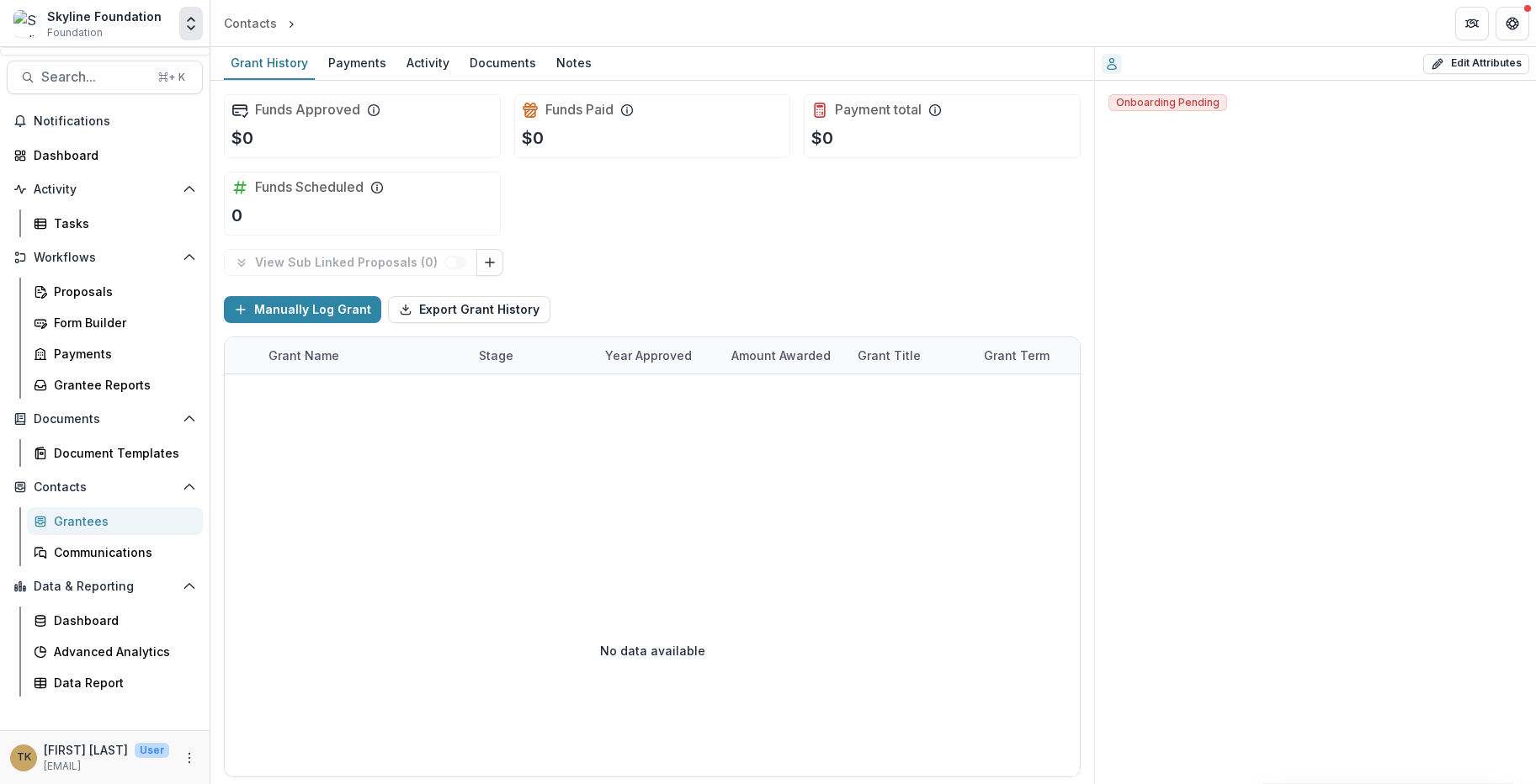 click on "Manually Log Grant Export Grant History" at bounding box center [652, 310] 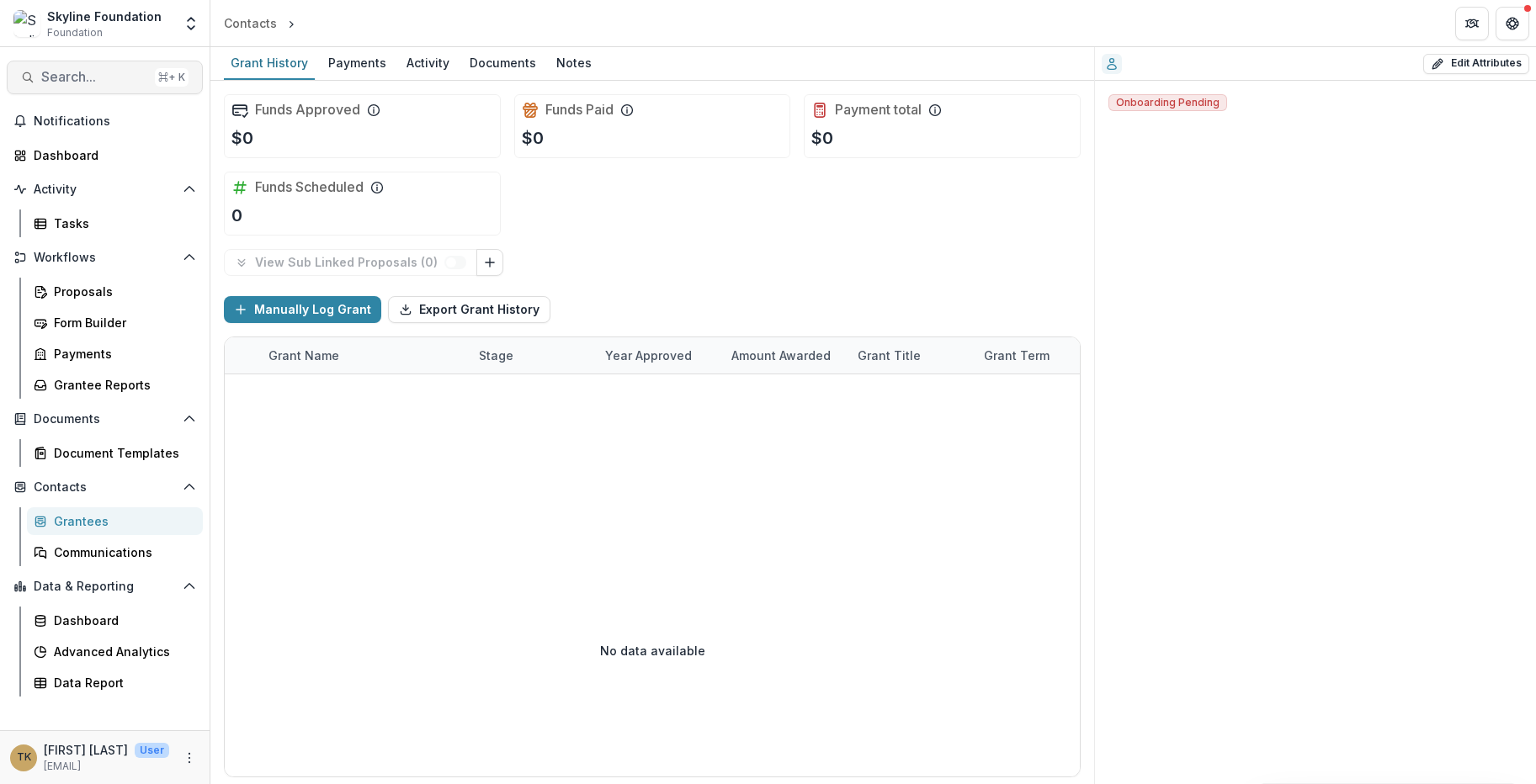 click on "Search..." at bounding box center [94, 77] 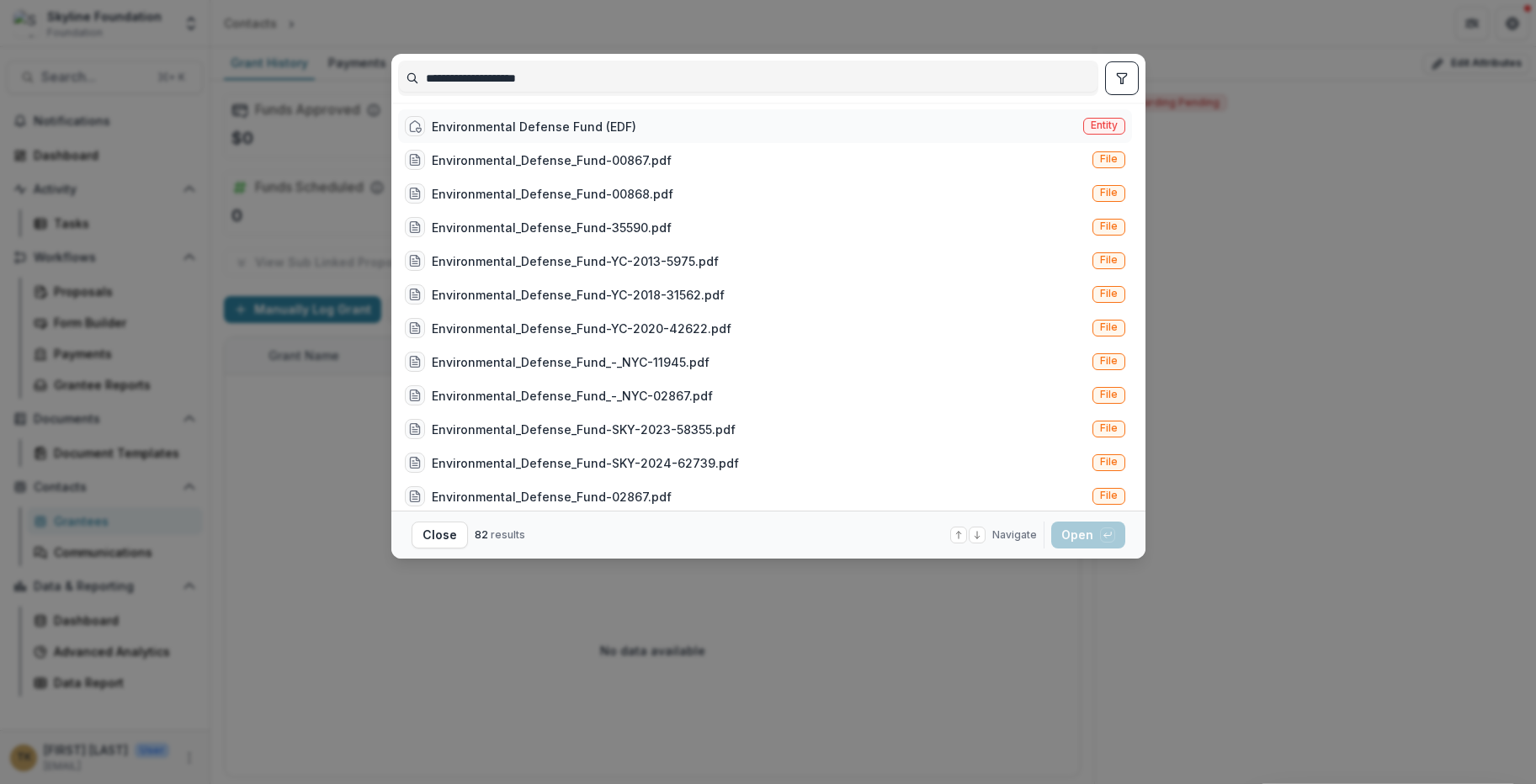 type on "**********" 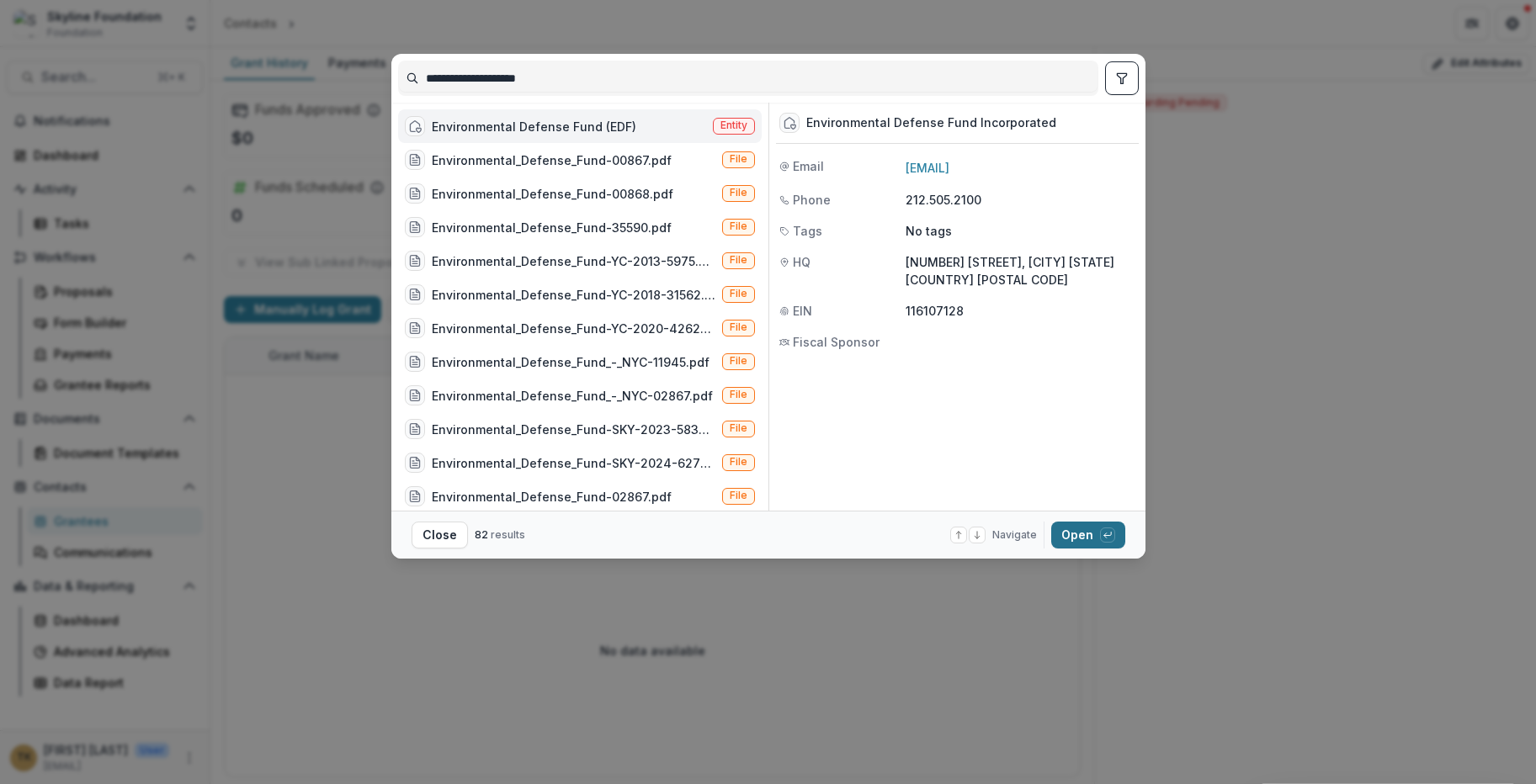click on "Open with enter key" at bounding box center [1088, 535] 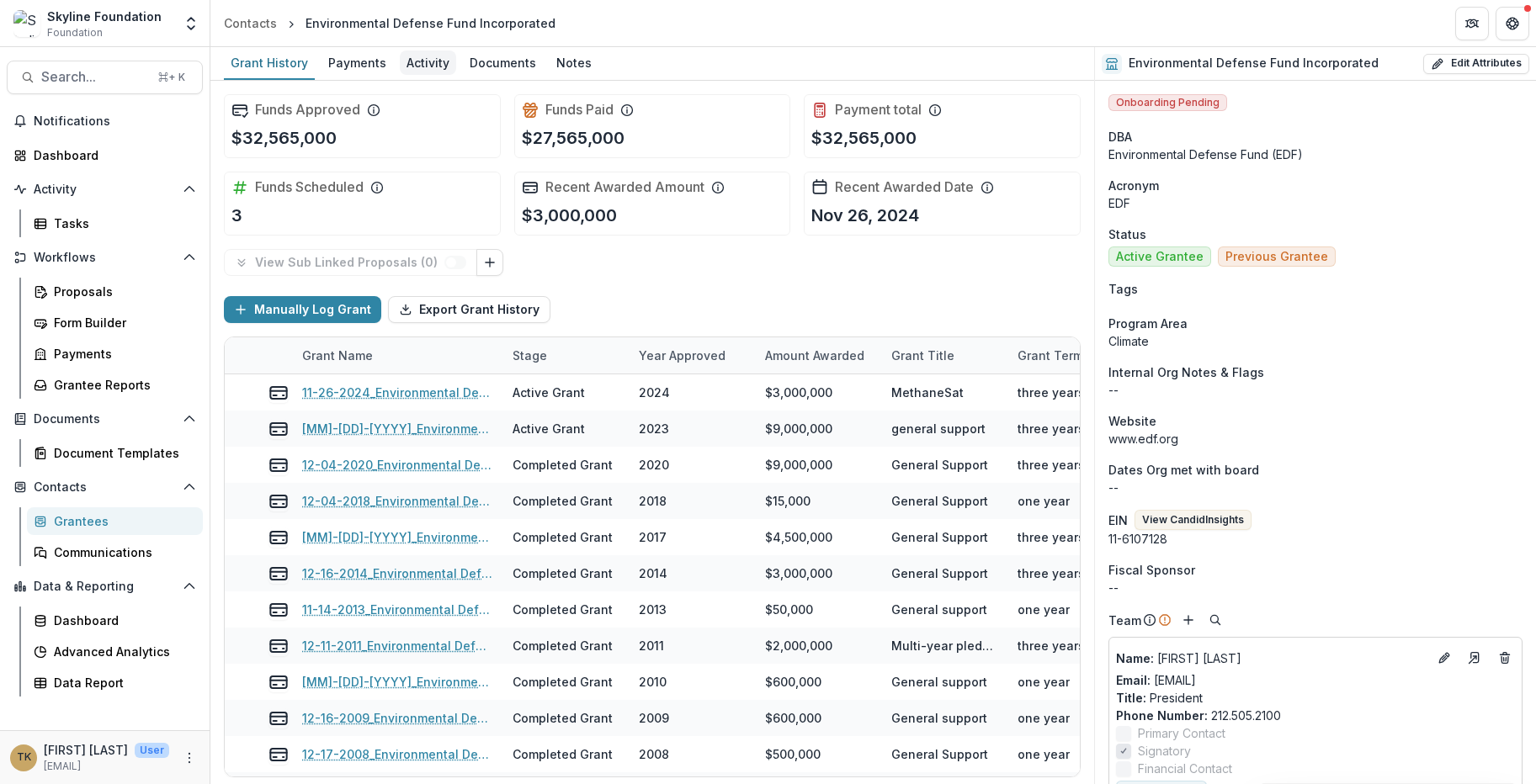 click on "Activity" at bounding box center [428, 62] 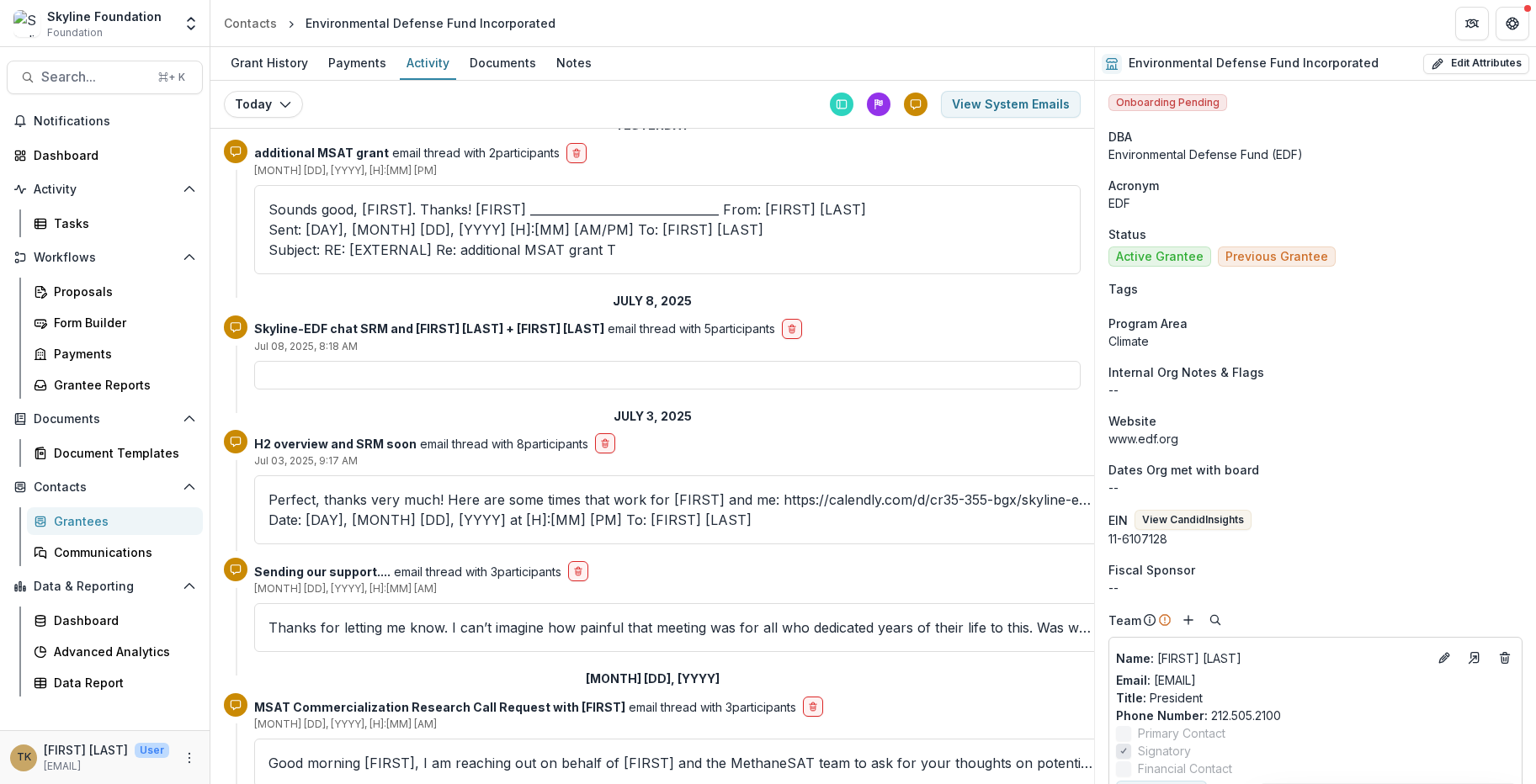 scroll, scrollTop: 39, scrollLeft: 0, axis: vertical 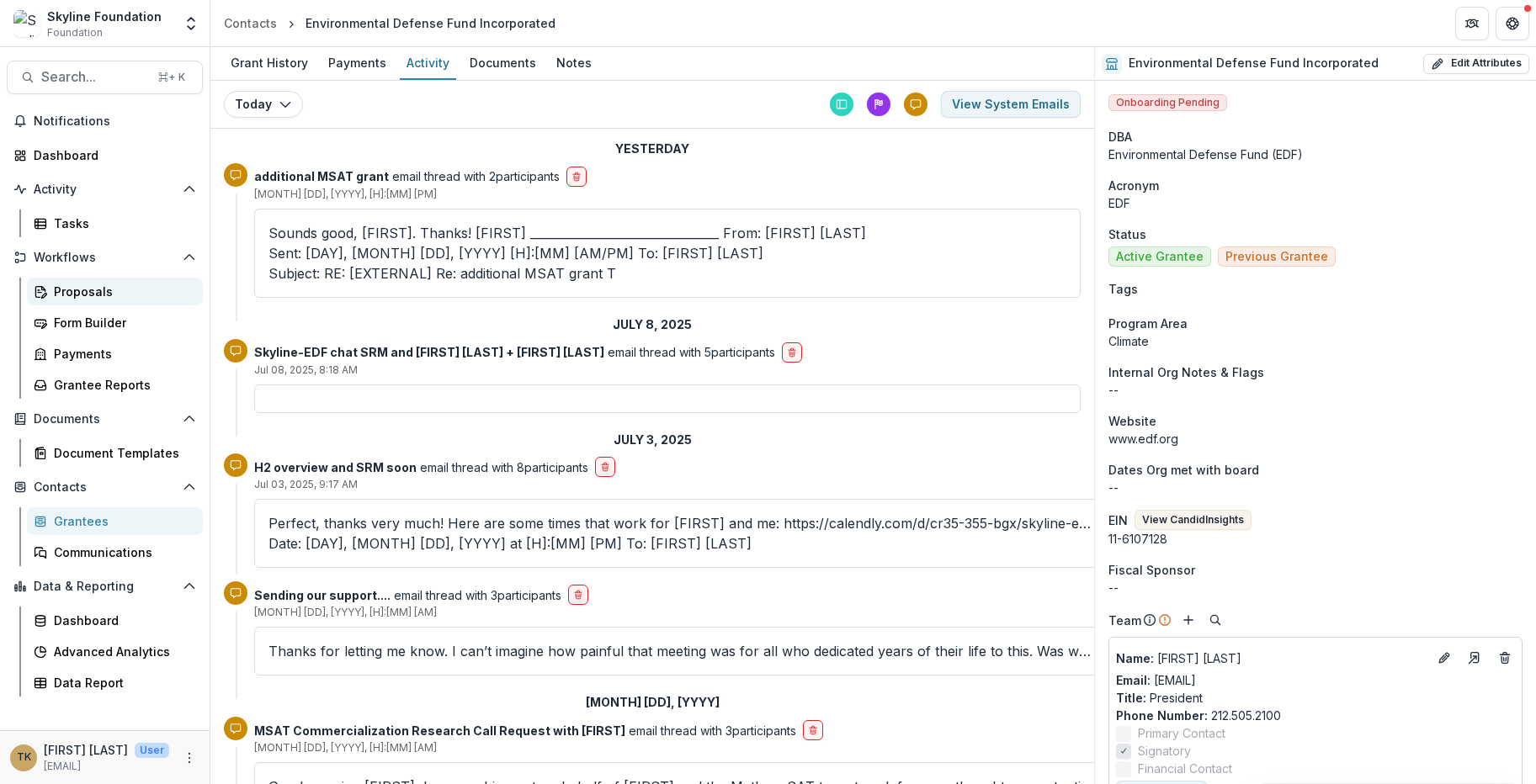 click on "Proposals" at bounding box center [121, 291] 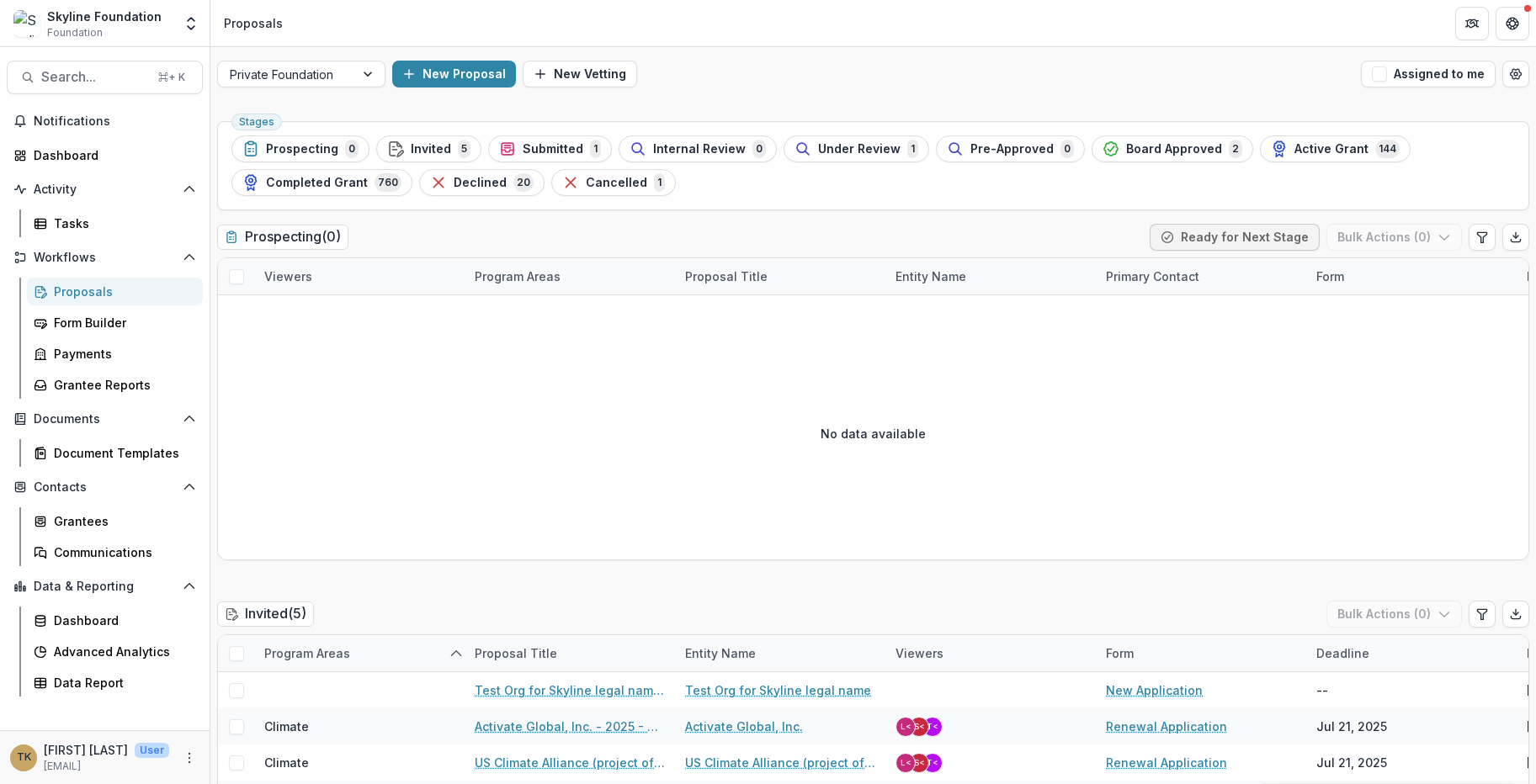 click on "Proposals" at bounding box center (121, 291) 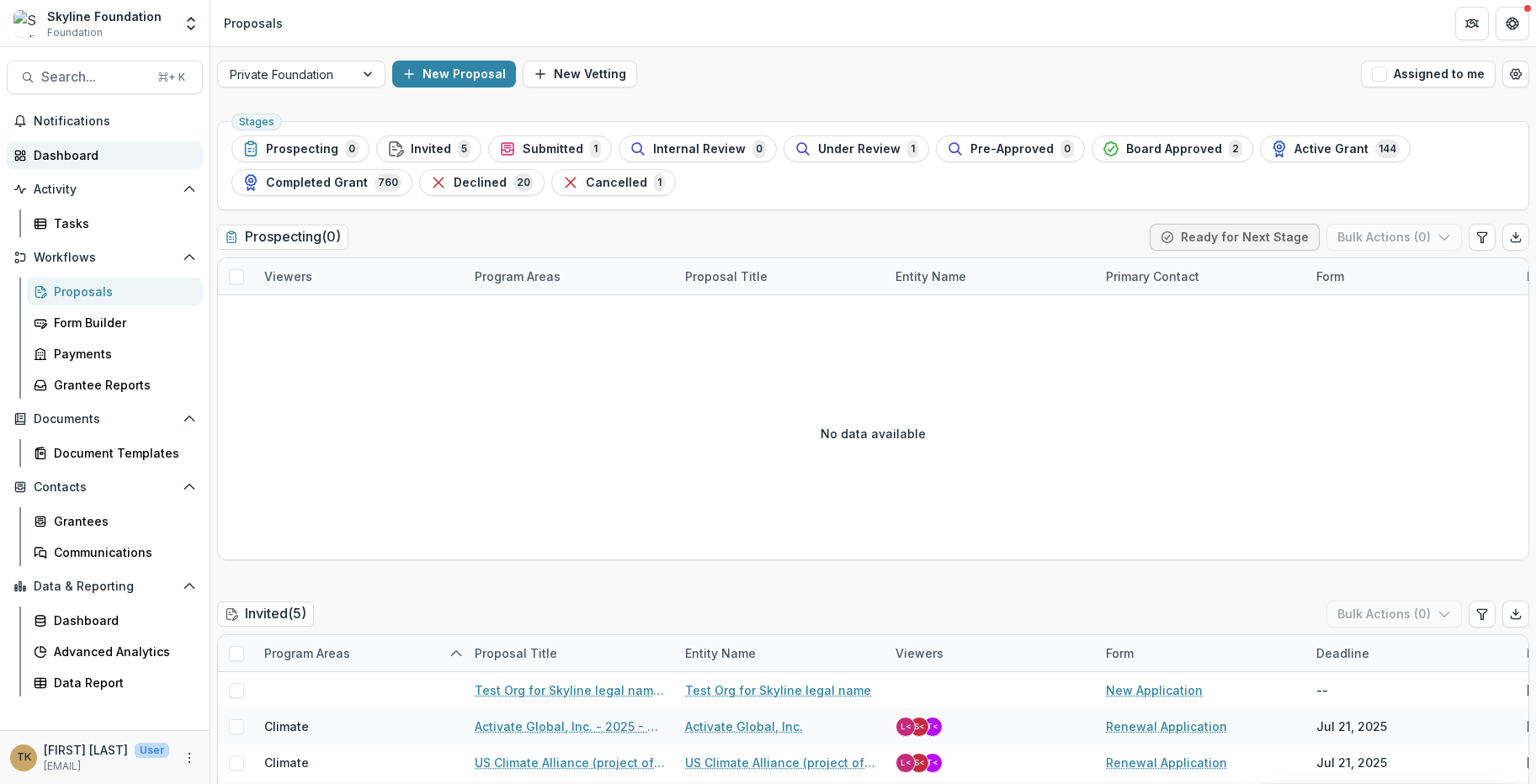 click on "Dashboard" at bounding box center (111, 155) 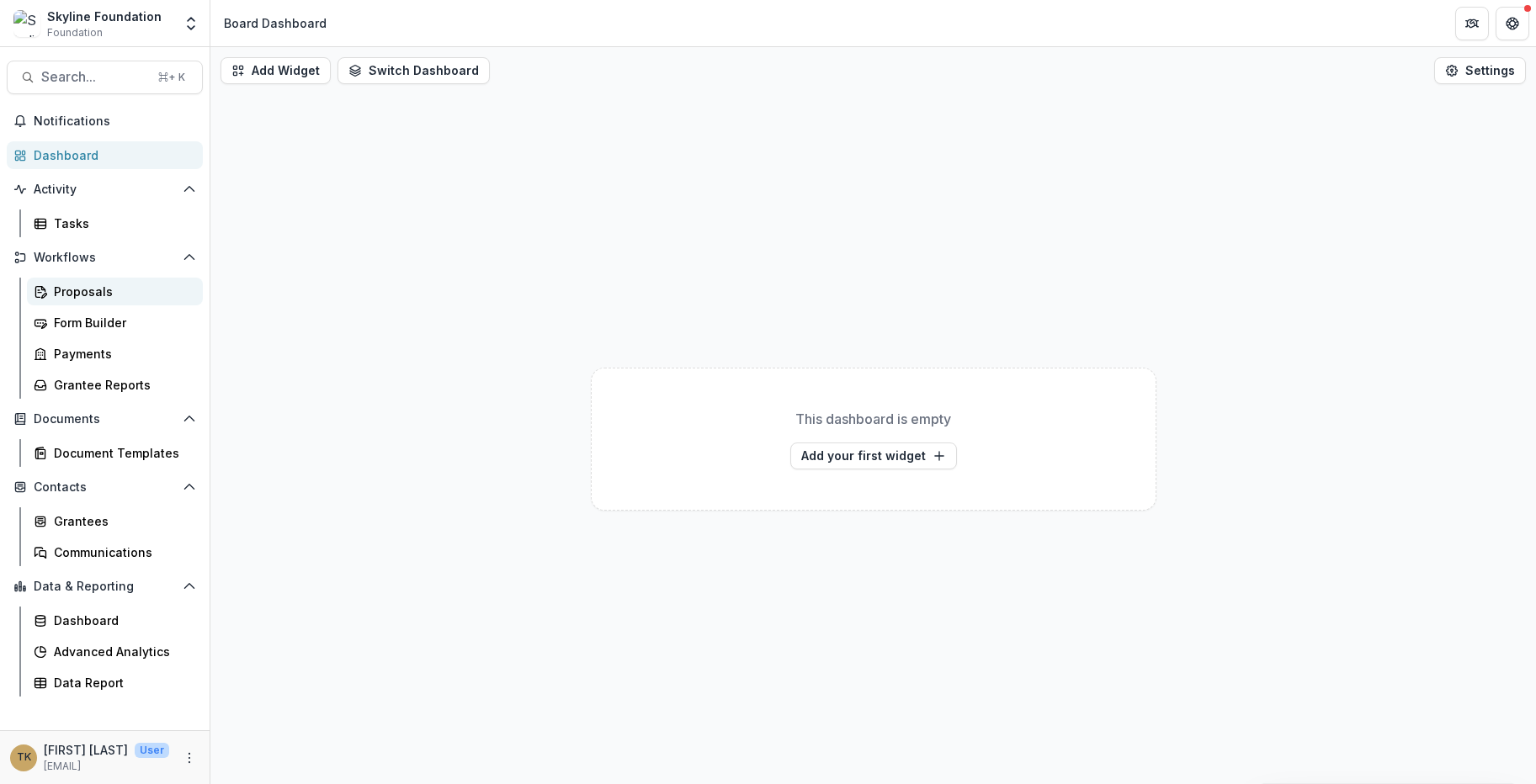 click on "Proposals" at bounding box center [121, 291] 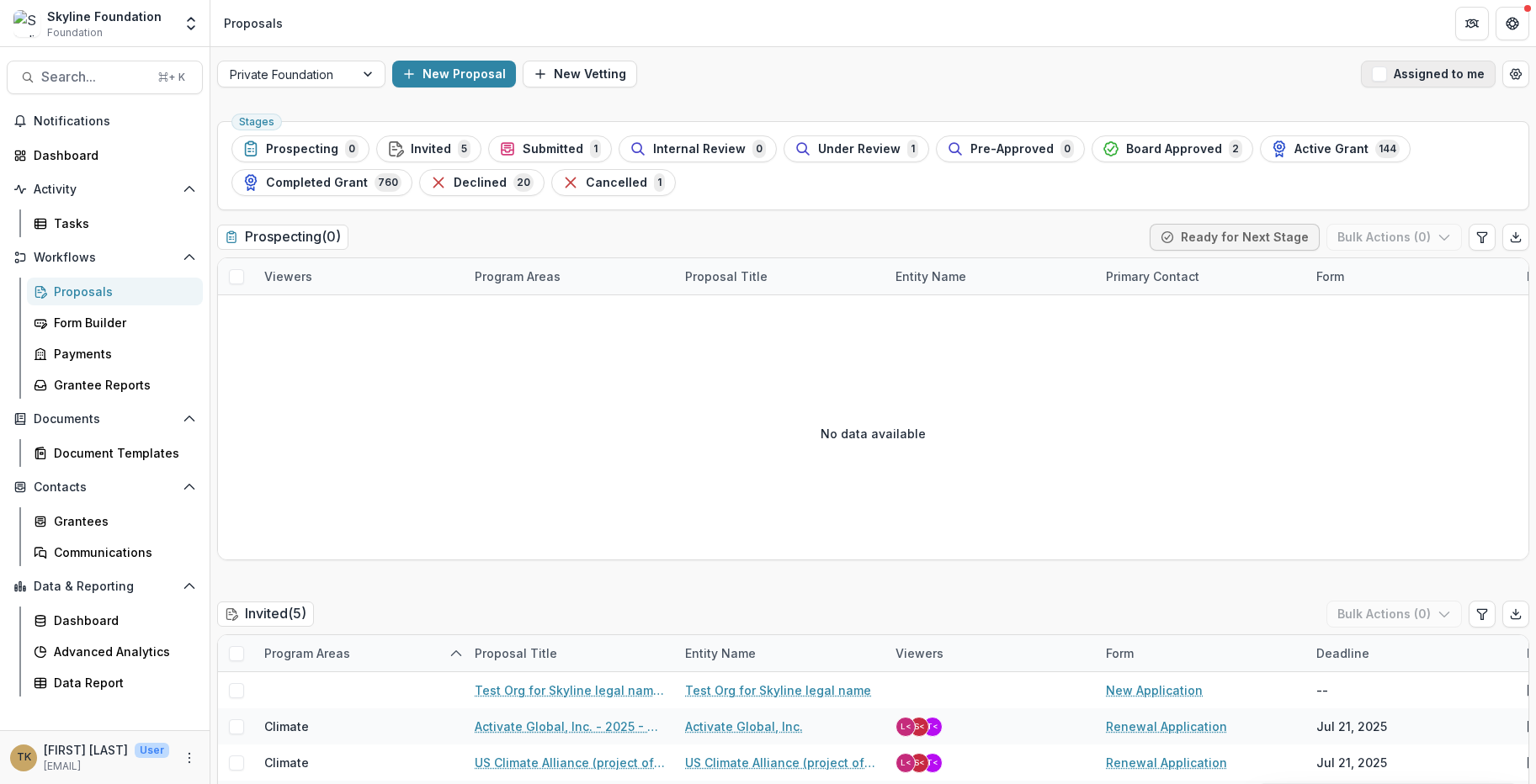 click on "Assigned to me" at bounding box center [1428, 74] 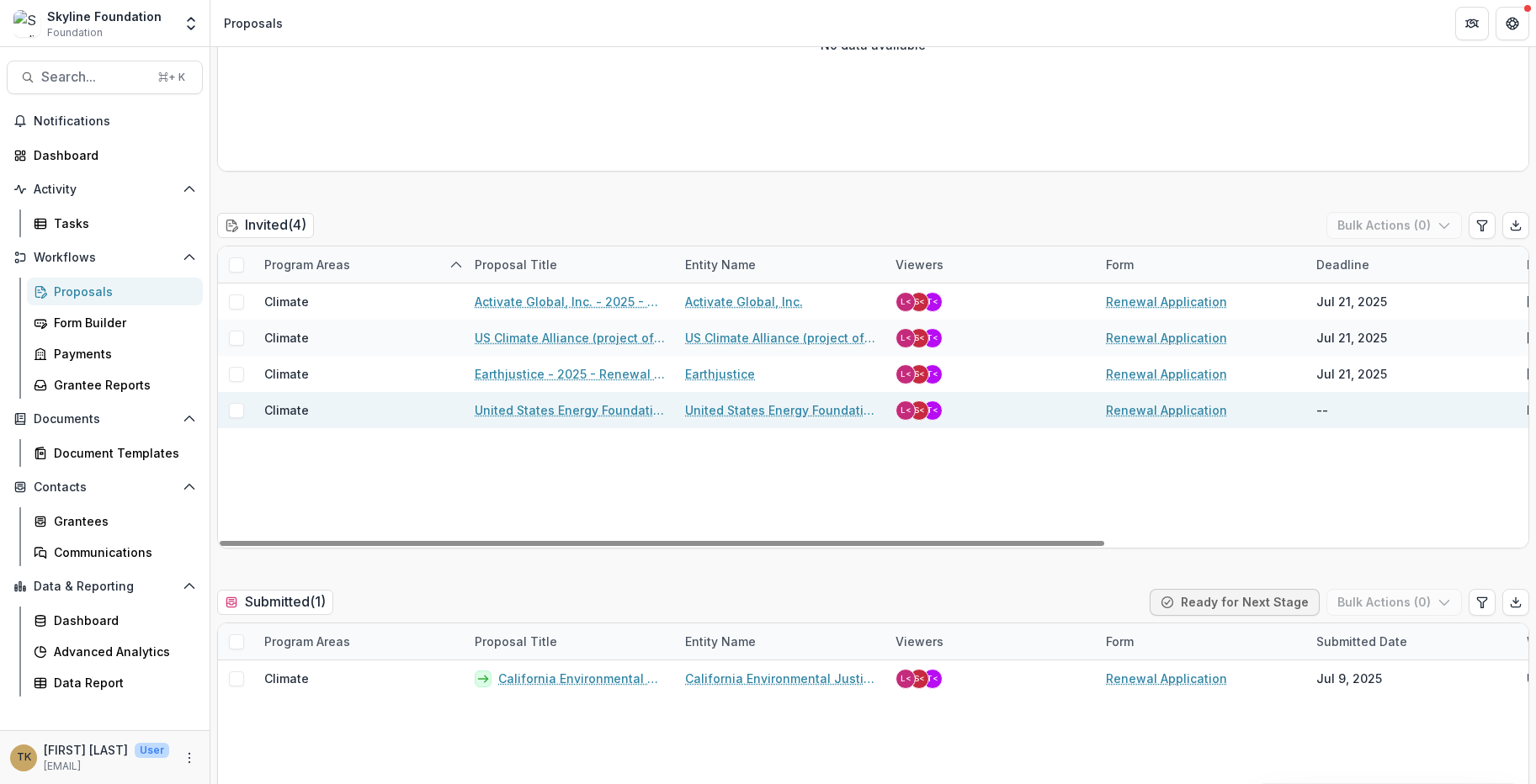 scroll, scrollTop: 394, scrollLeft: 0, axis: vertical 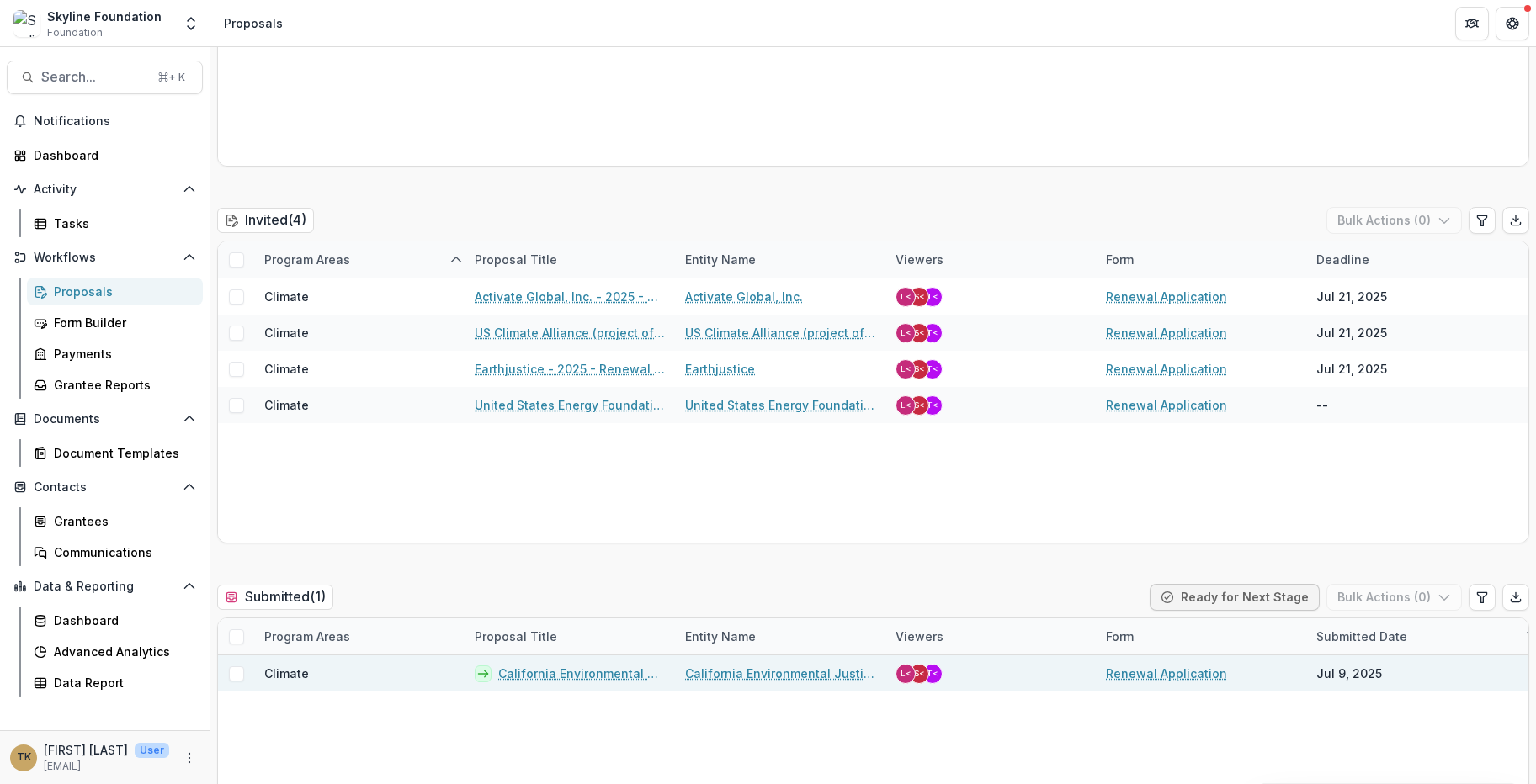 click on "California Environmental Justice Alliance - 2025 - Renewal Application" at bounding box center (582, 673) 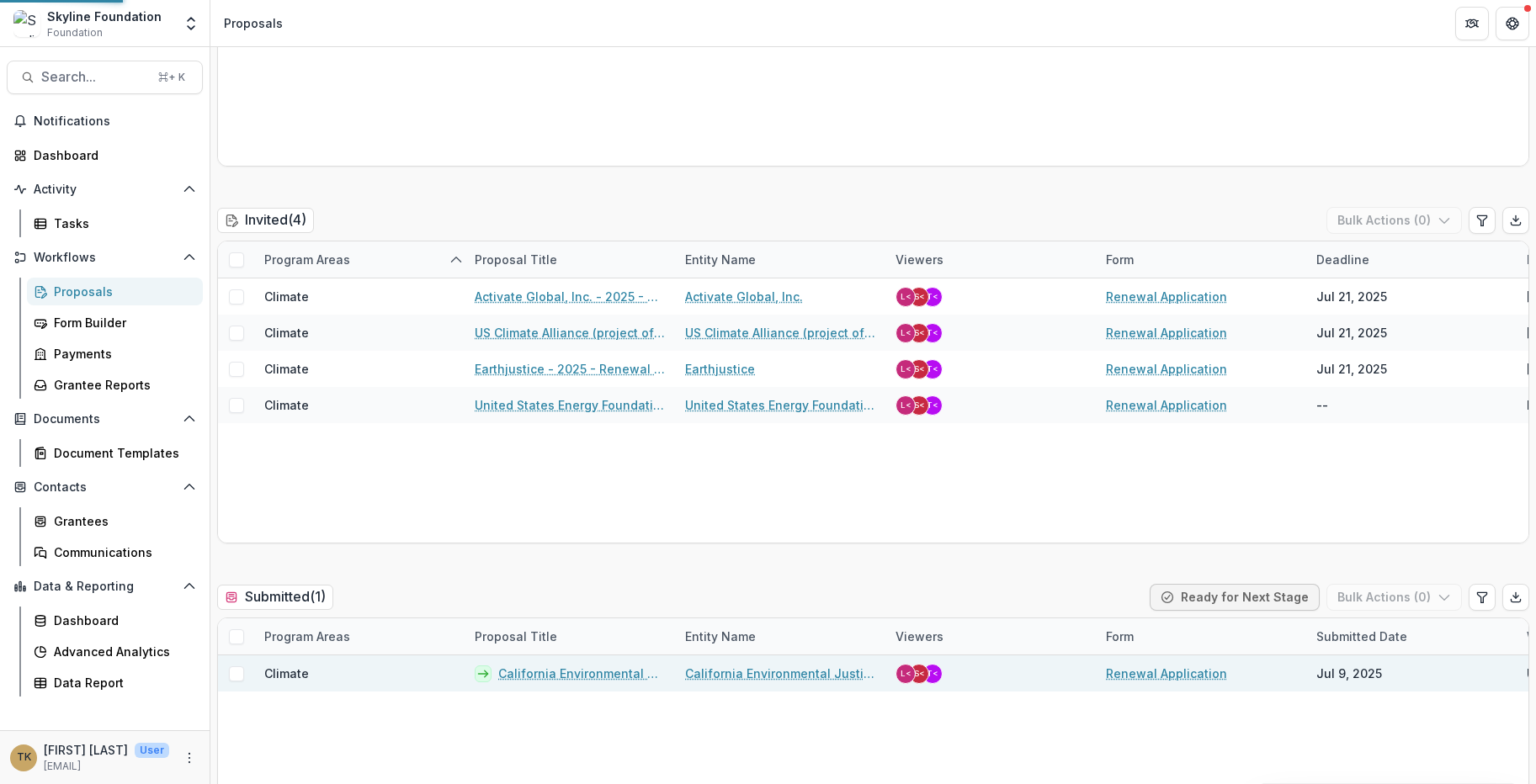scroll, scrollTop: 0, scrollLeft: 0, axis: both 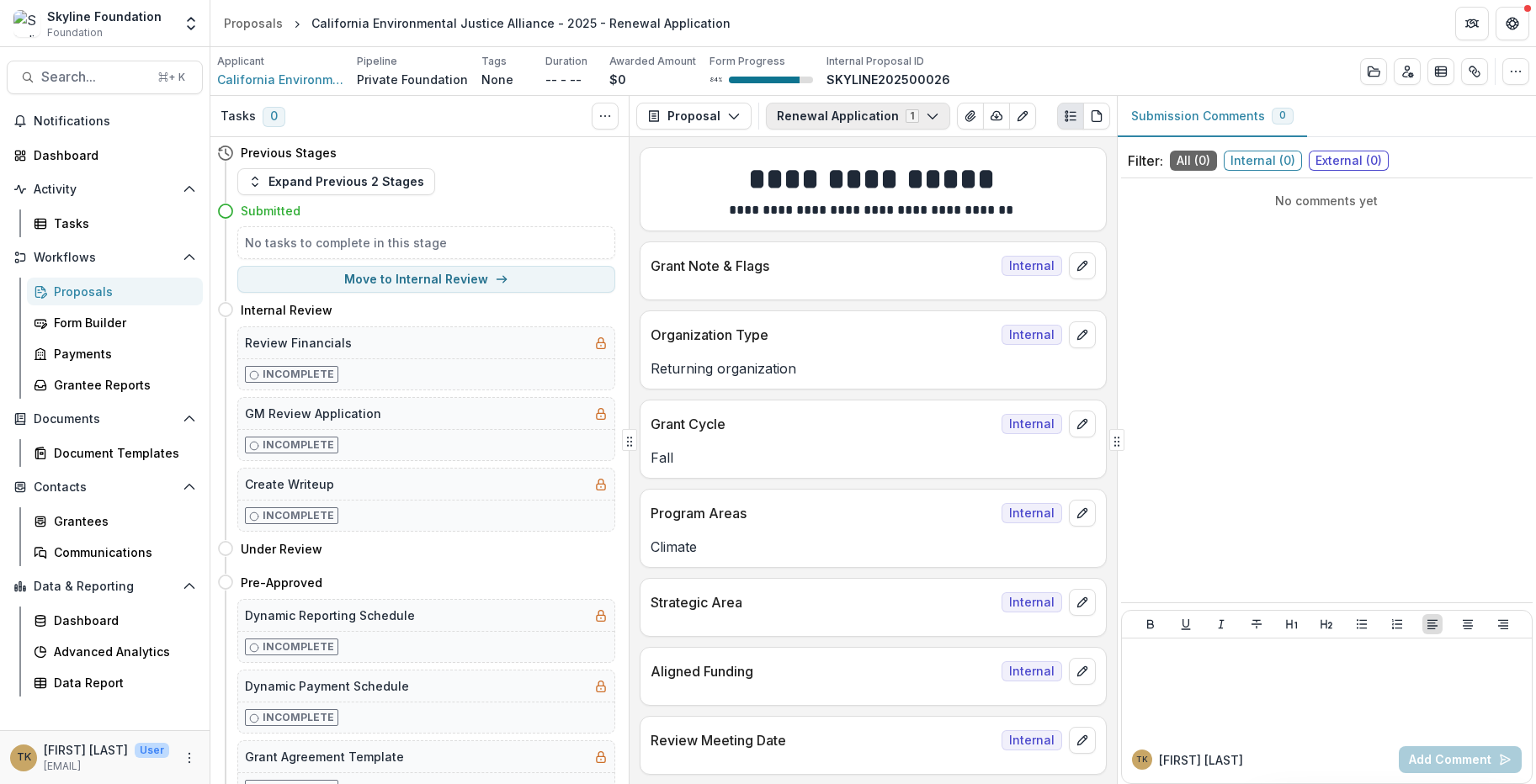 click on "Renewal Application 1" at bounding box center (858, 116) 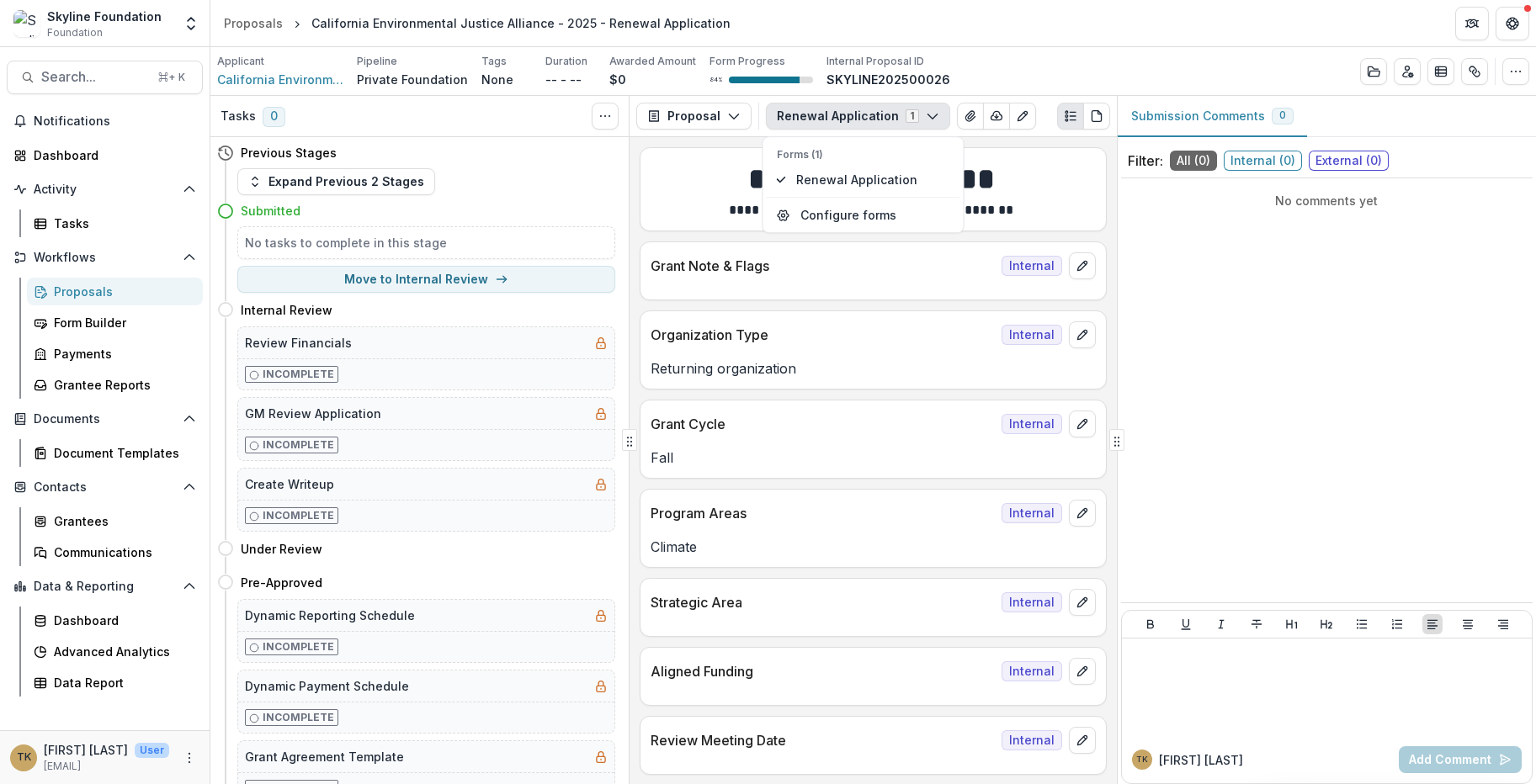click on "Proposals California Environmental Justice Alliance - 2025 - Renewal Application" at bounding box center [873, 23] 